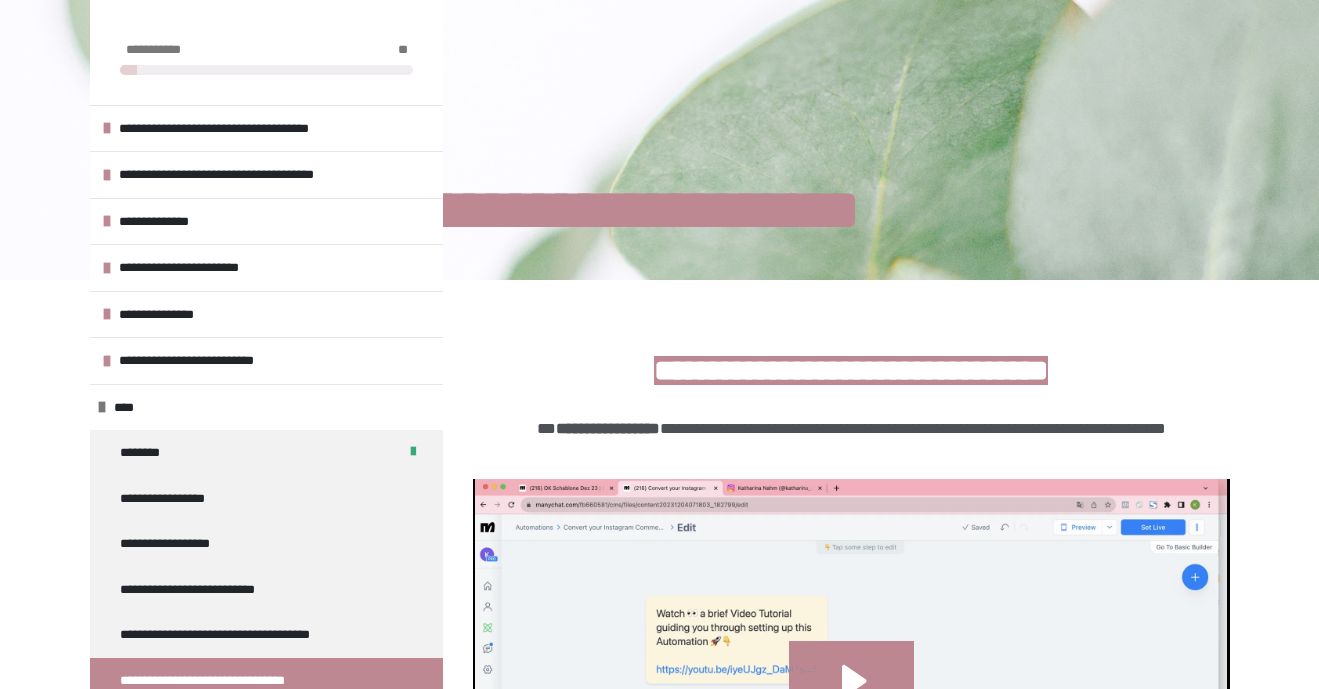 scroll, scrollTop: 706, scrollLeft: 0, axis: vertical 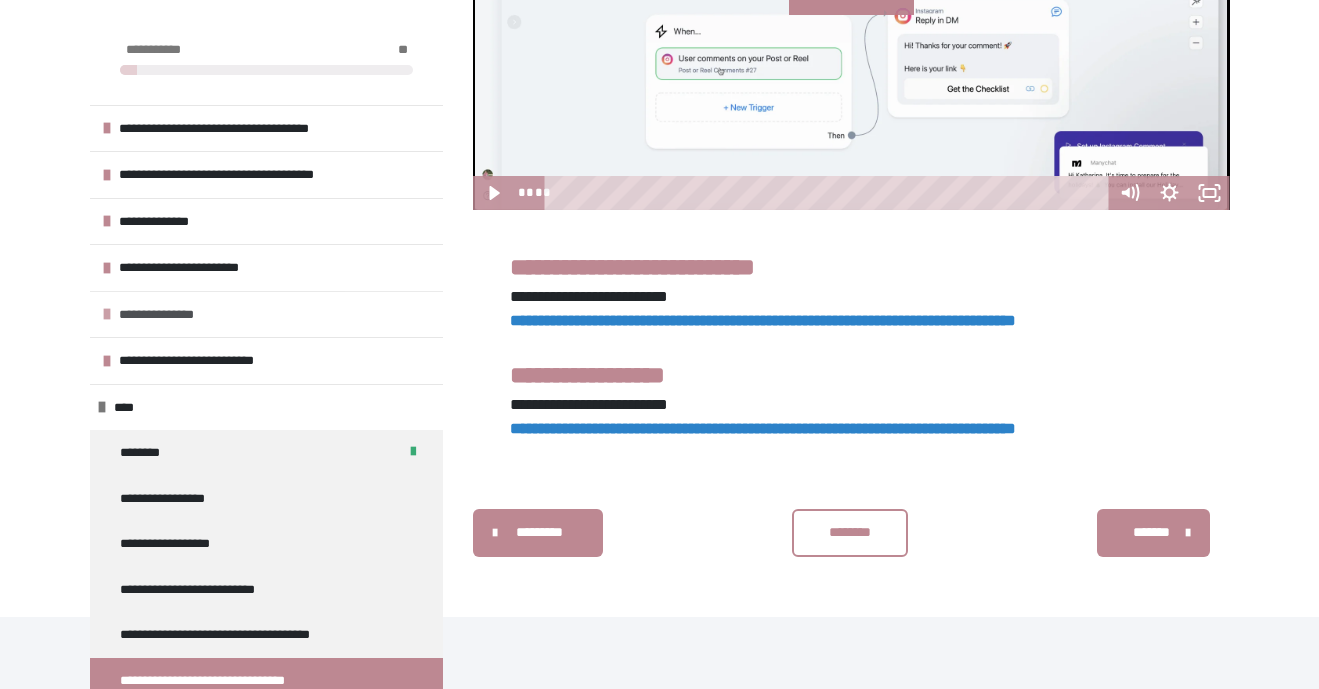 click on "**********" at bounding box center (168, 315) 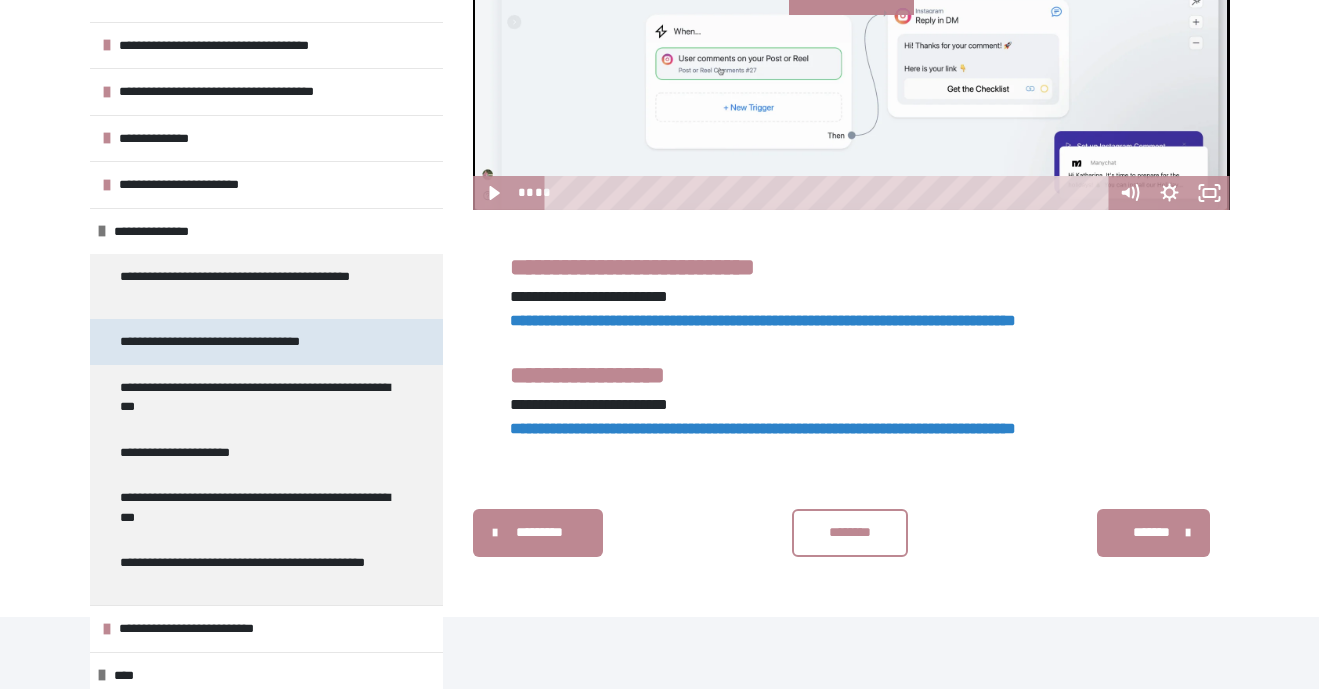 scroll, scrollTop: 107, scrollLeft: 0, axis: vertical 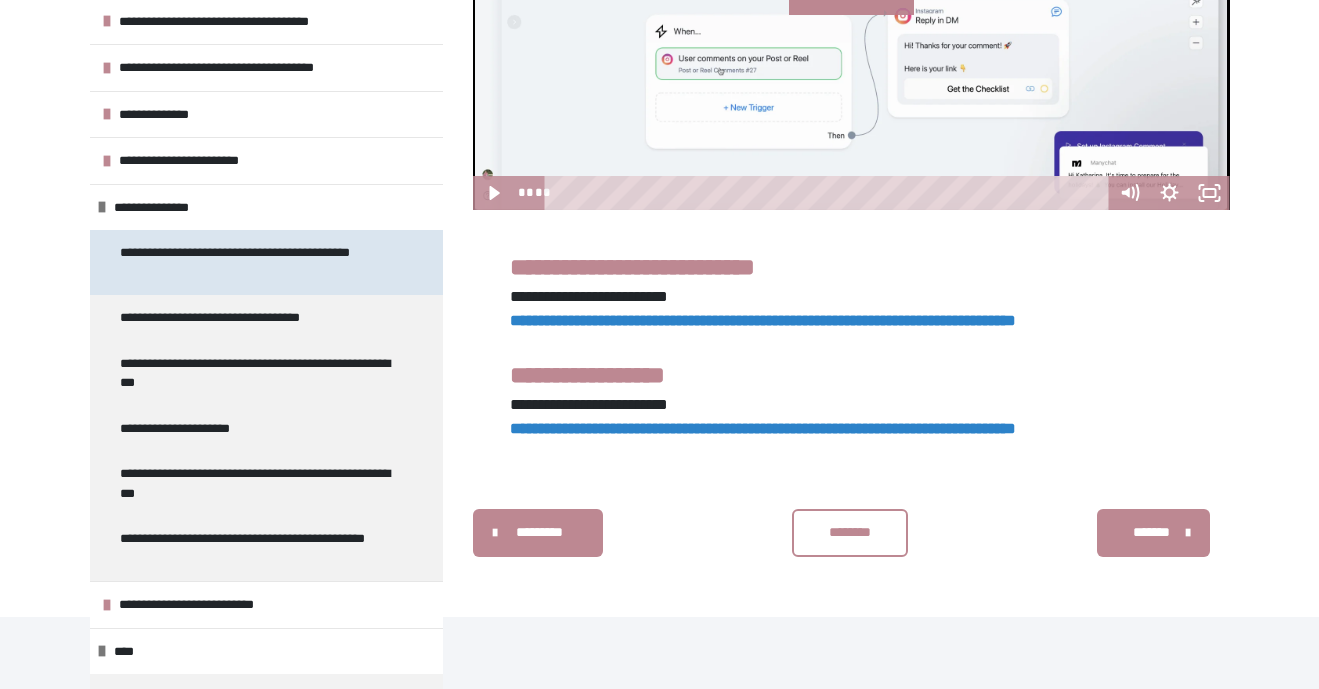 click on "**********" at bounding box center (258, 262) 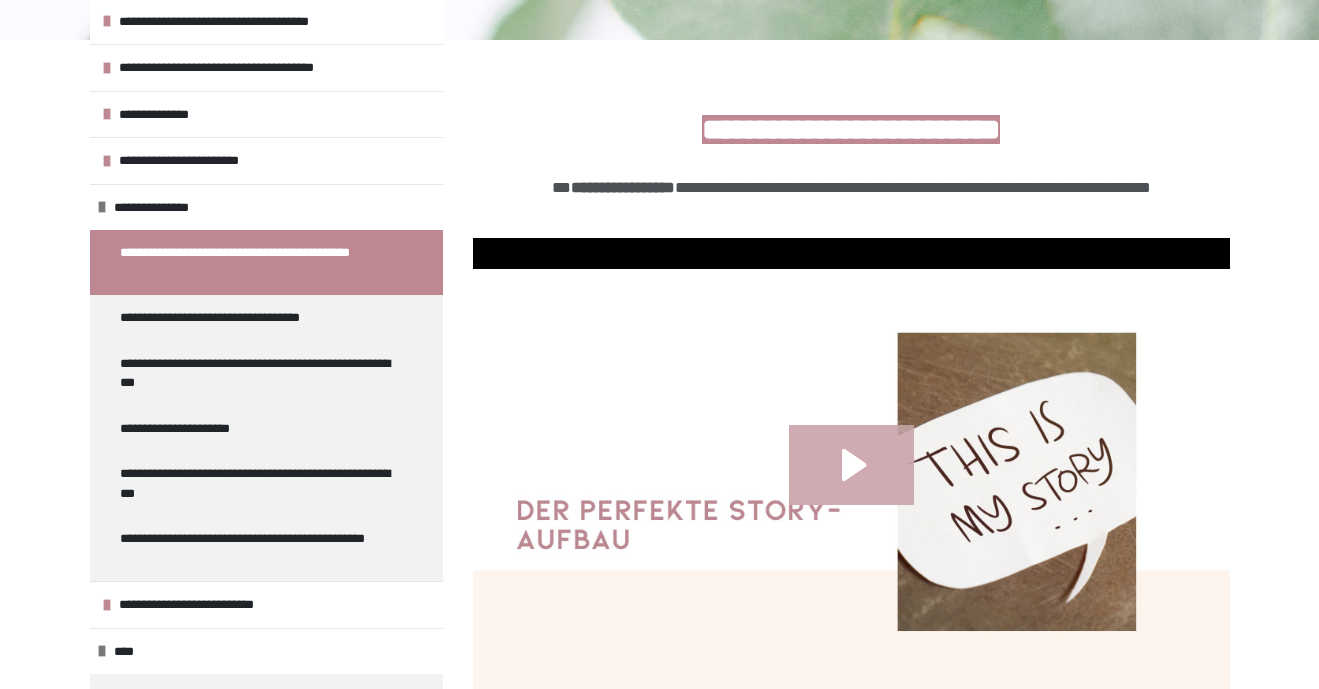 click 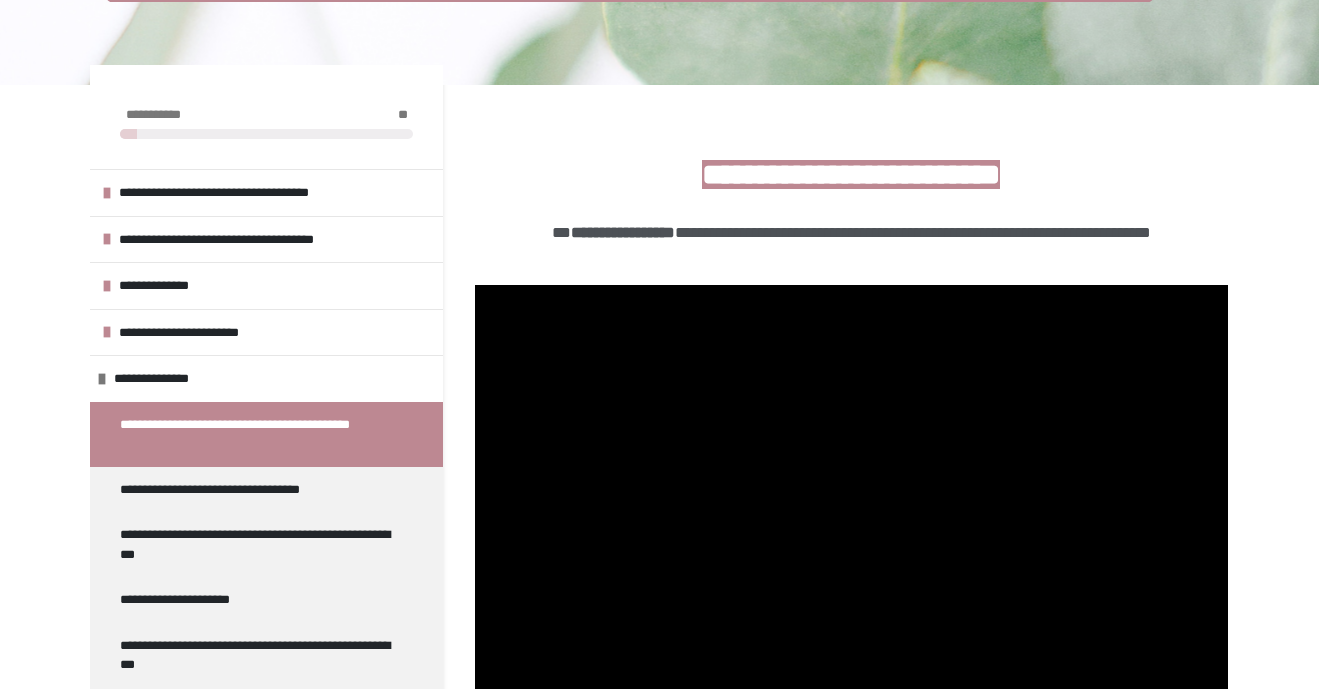 scroll, scrollTop: 0, scrollLeft: 0, axis: both 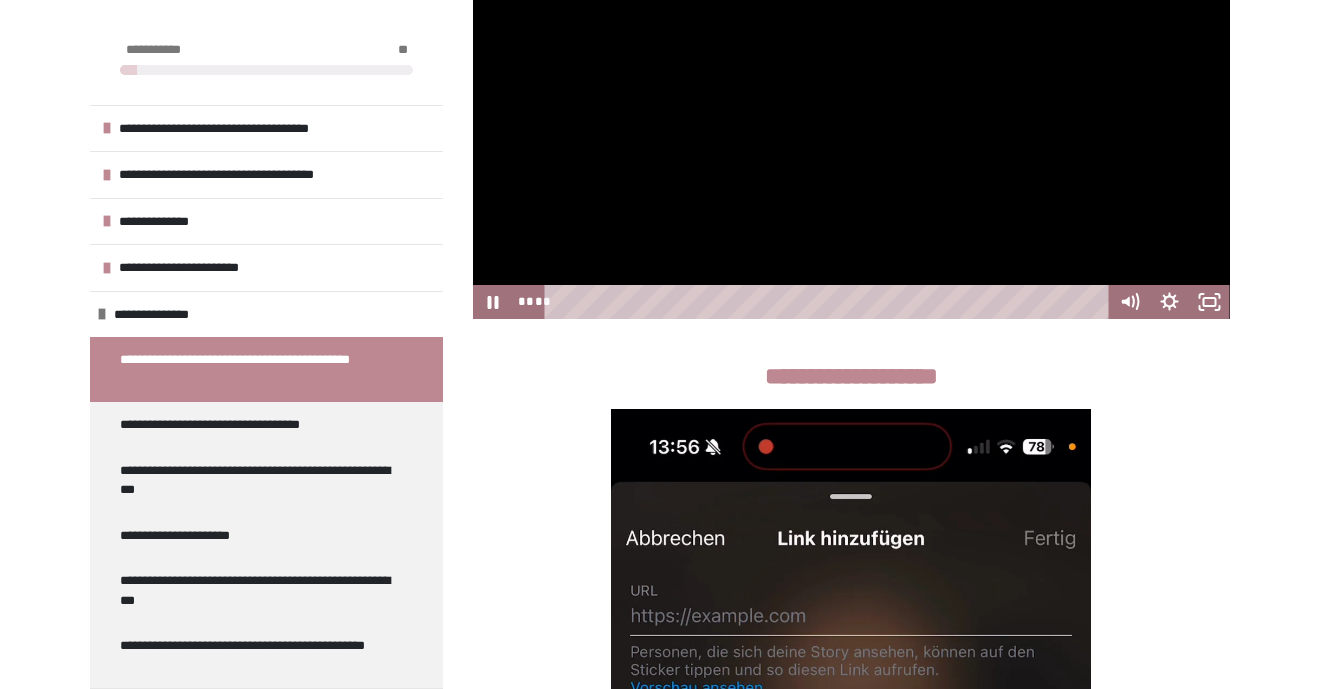 click at bounding box center (851, 74) 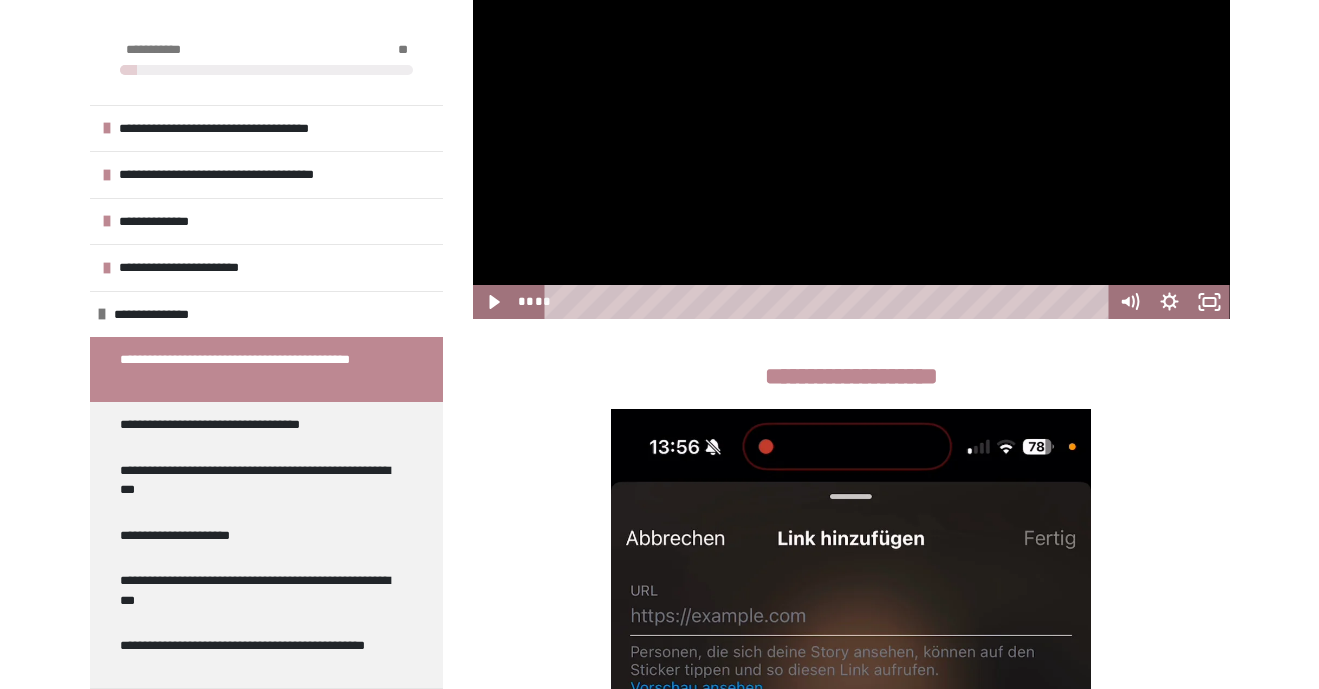 click at bounding box center (851, 74) 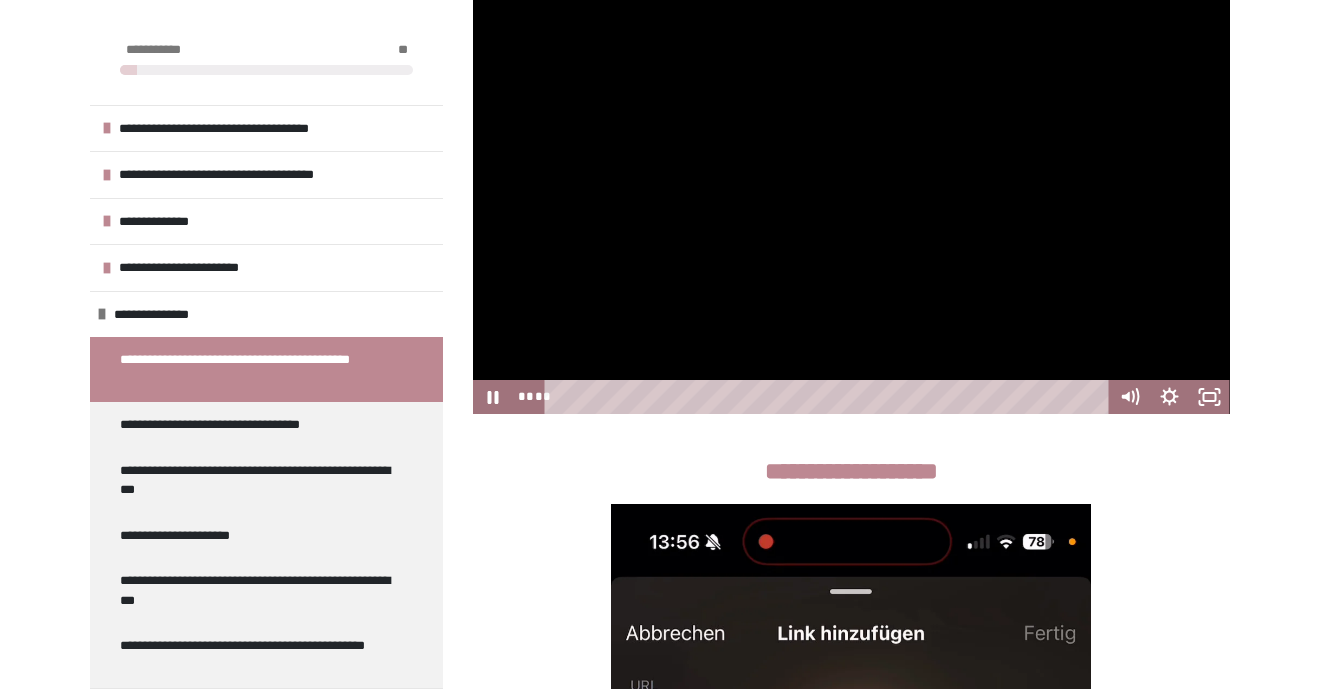 scroll, scrollTop: 541, scrollLeft: 0, axis: vertical 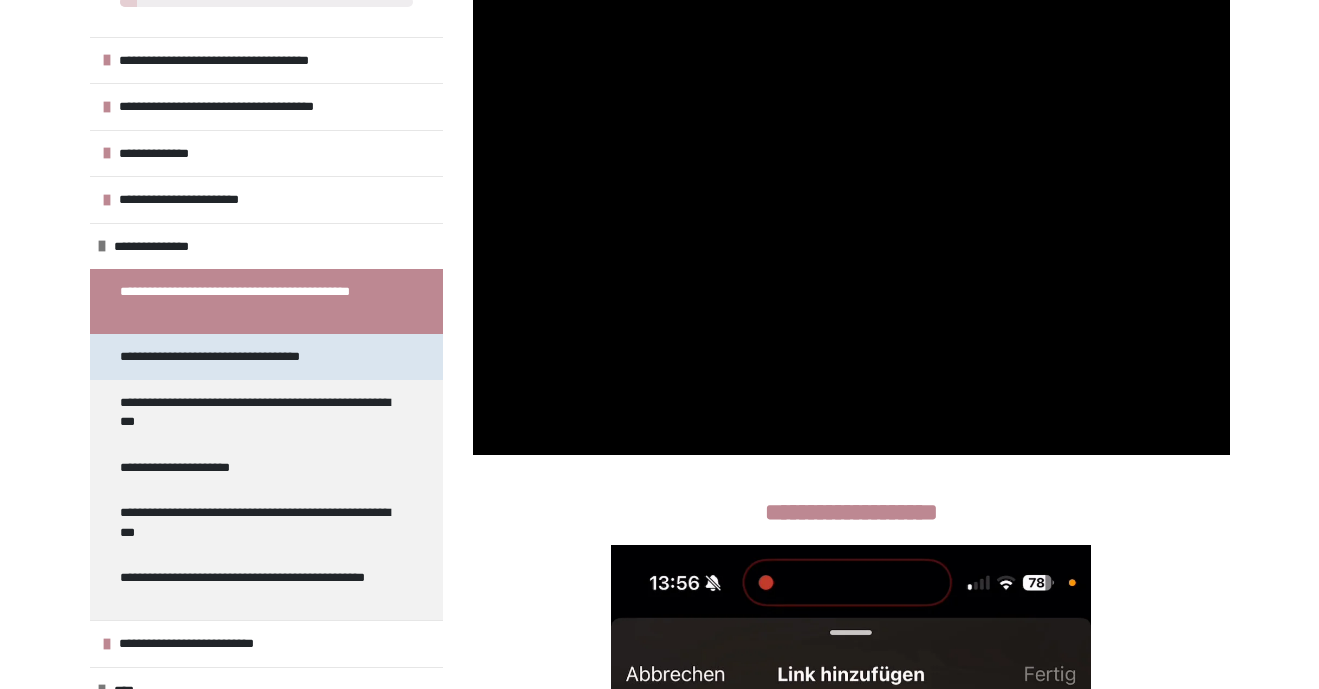 click on "**********" at bounding box center [245, 357] 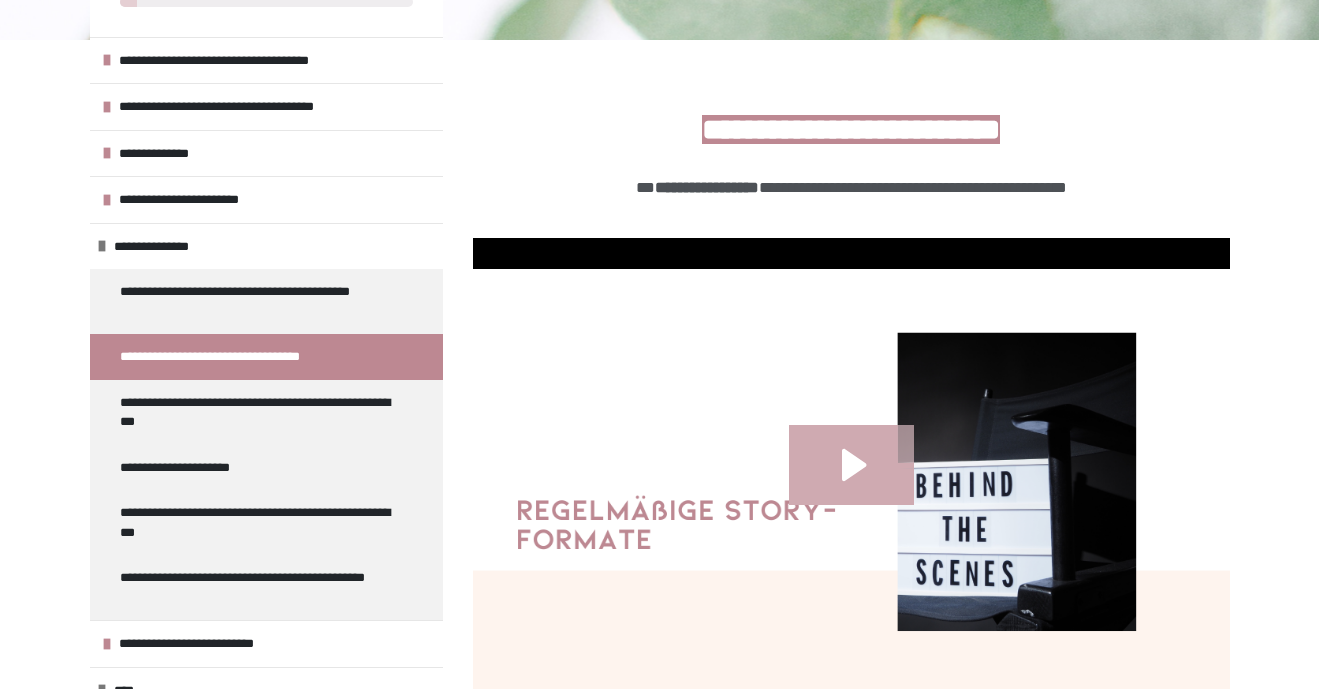 click 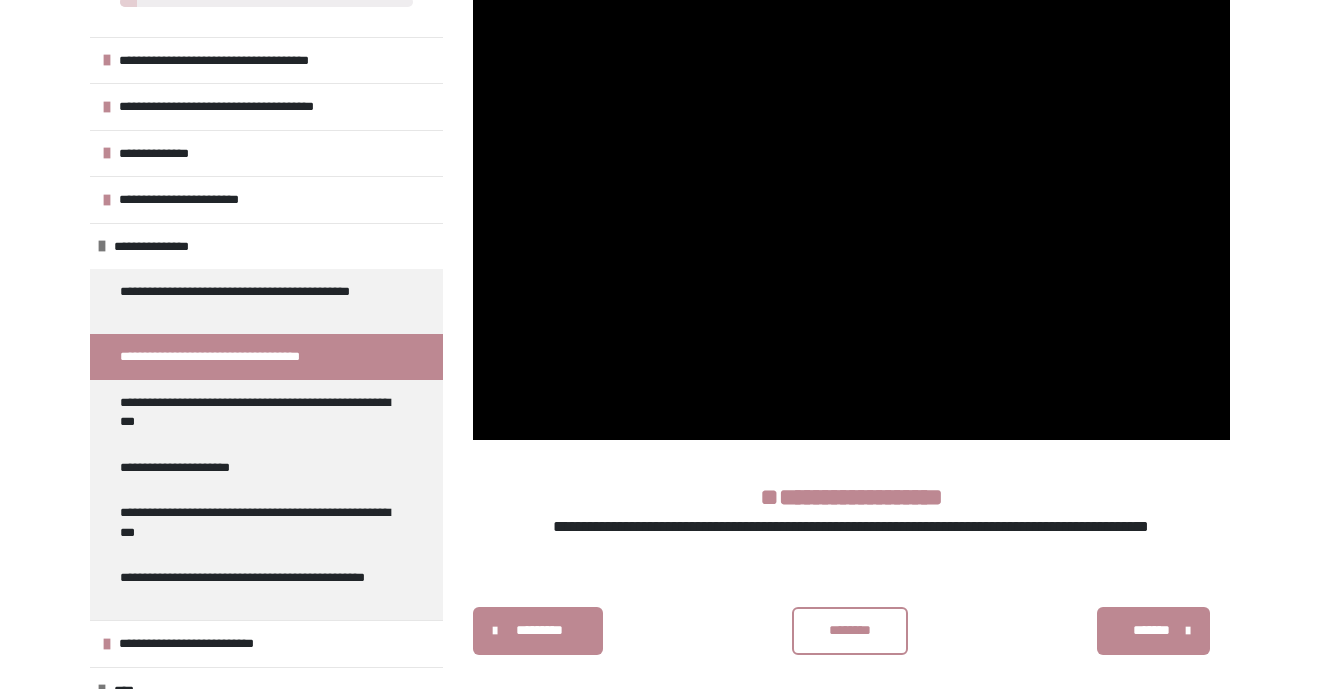 scroll, scrollTop: 606, scrollLeft: 0, axis: vertical 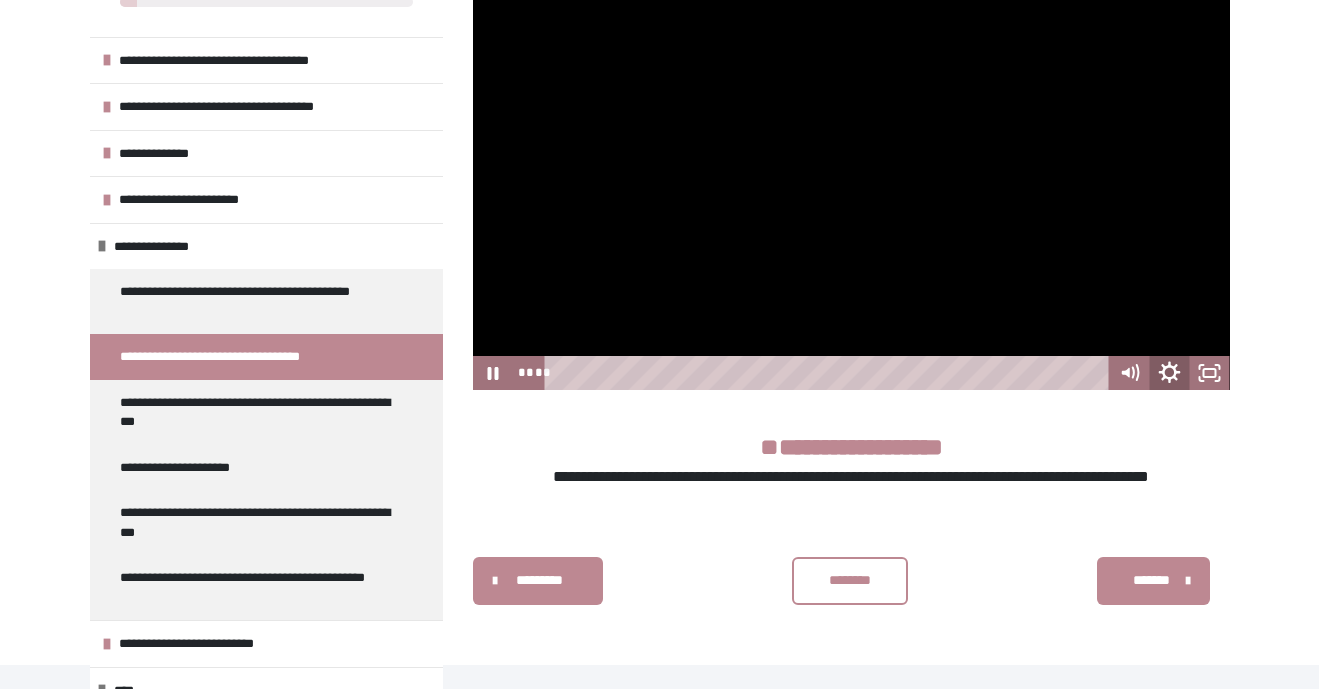 click 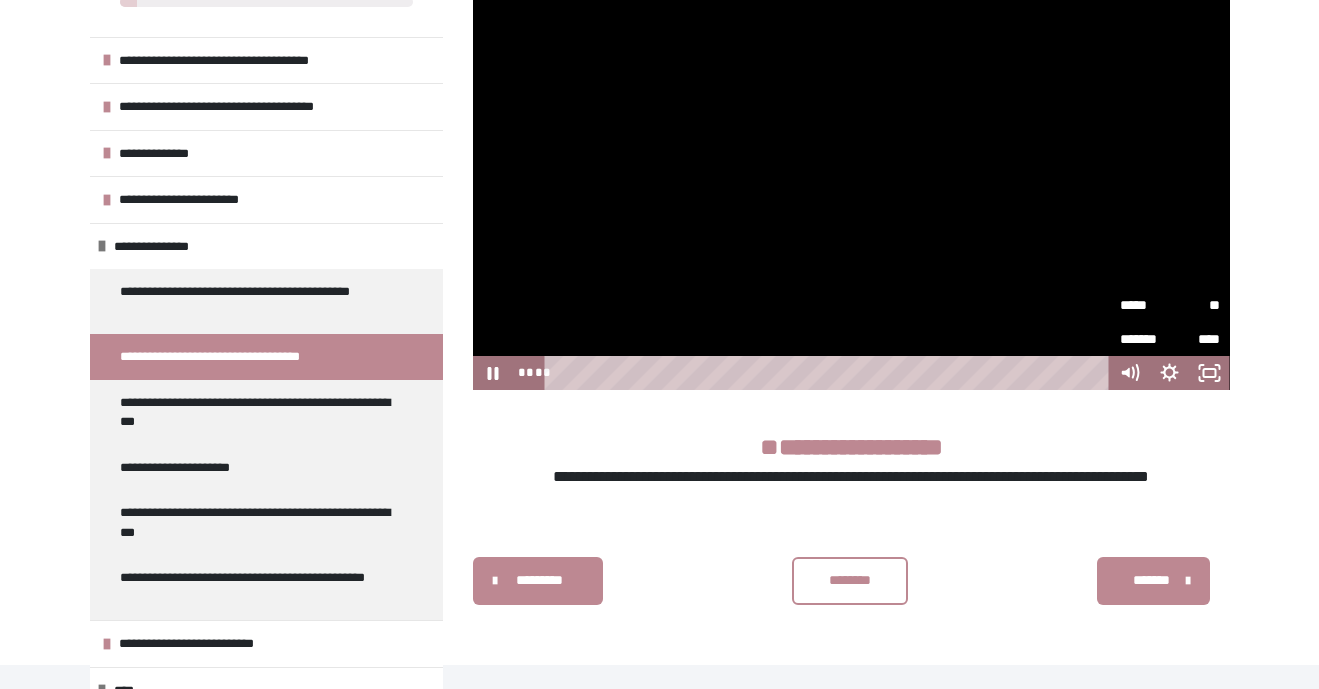 click on "*****" at bounding box center [1145, 305] 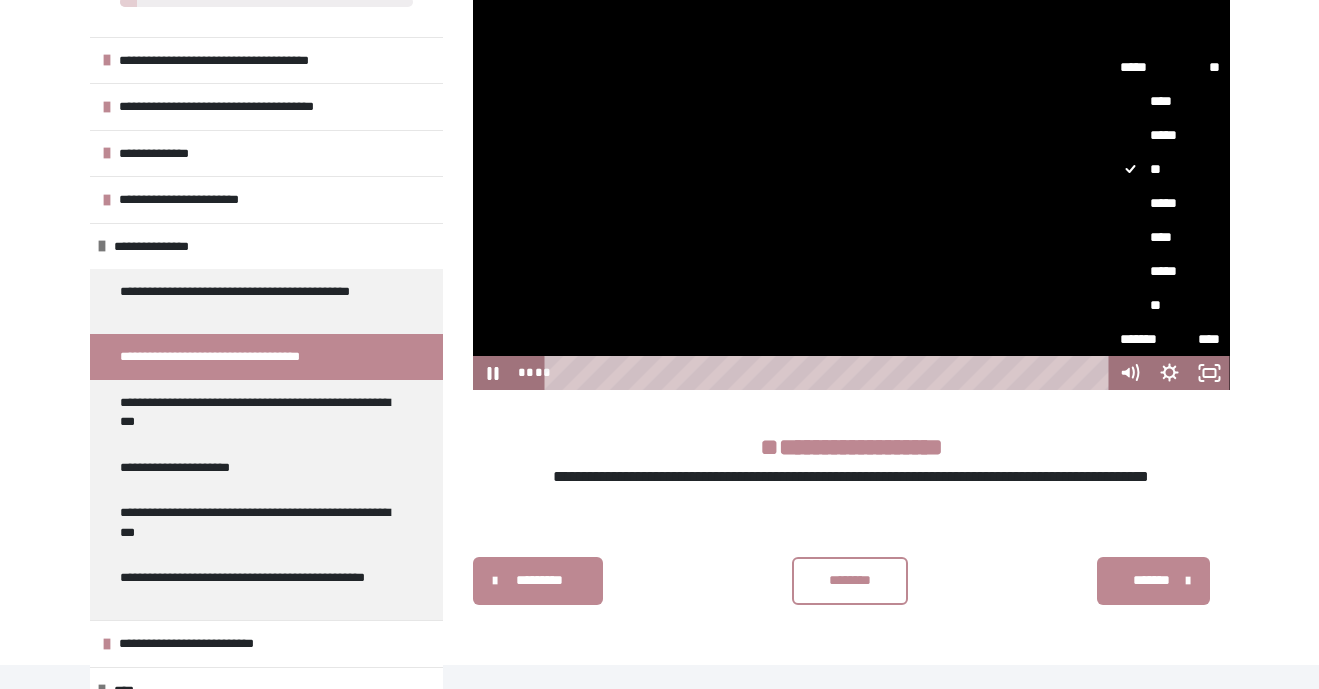 click on "*****" at bounding box center (1170, 271) 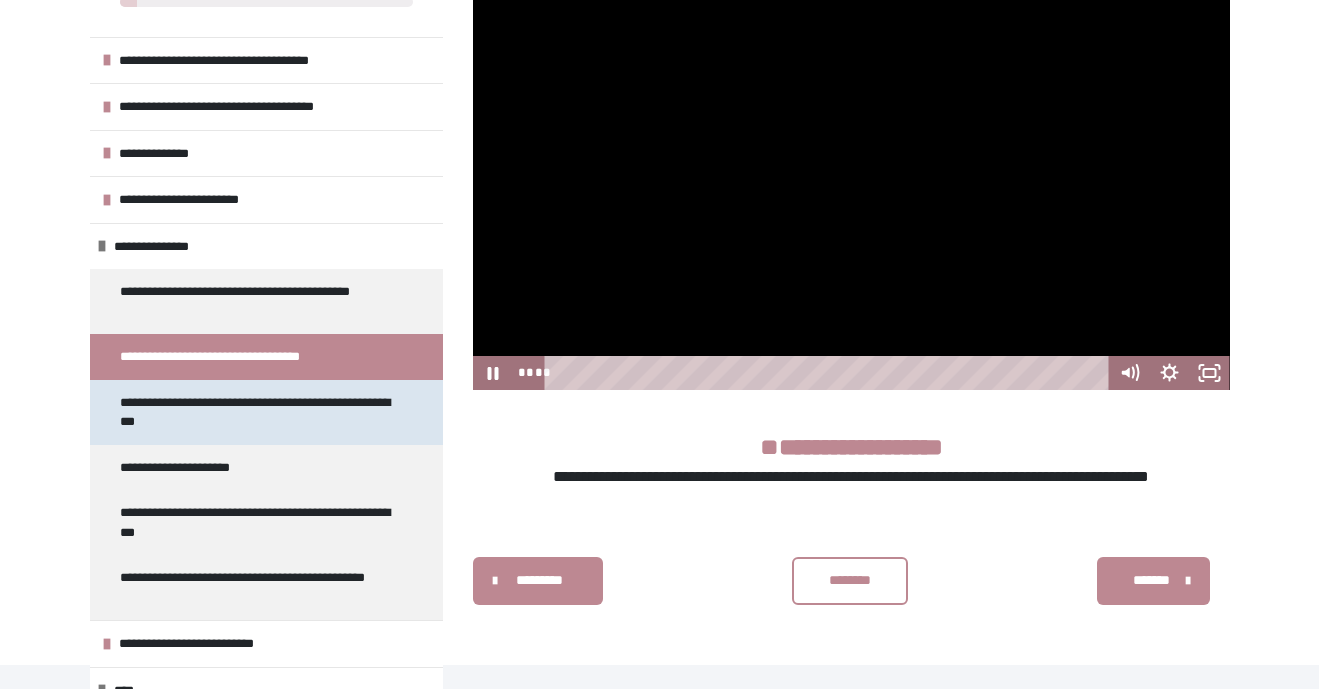 click on "**********" at bounding box center (258, 412) 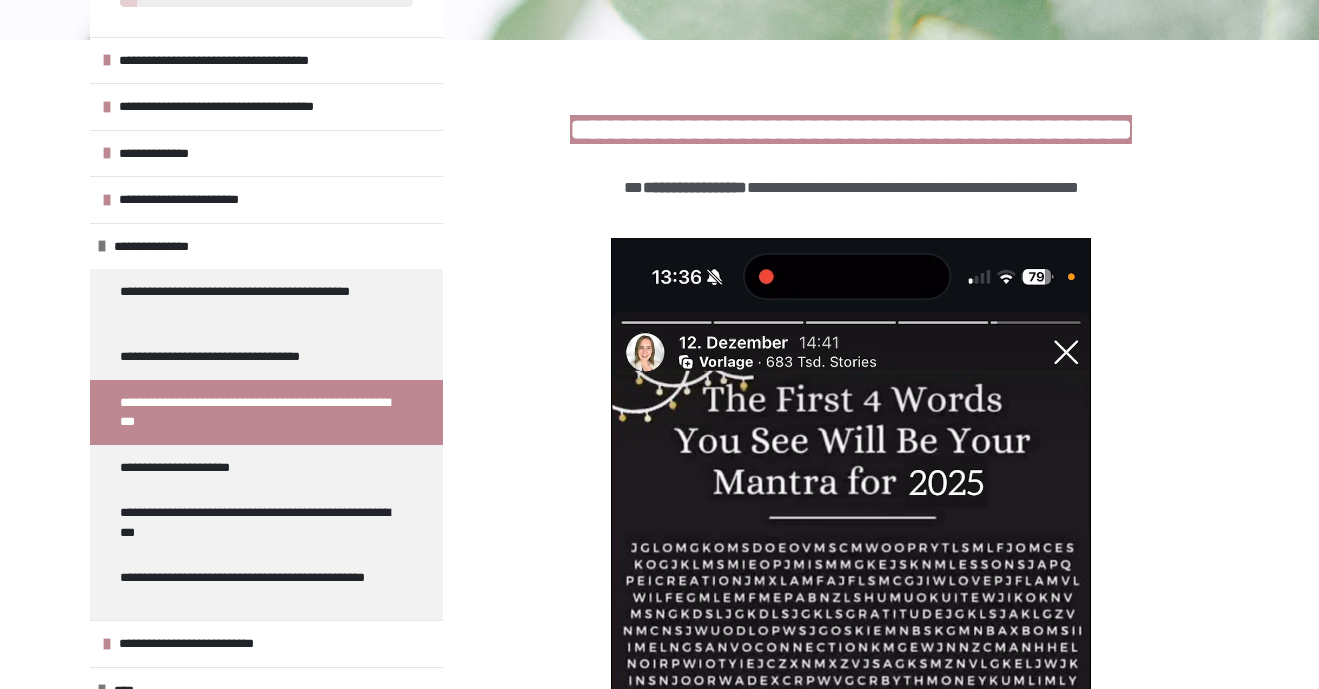 click at bounding box center (851, 758) 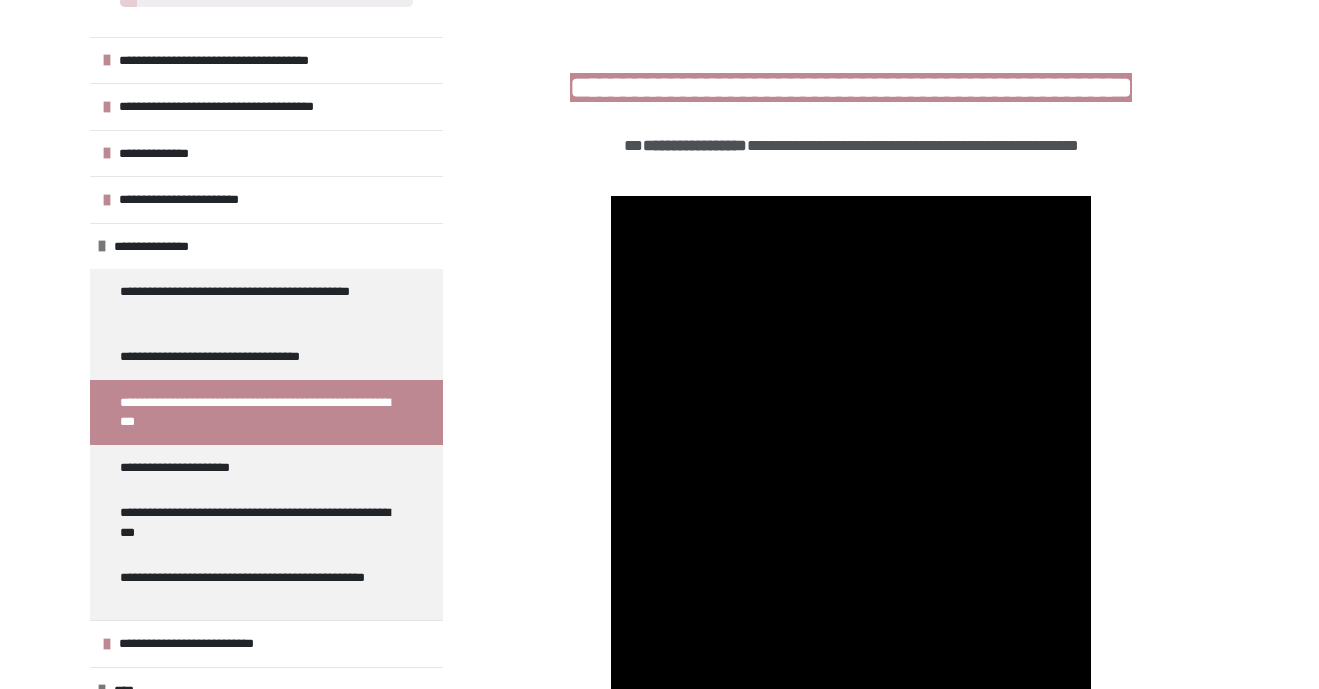scroll, scrollTop: 241, scrollLeft: 0, axis: vertical 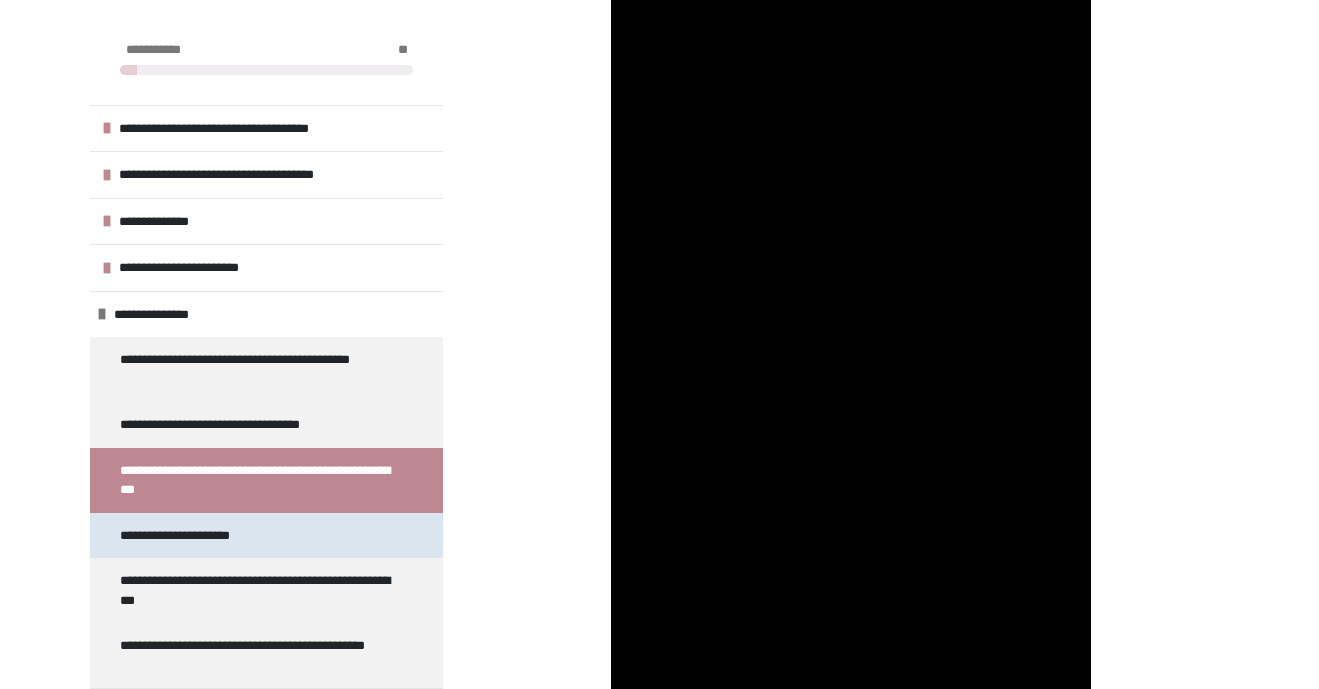 click on "**********" at bounding box center (266, 536) 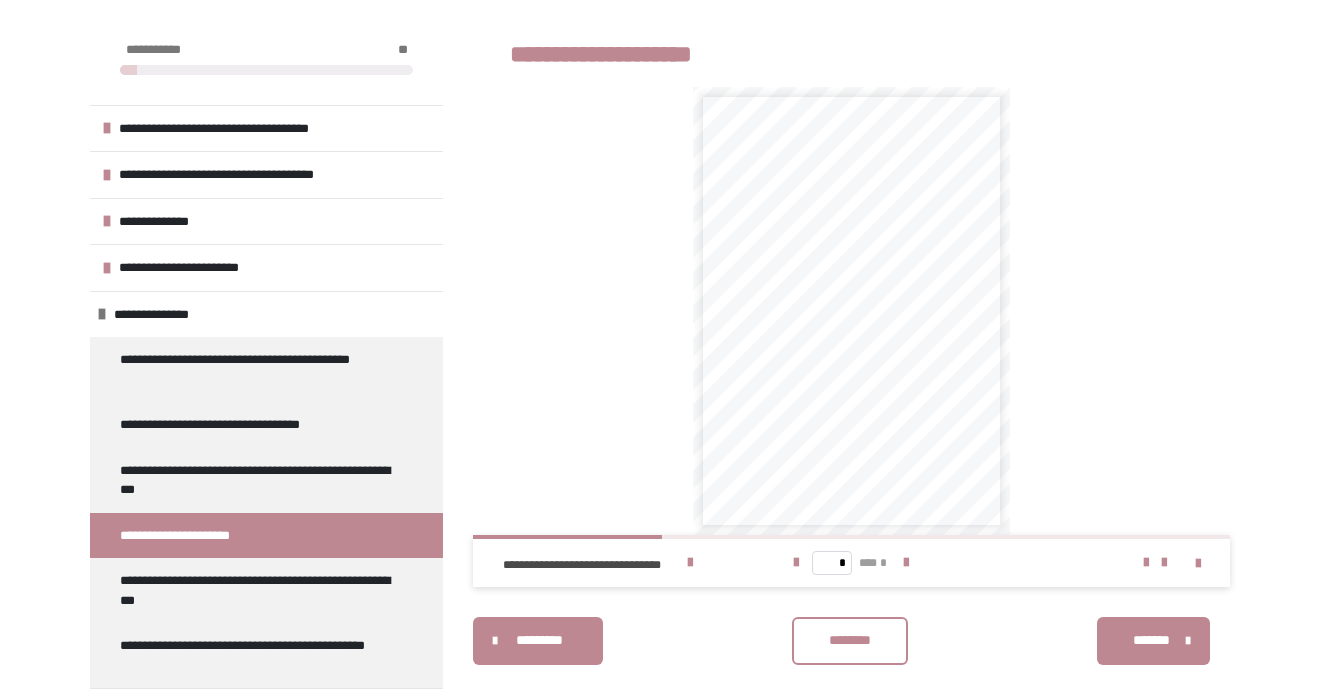 scroll, scrollTop: 302, scrollLeft: 0, axis: vertical 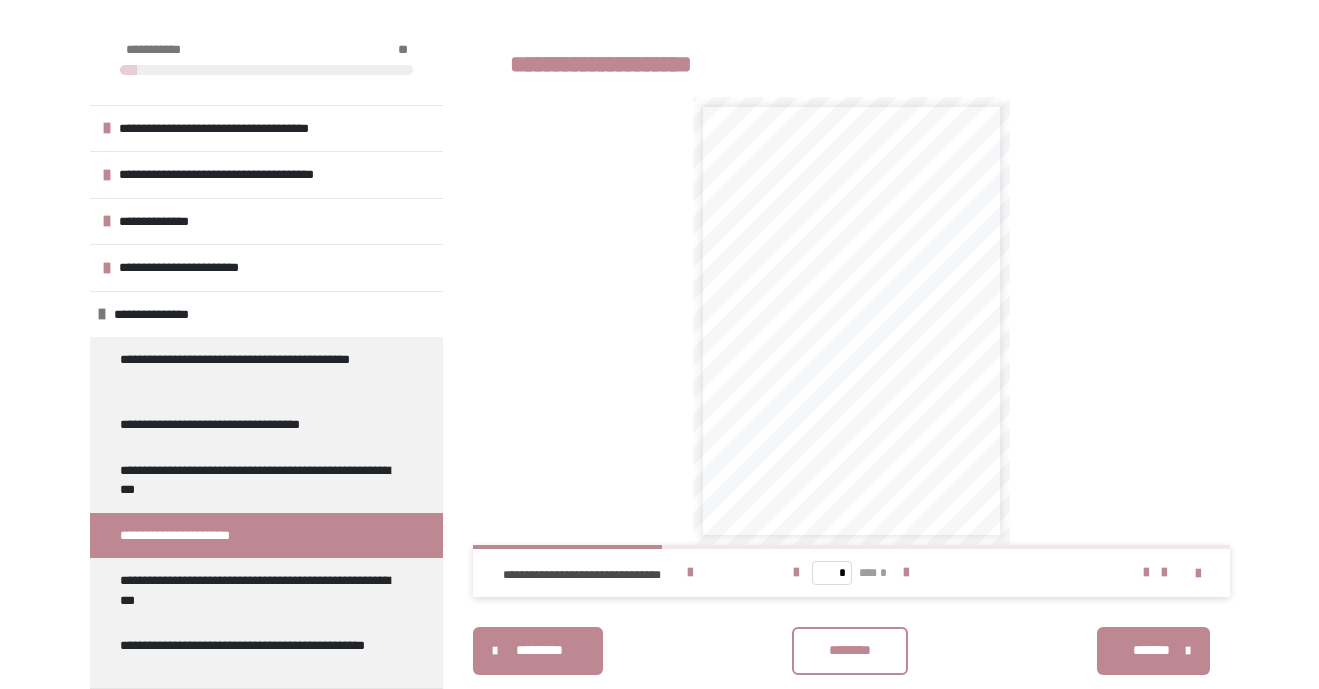 click on "**********" at bounding box center [854, 426] 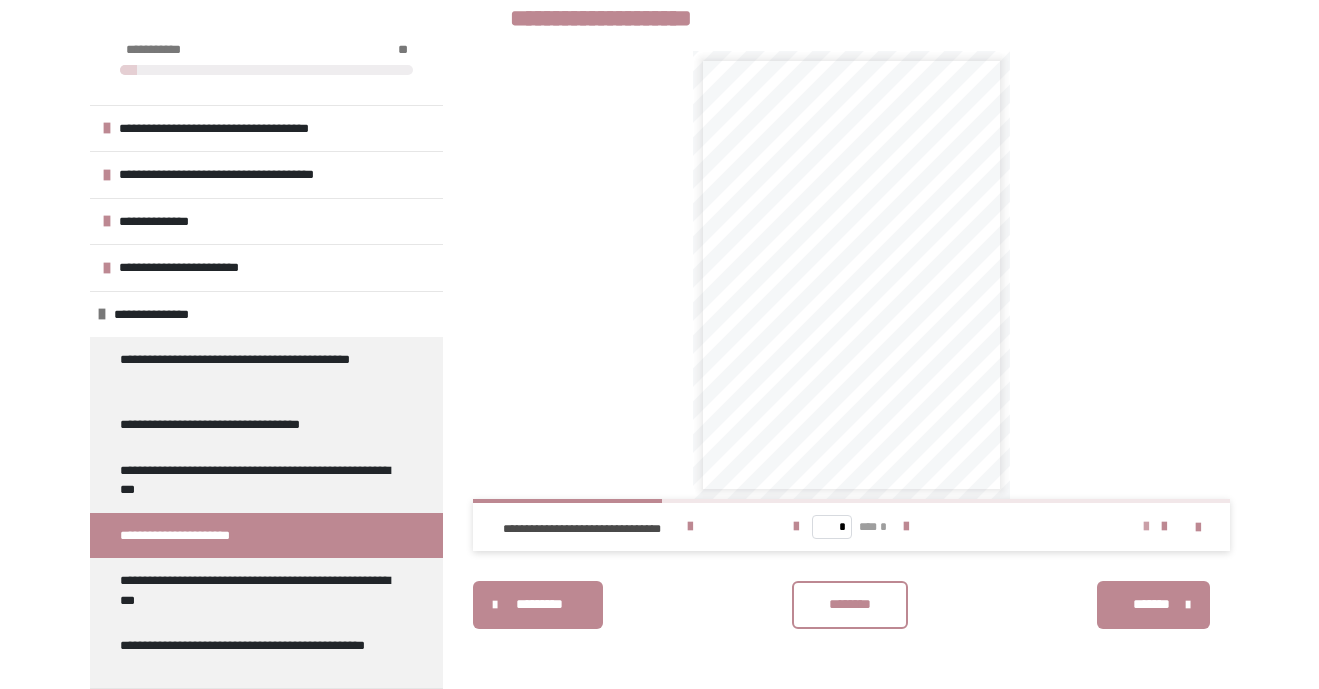 click at bounding box center (1146, 527) 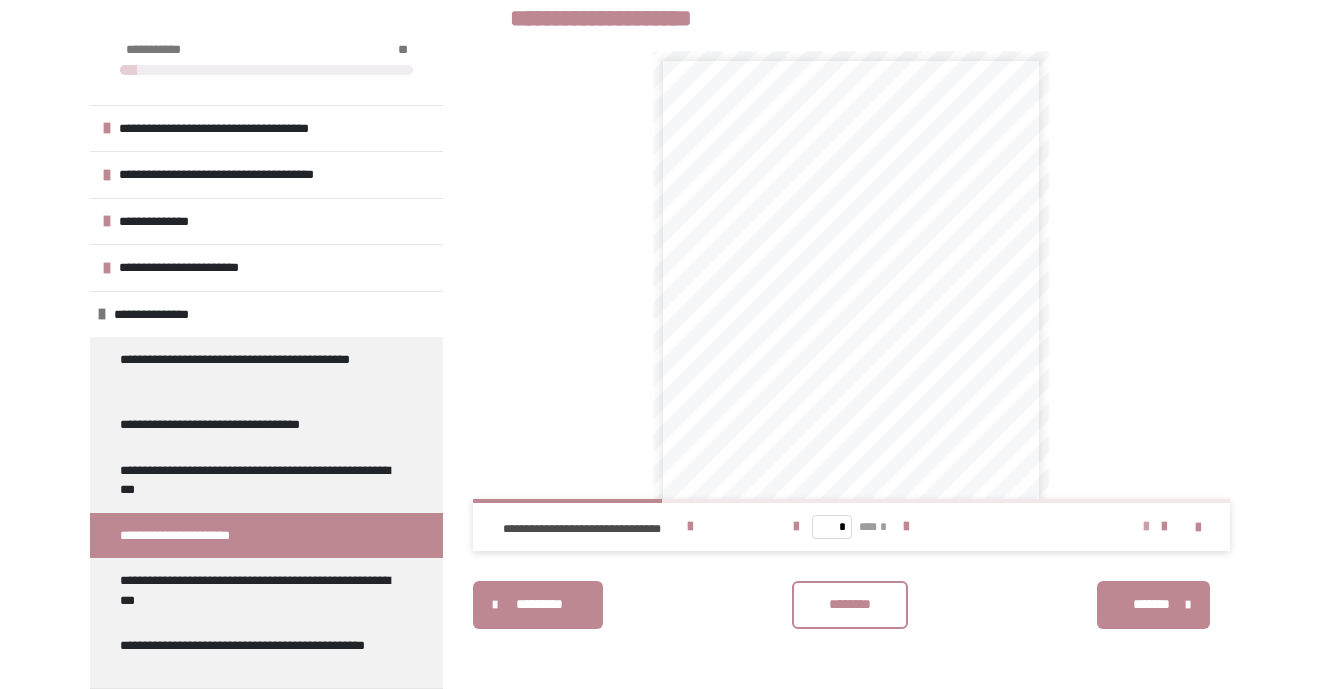 click at bounding box center [1146, 527] 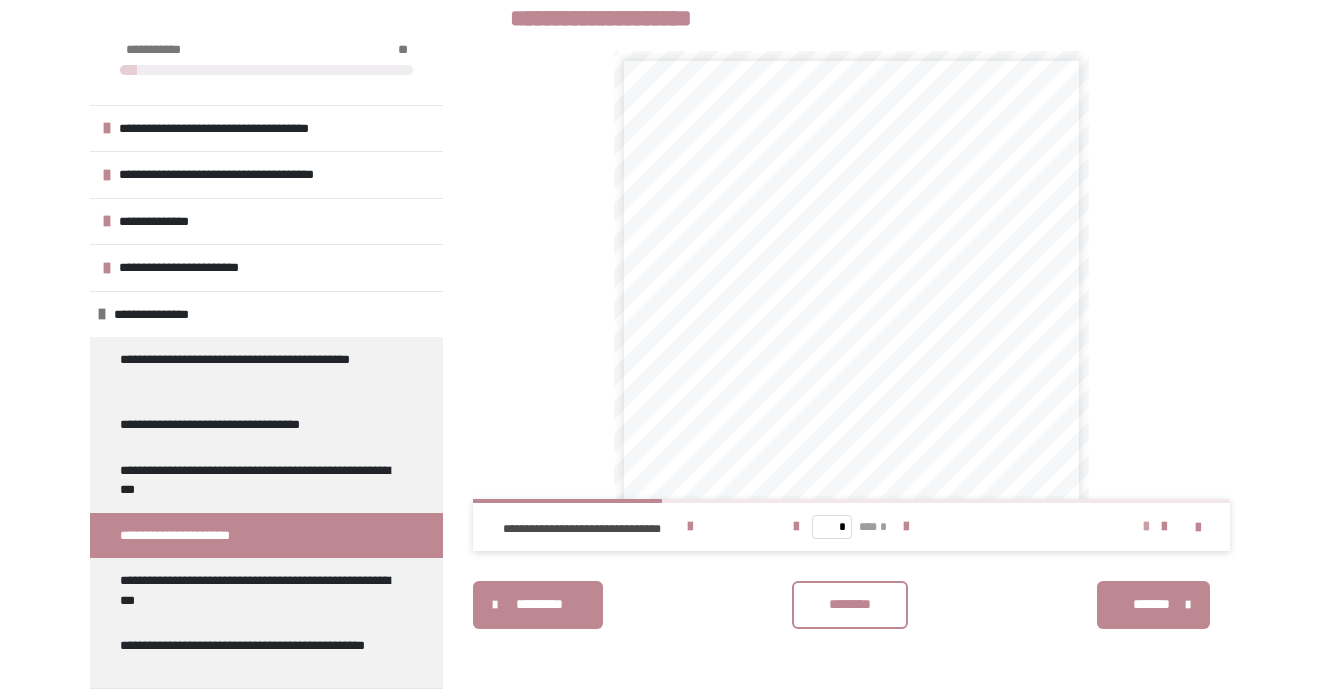 click at bounding box center (1146, 527) 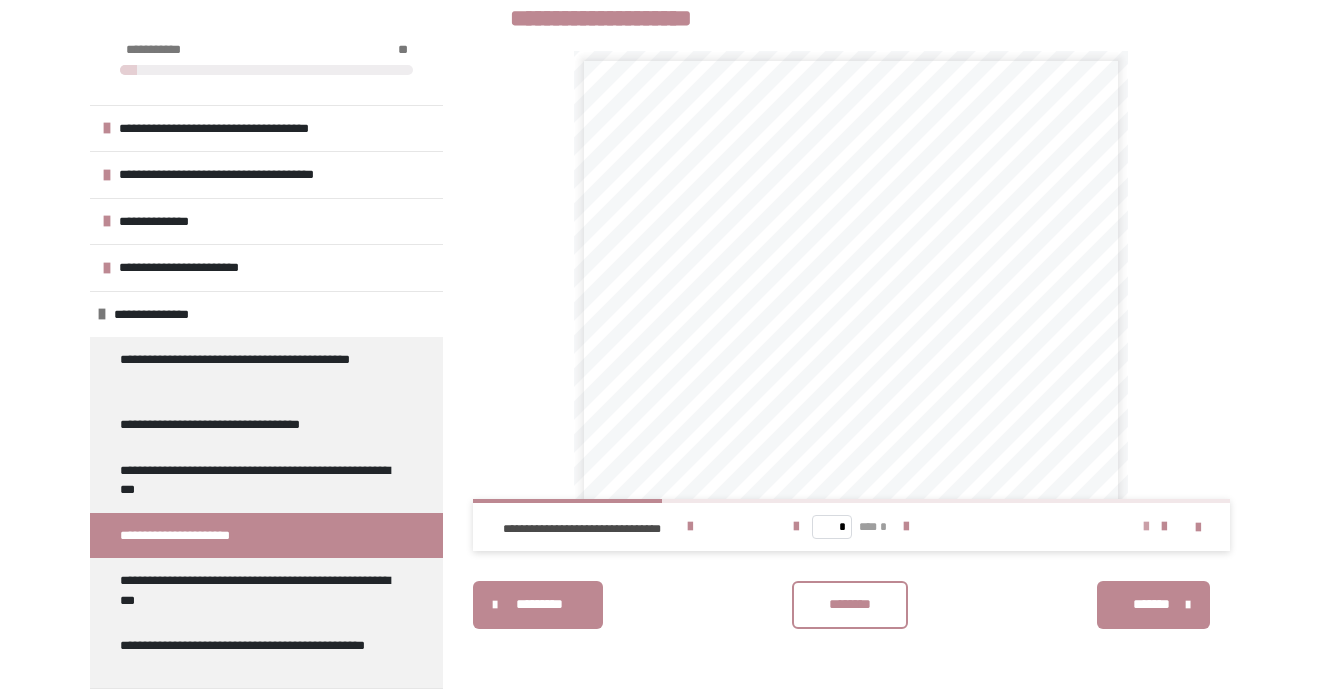 click at bounding box center (1146, 527) 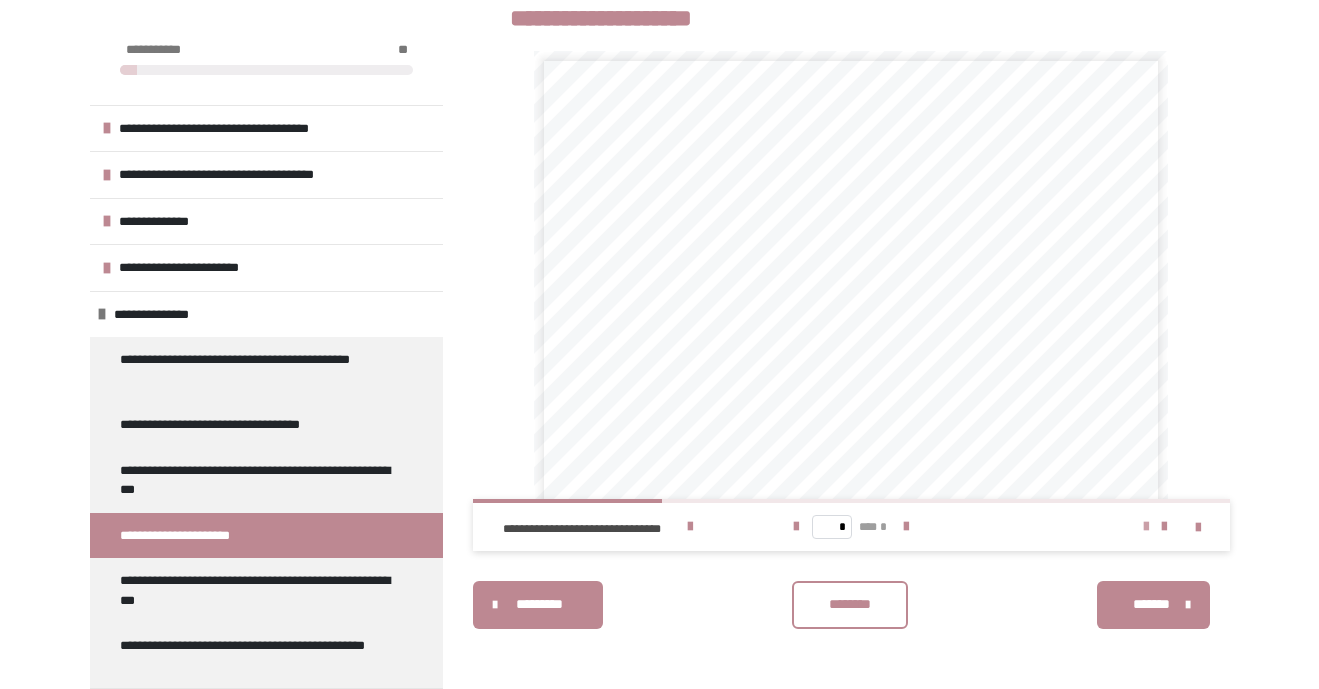 click at bounding box center [1146, 527] 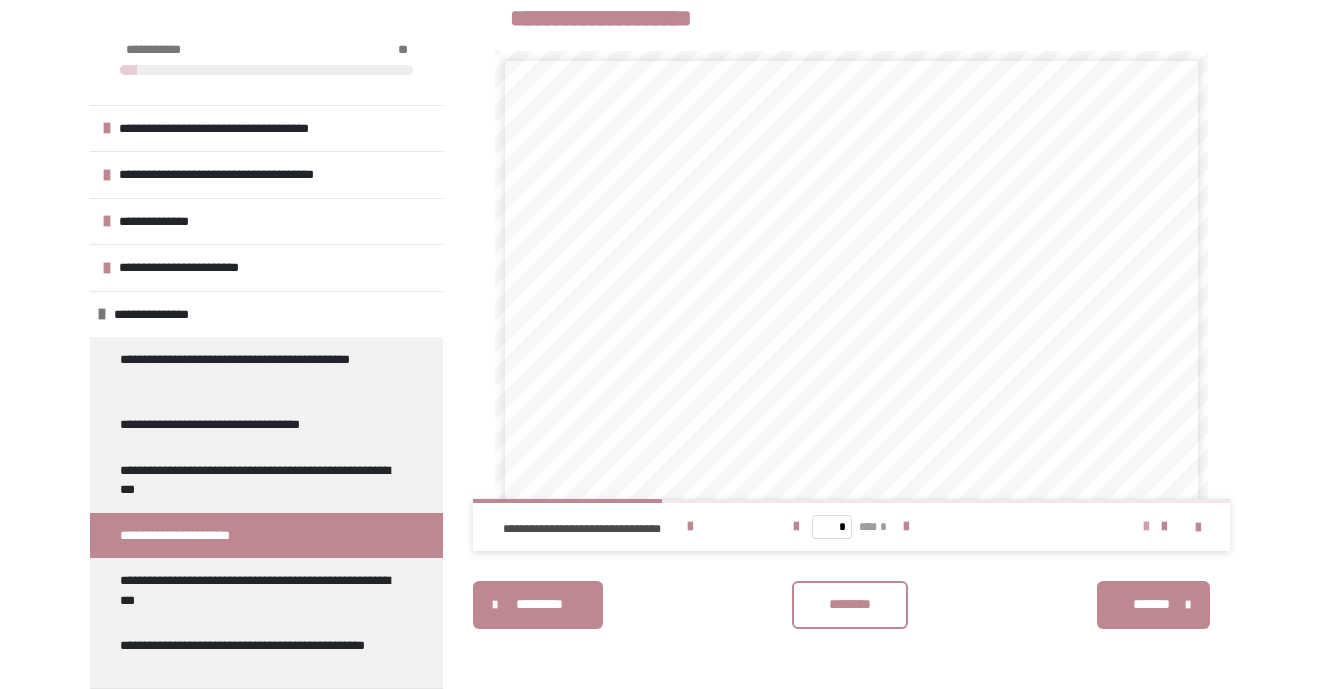 click at bounding box center [1146, 527] 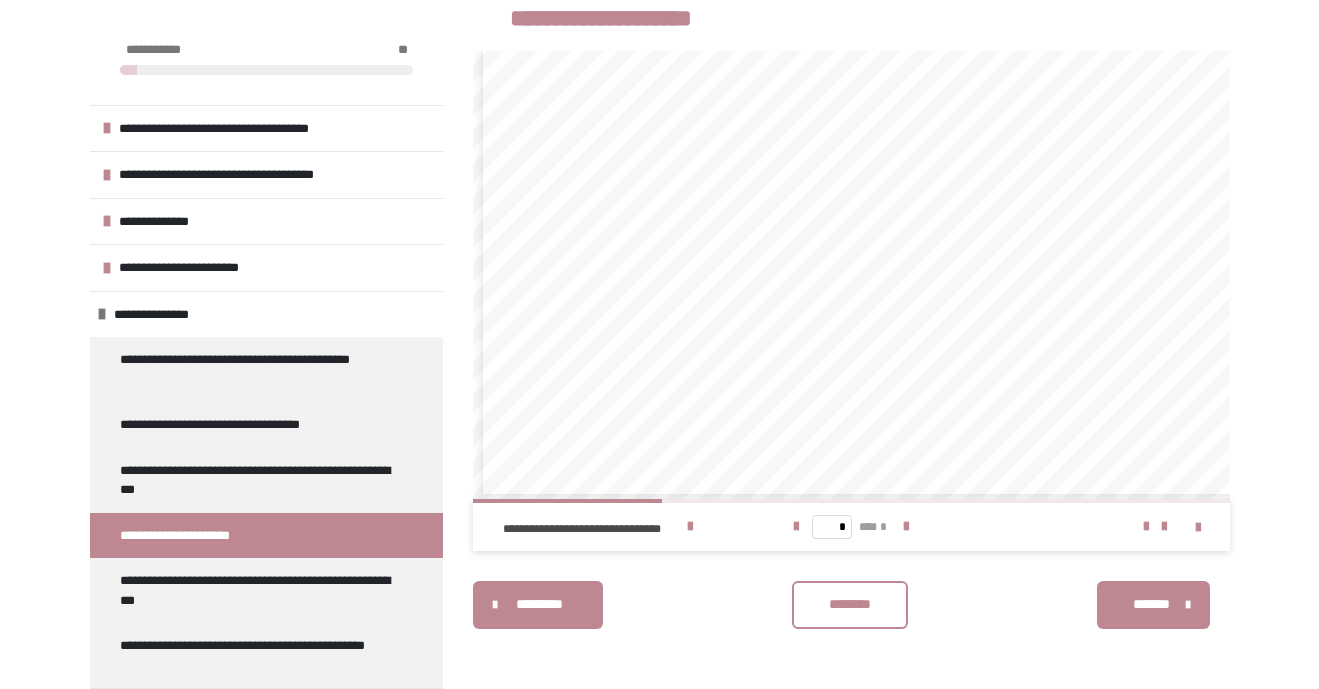 scroll, scrollTop: 672, scrollLeft: 0, axis: vertical 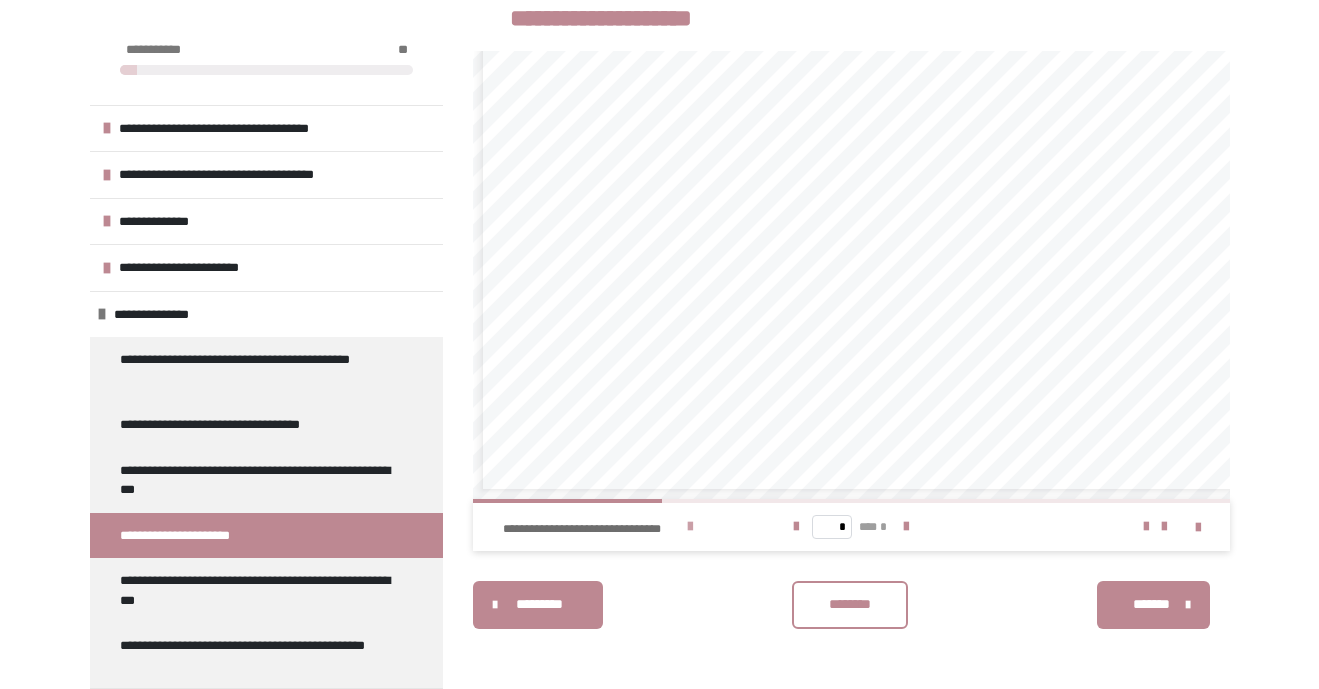 click on "**********" at bounding box center [622, 527] 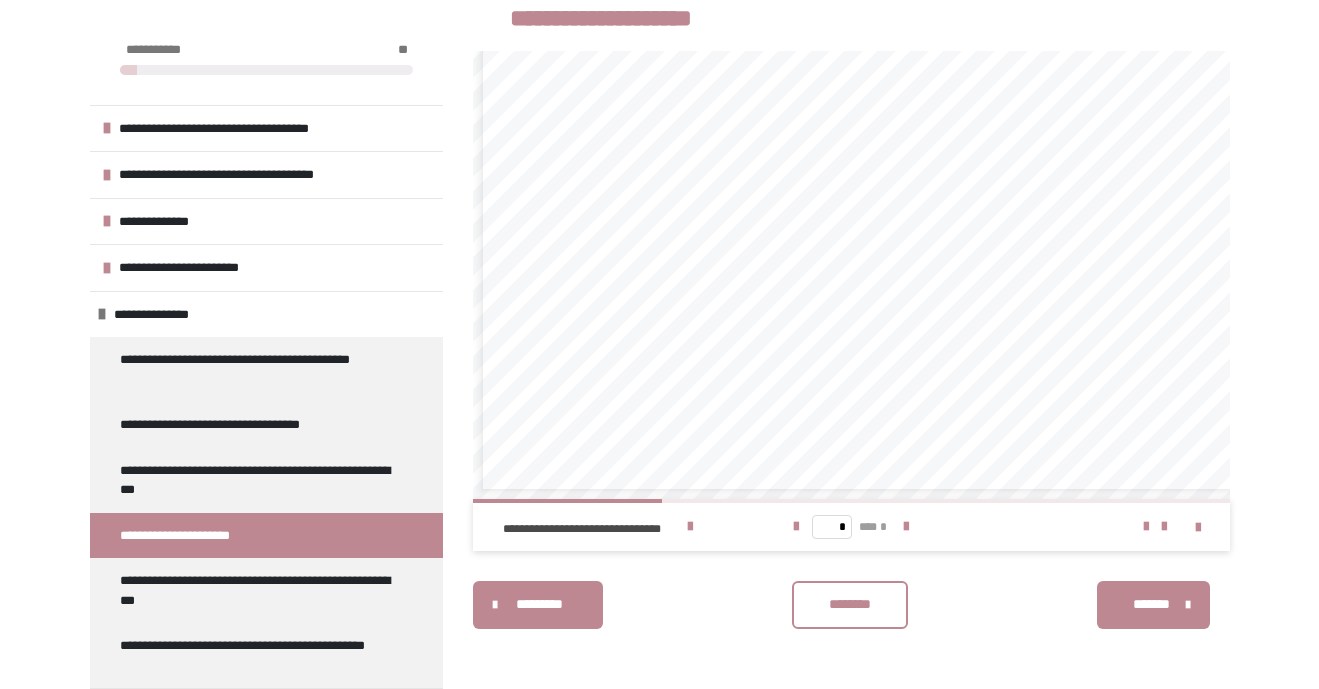 click on "********" at bounding box center [850, 604] 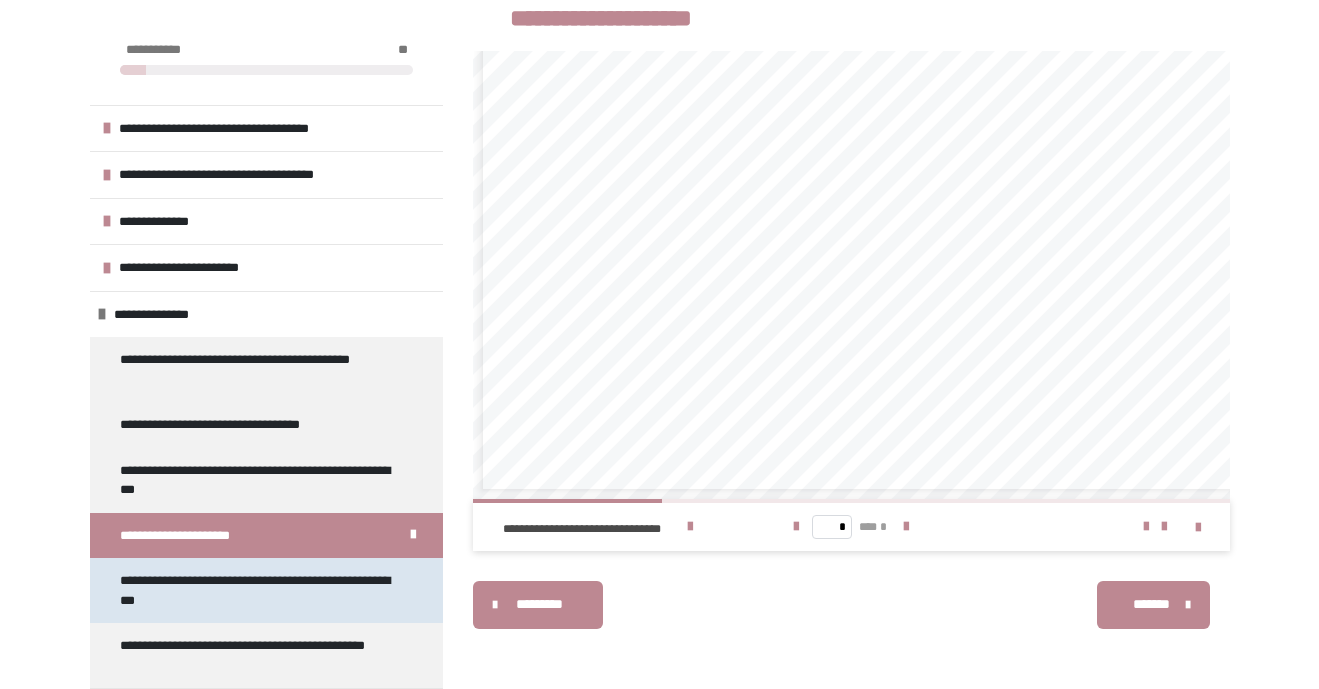 click on "**********" at bounding box center [258, 590] 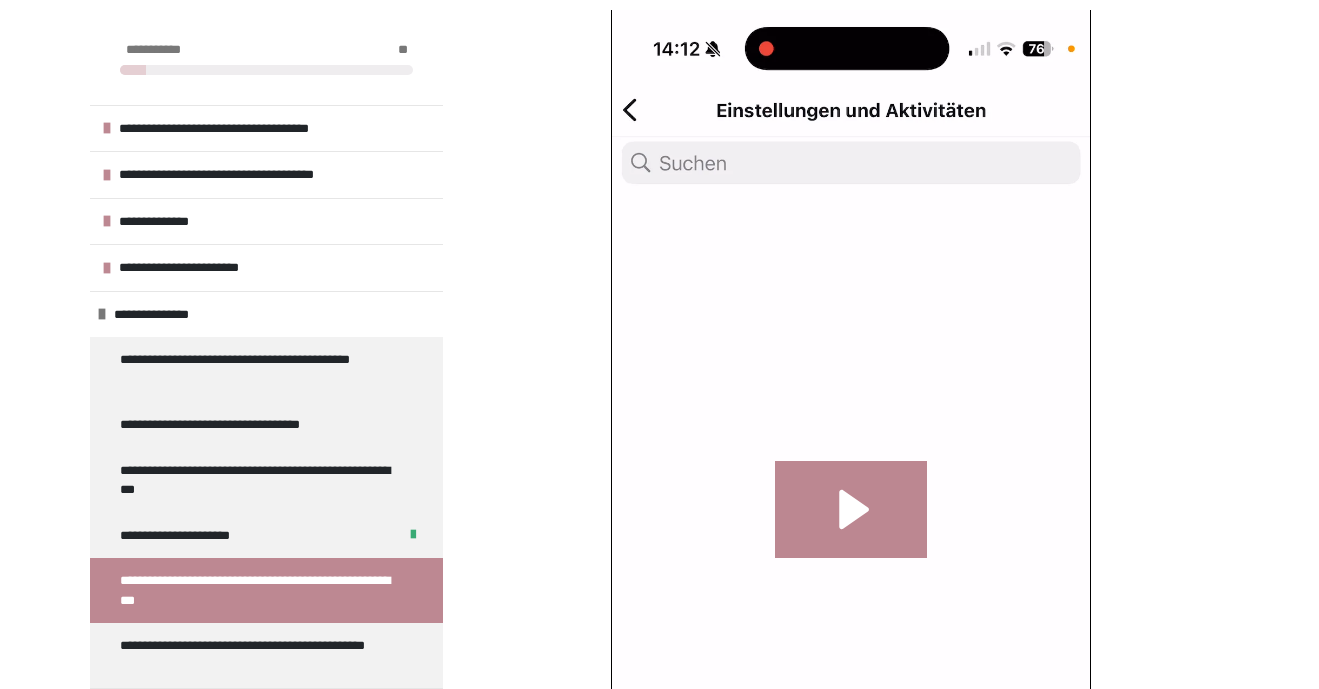 scroll, scrollTop: 494, scrollLeft: 0, axis: vertical 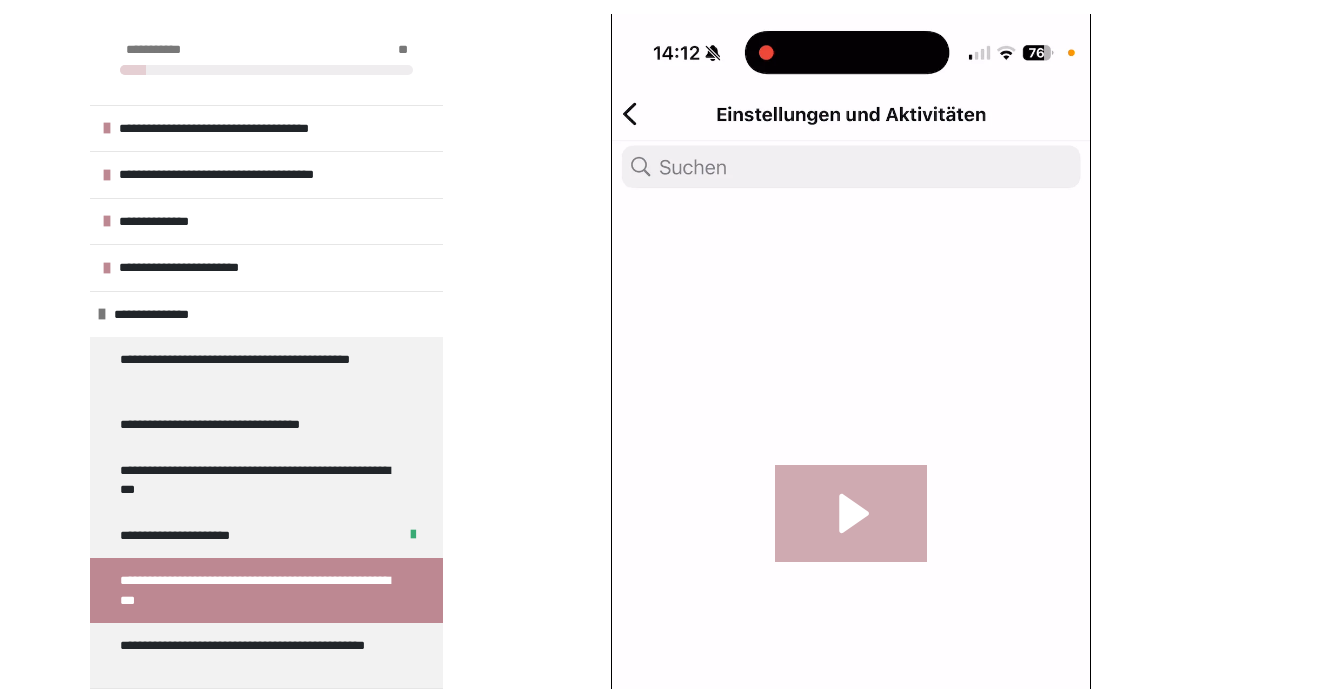 click 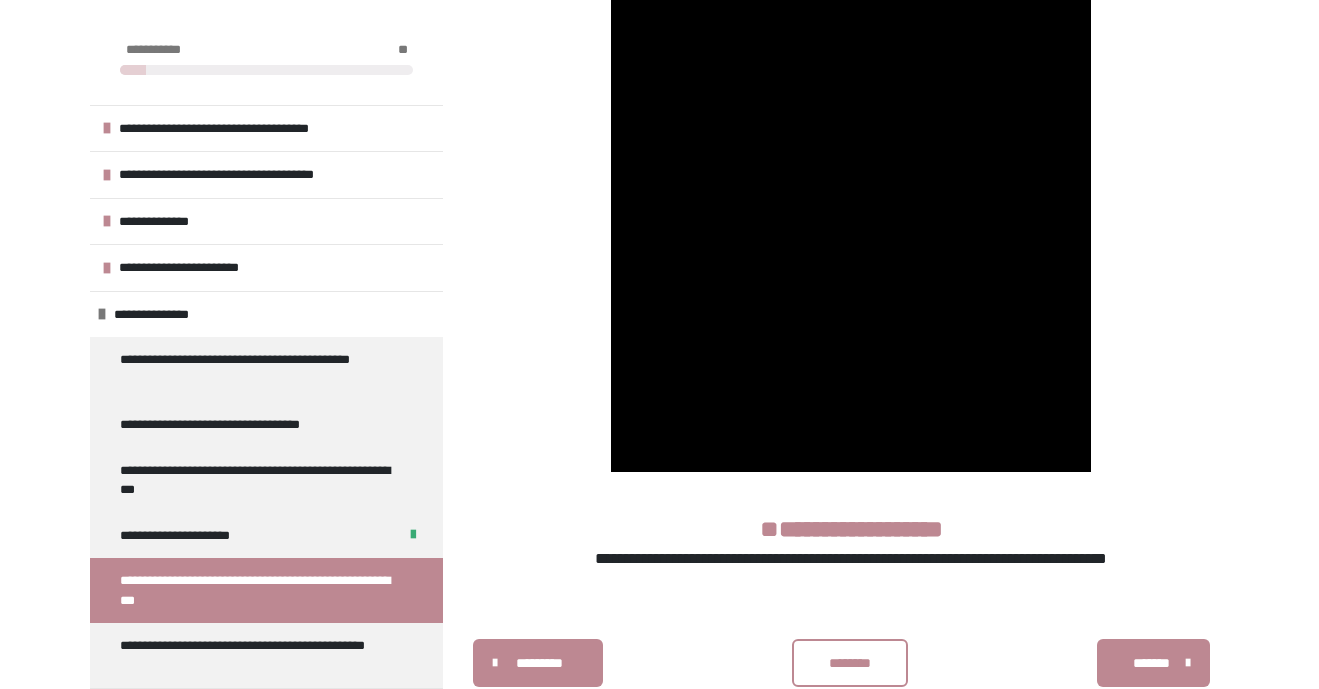 scroll, scrollTop: 1158, scrollLeft: 0, axis: vertical 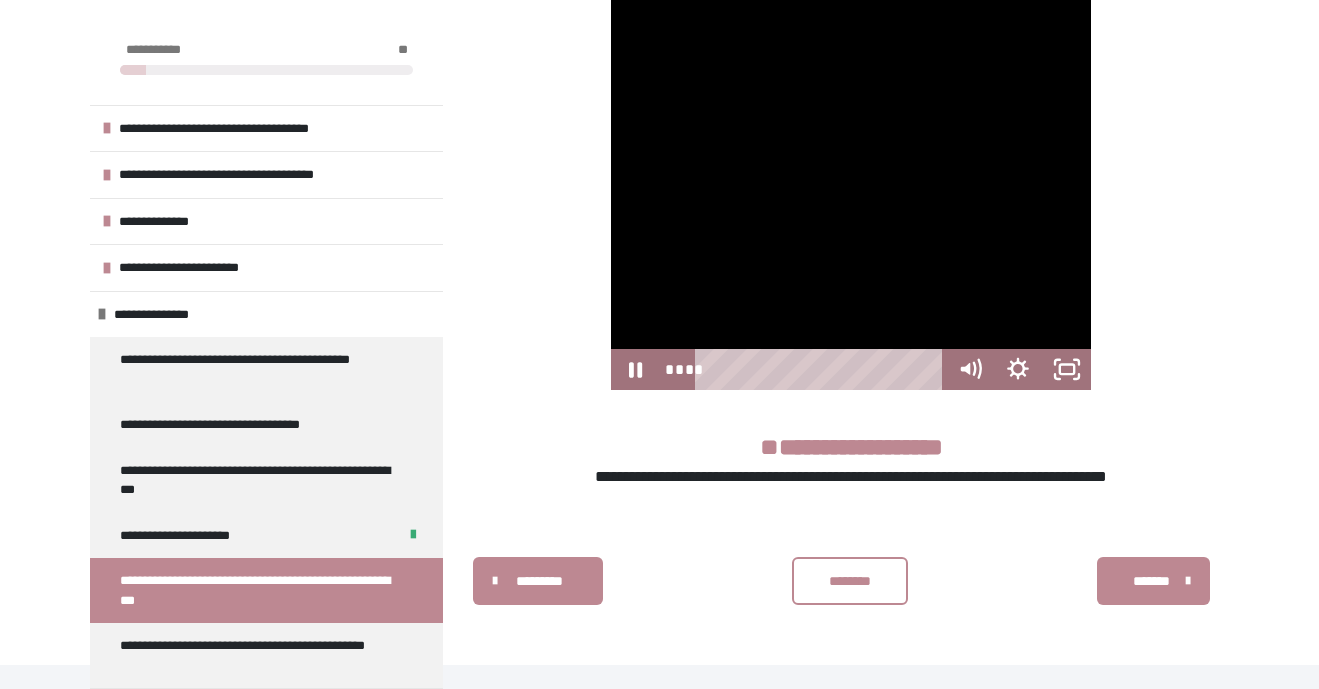 click at bounding box center [851, -130] 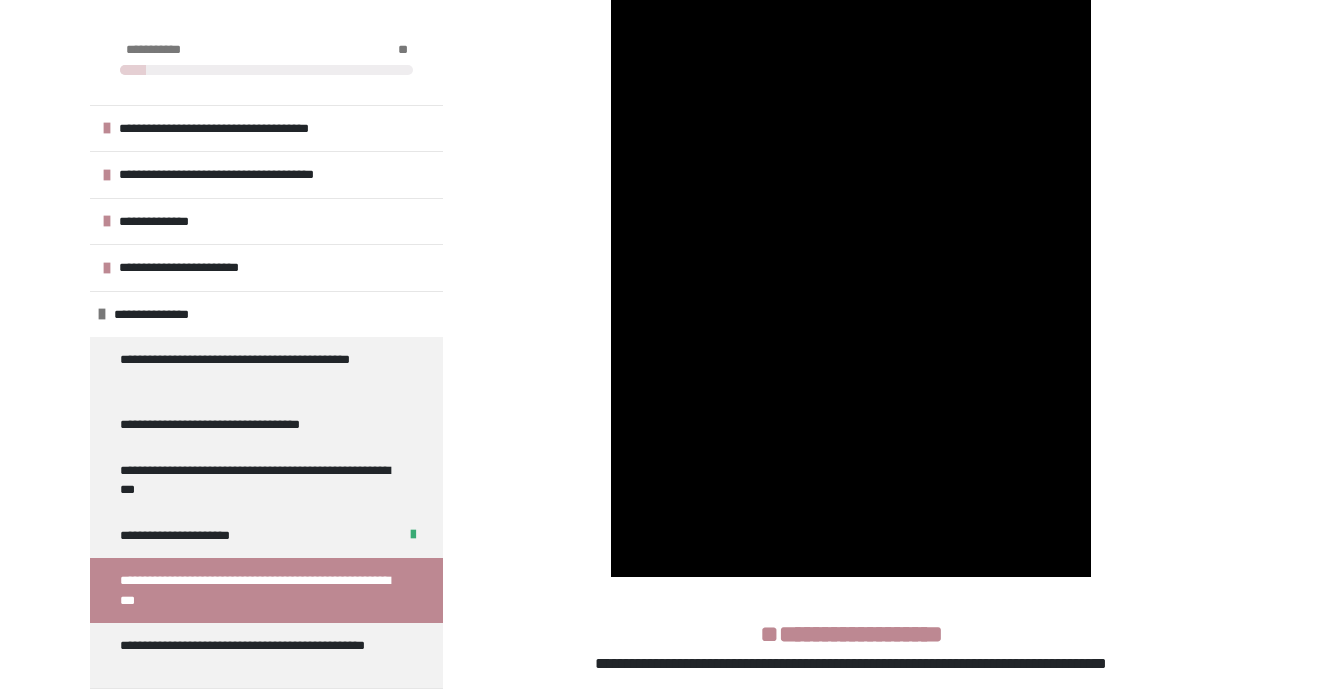 scroll, scrollTop: 978, scrollLeft: 0, axis: vertical 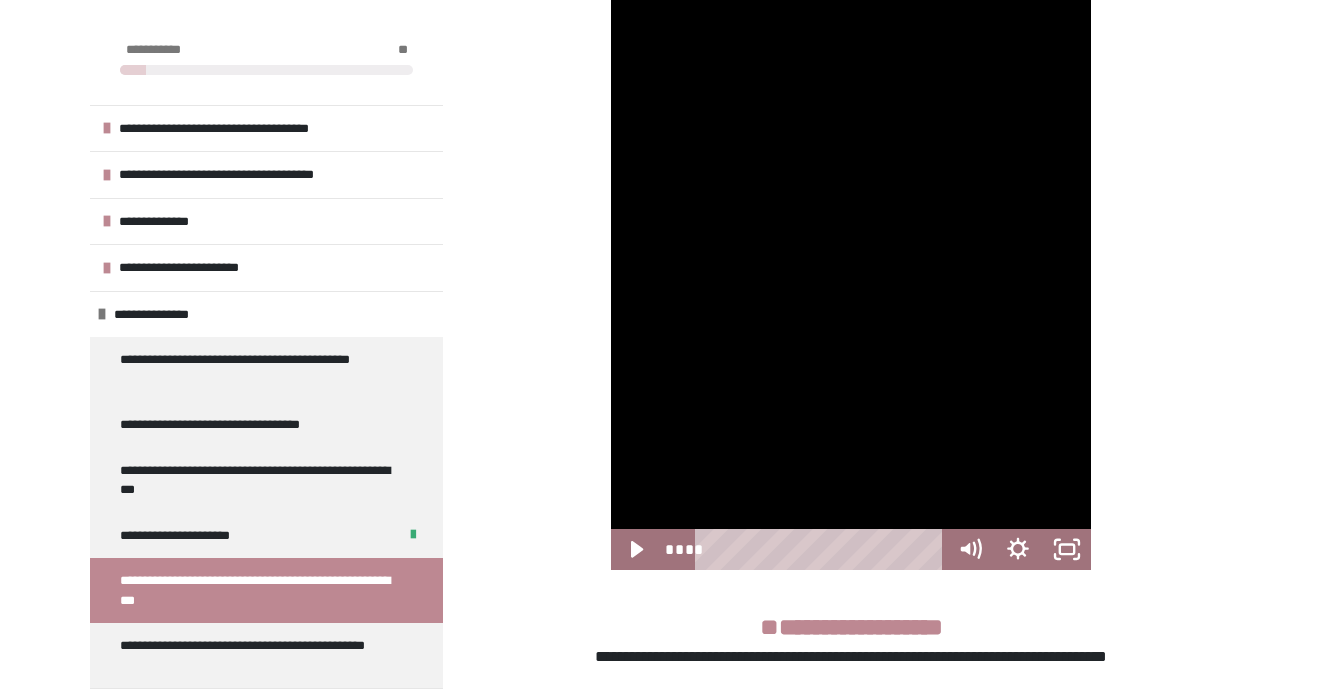 type 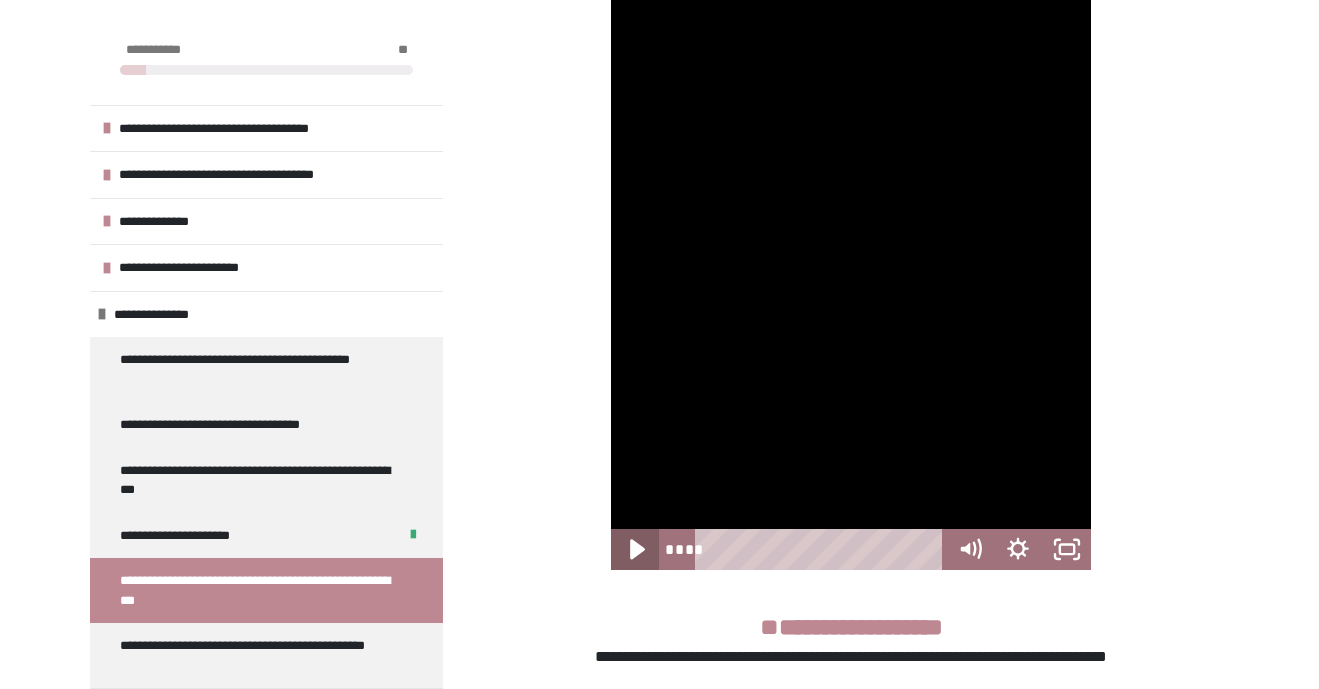 click 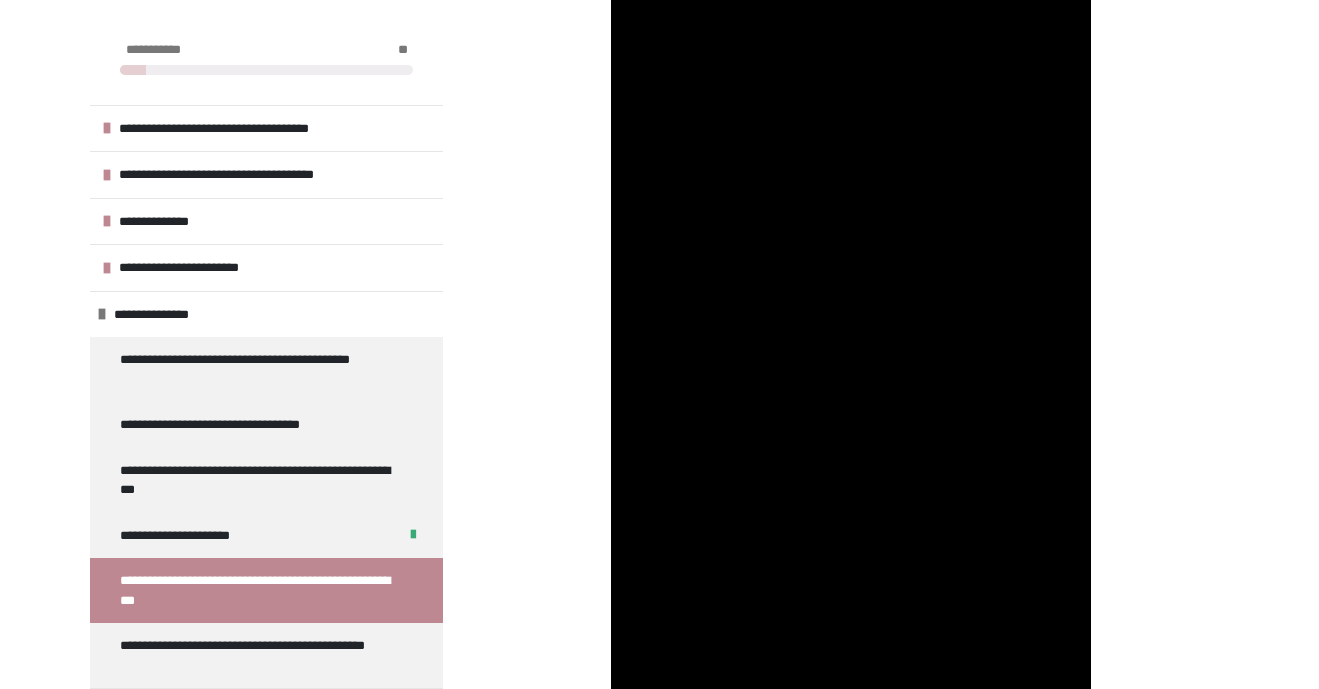 scroll, scrollTop: 587, scrollLeft: 0, axis: vertical 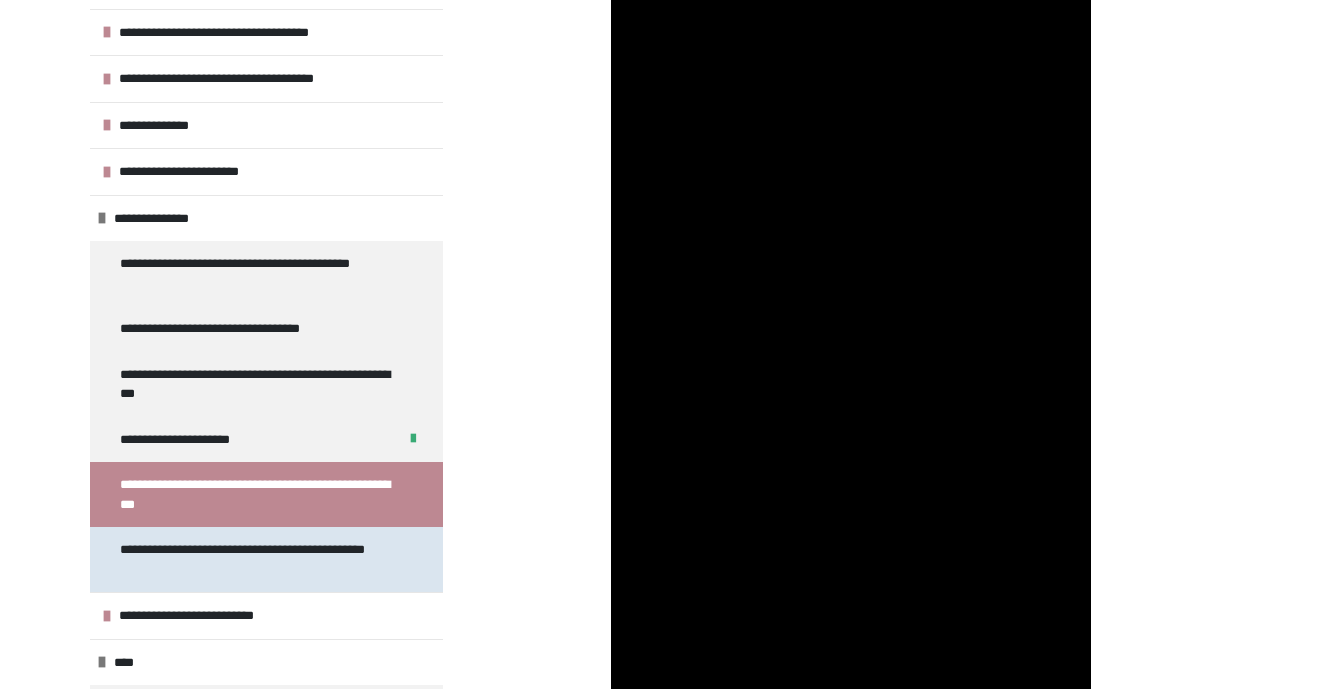 click on "**********" at bounding box center (258, 559) 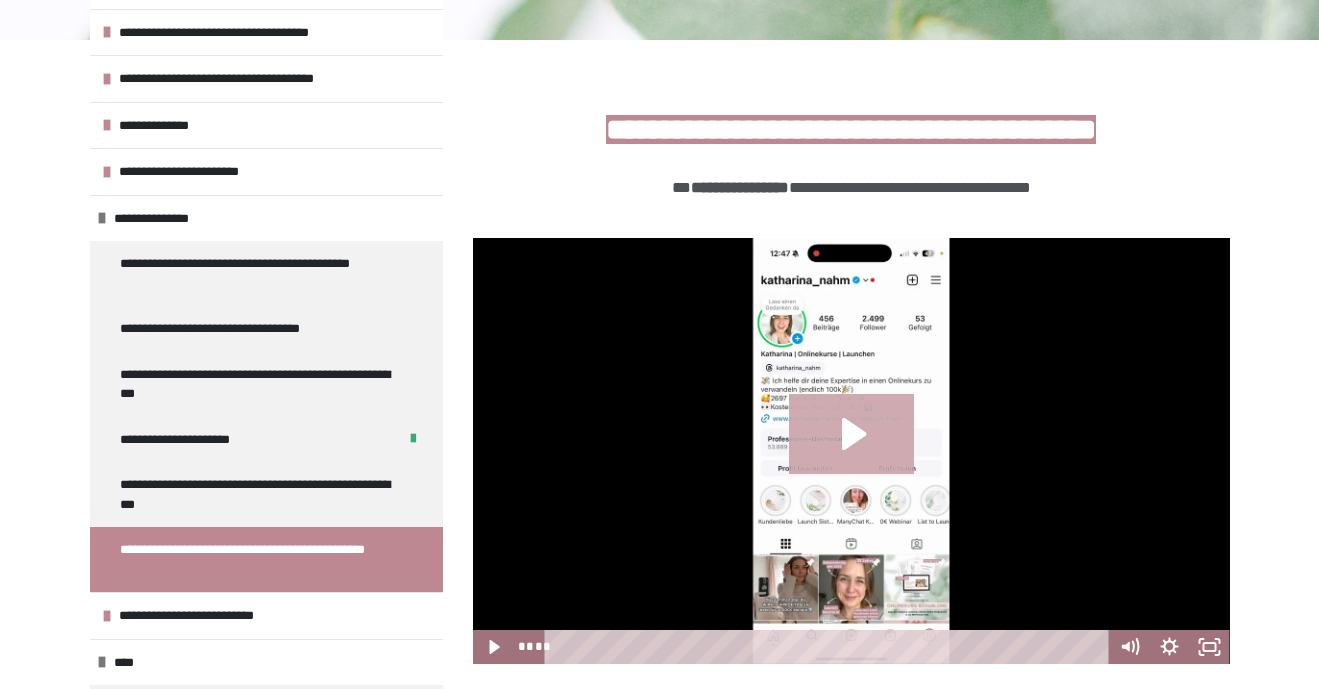 click 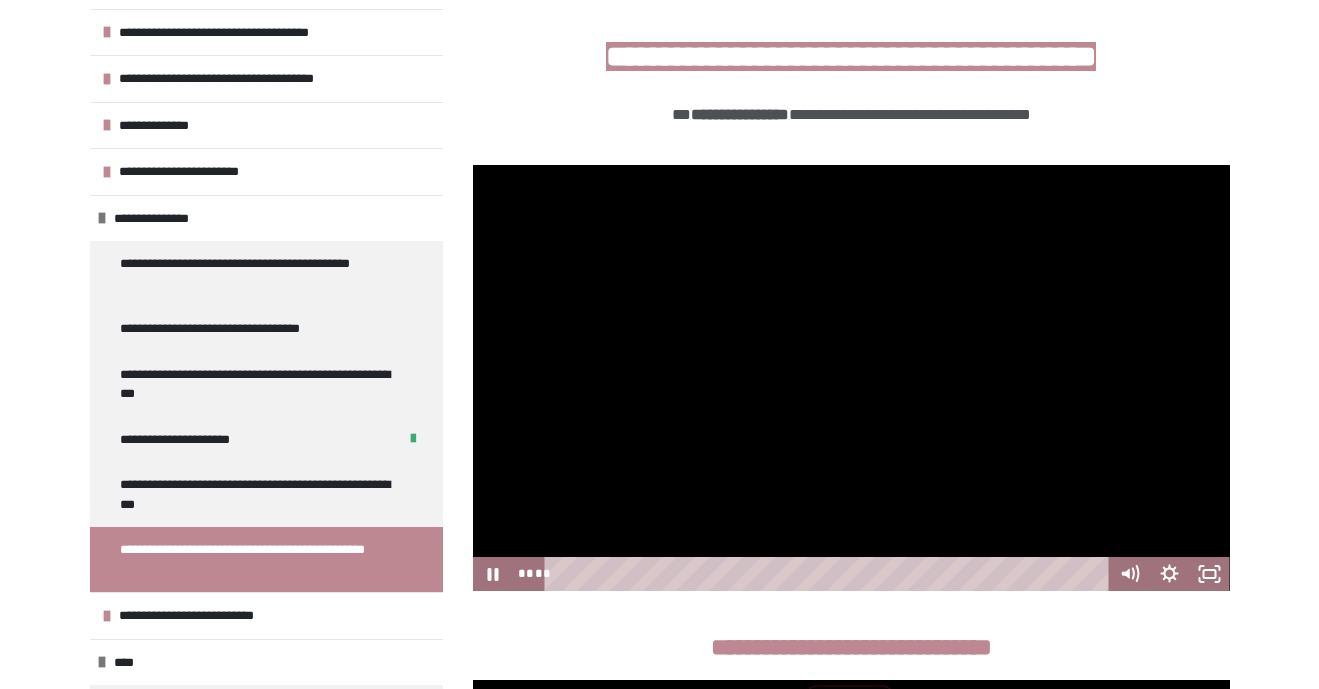 scroll, scrollTop: 342, scrollLeft: 0, axis: vertical 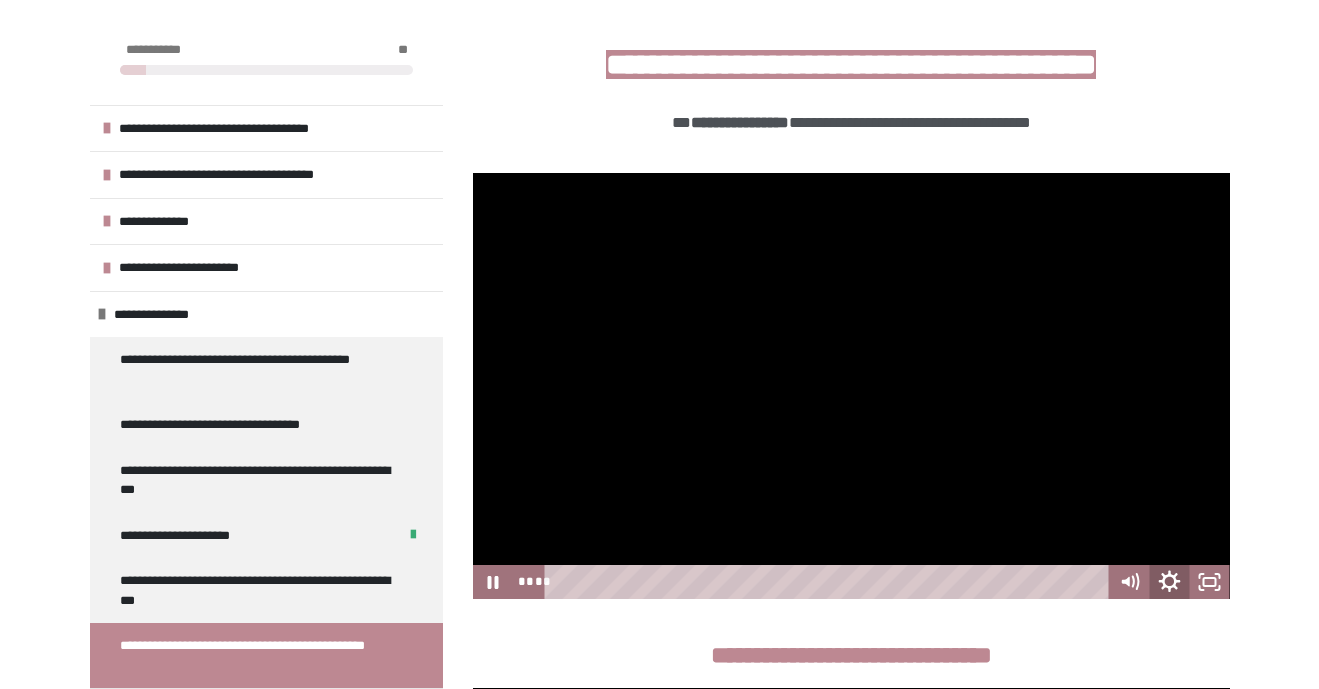 click 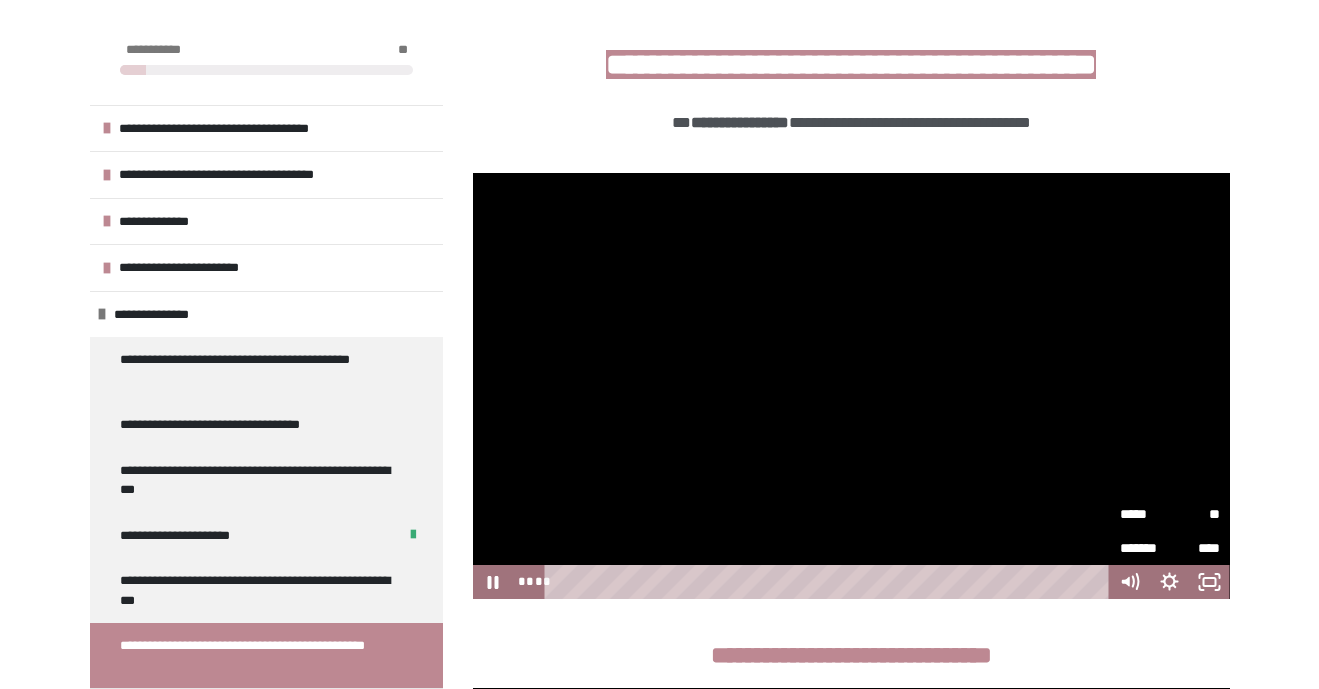 click on "*****" at bounding box center (1145, 514) 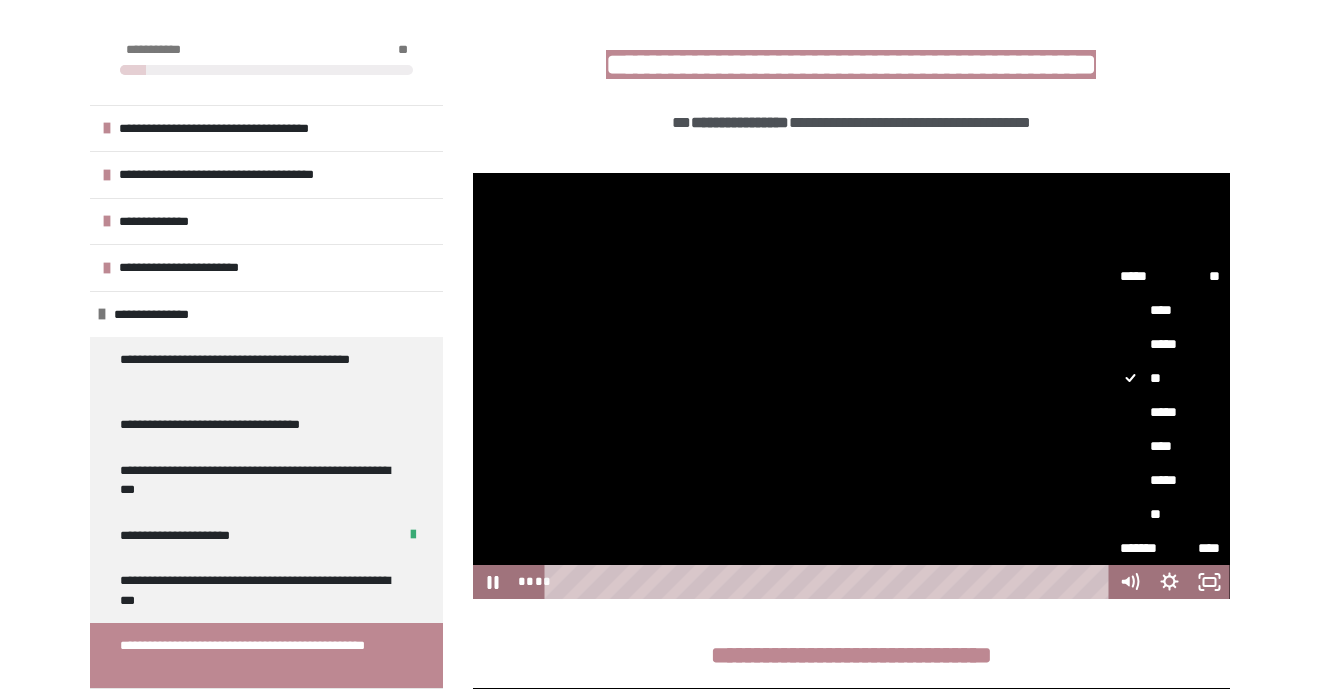click on "*****" at bounding box center (1170, 412) 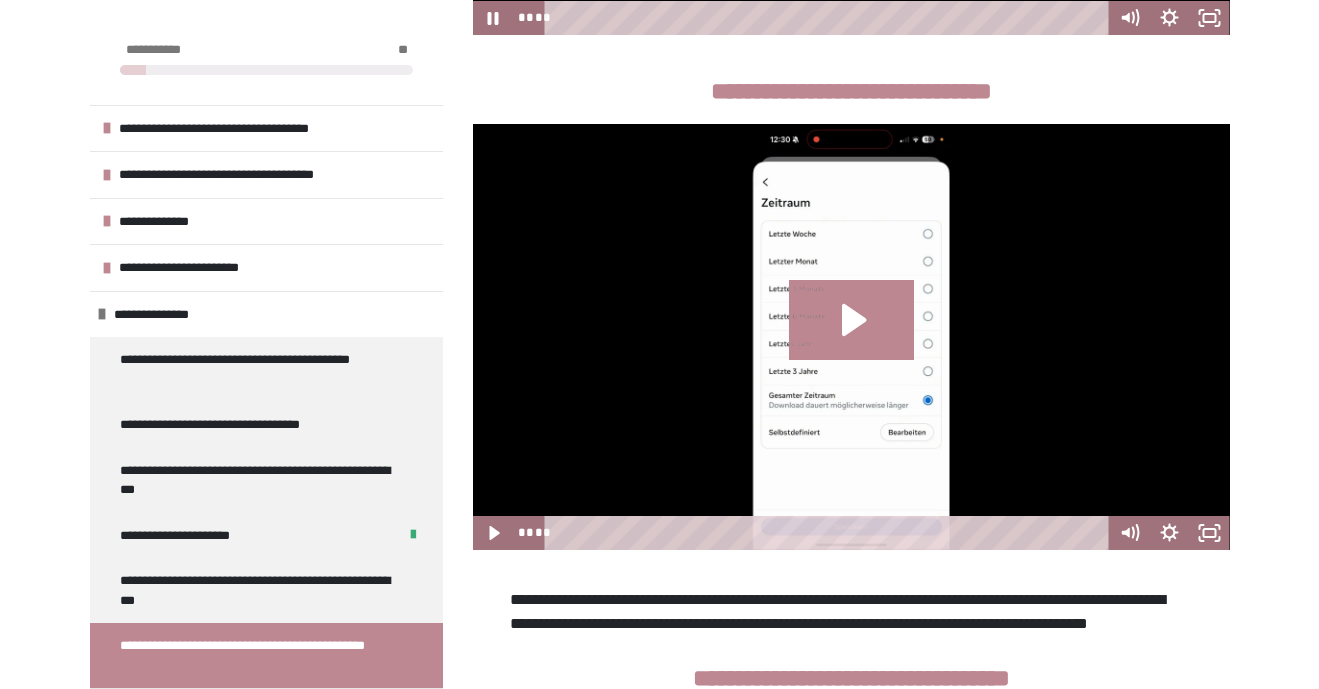 scroll, scrollTop: 902, scrollLeft: 0, axis: vertical 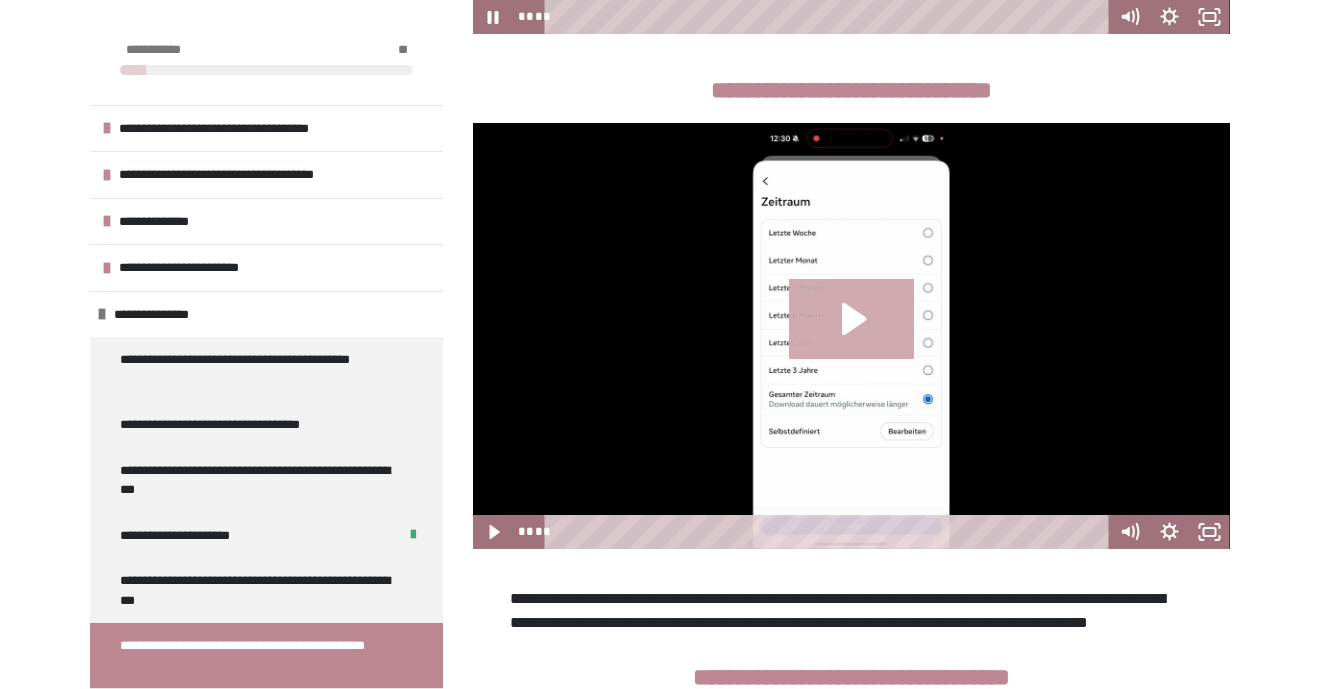 click 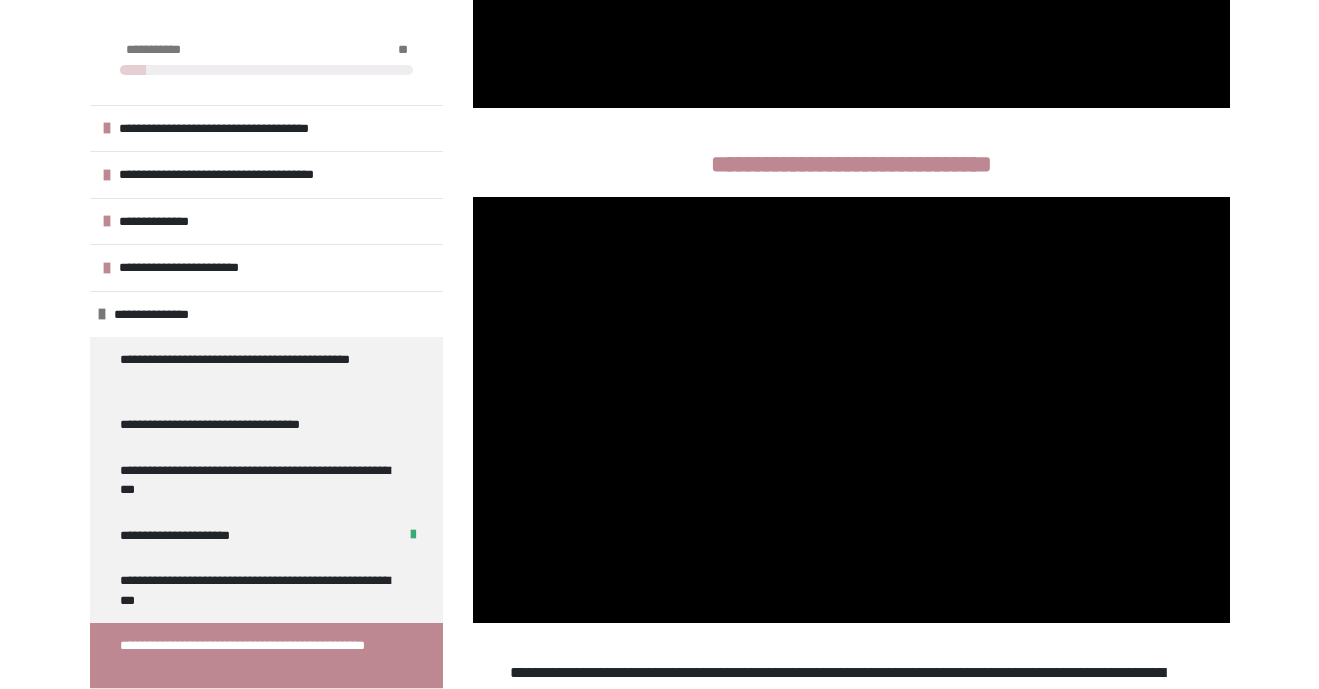scroll, scrollTop: 506, scrollLeft: 0, axis: vertical 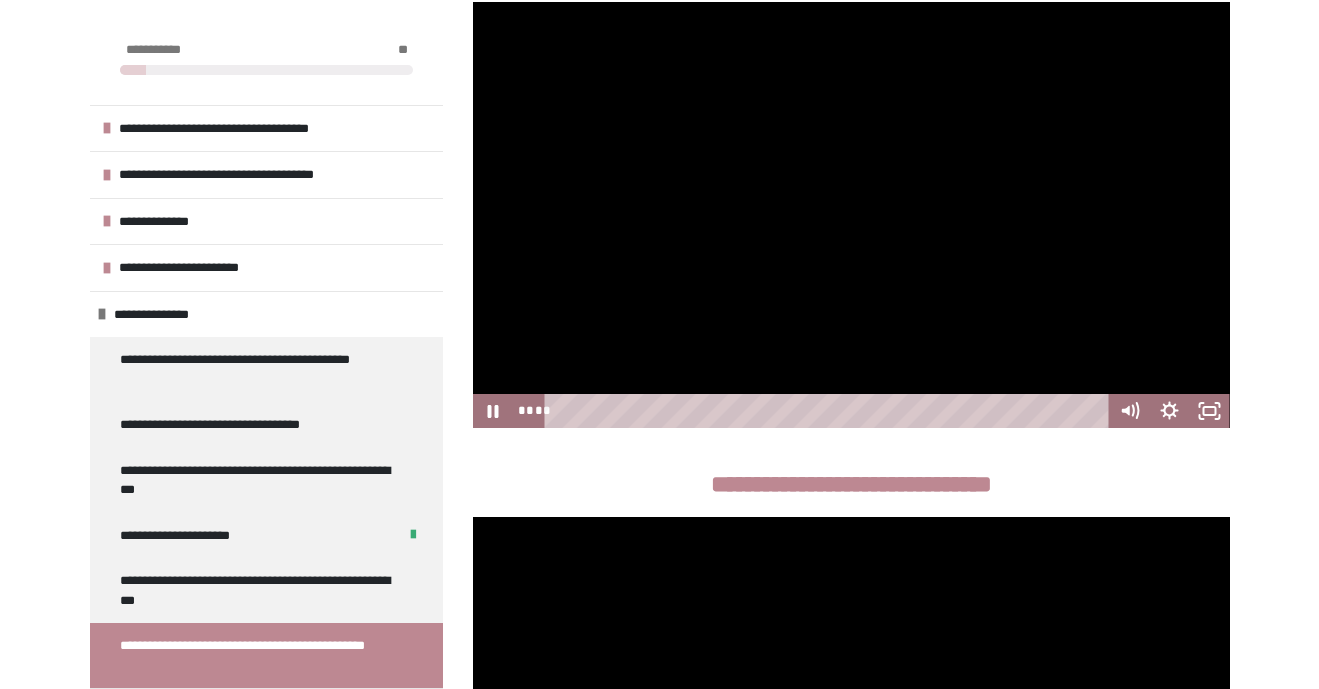 click at bounding box center (851, 215) 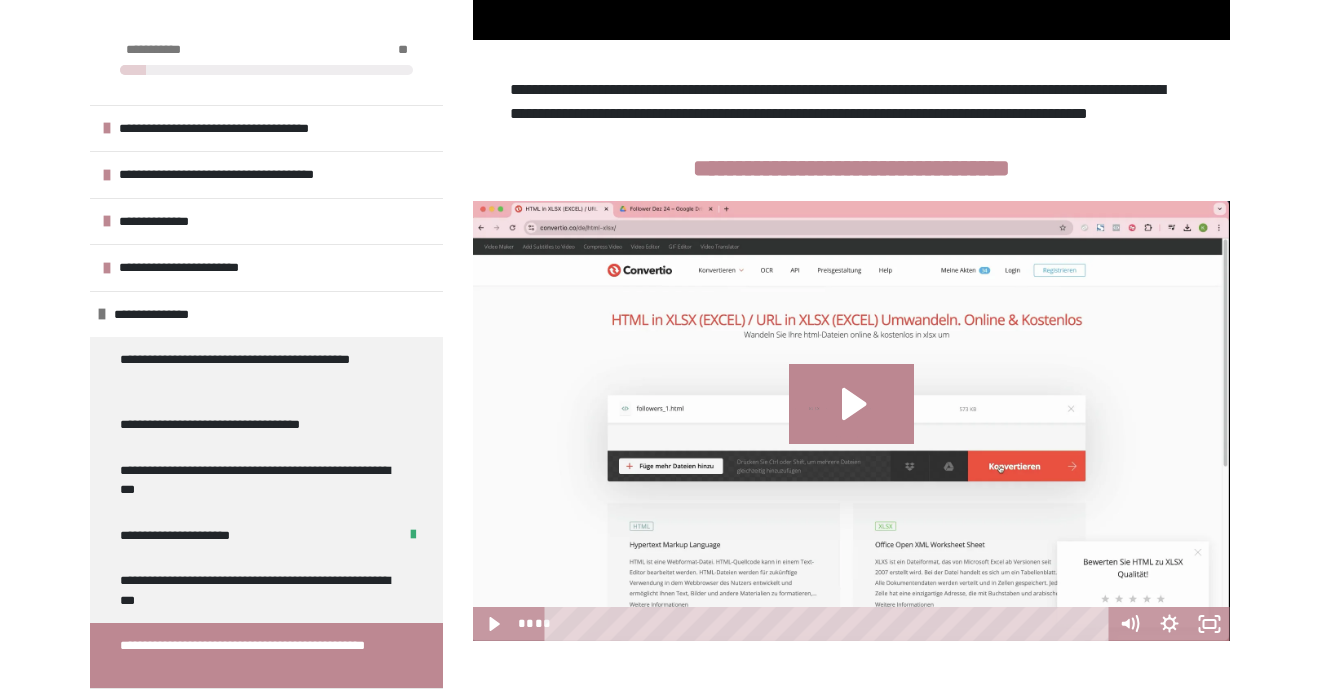scroll, scrollTop: 1413, scrollLeft: 0, axis: vertical 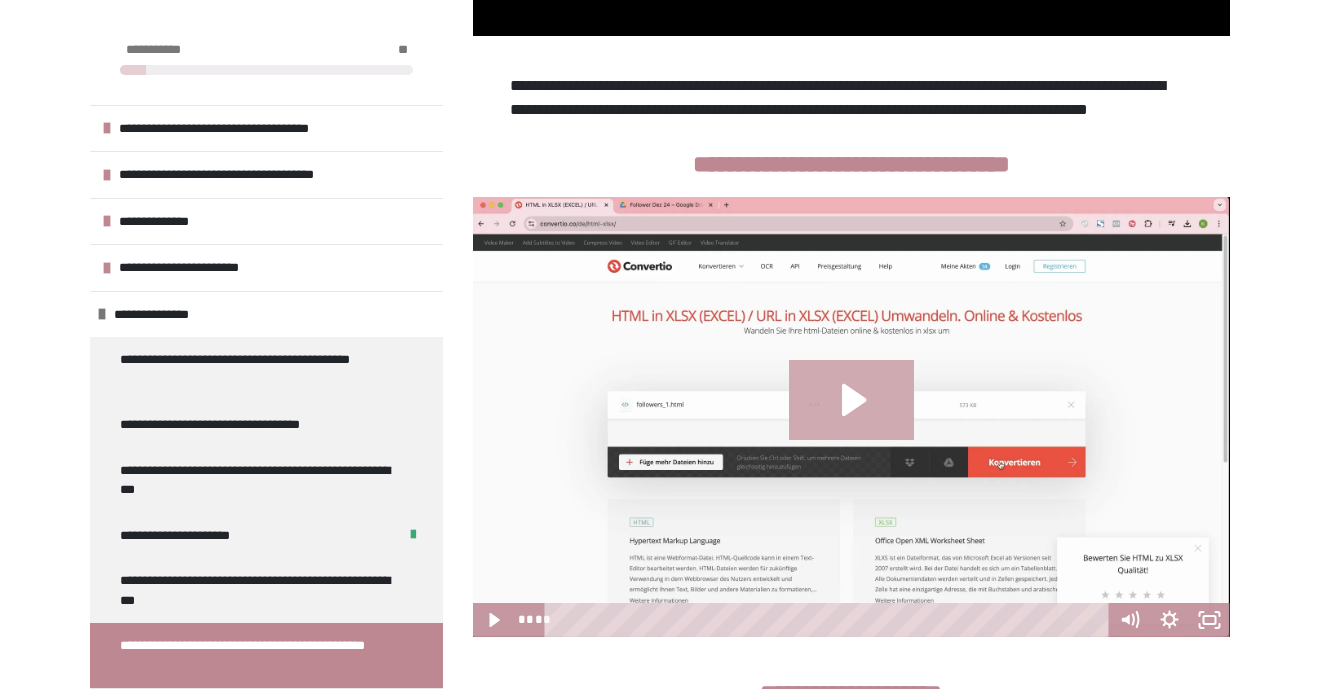 click 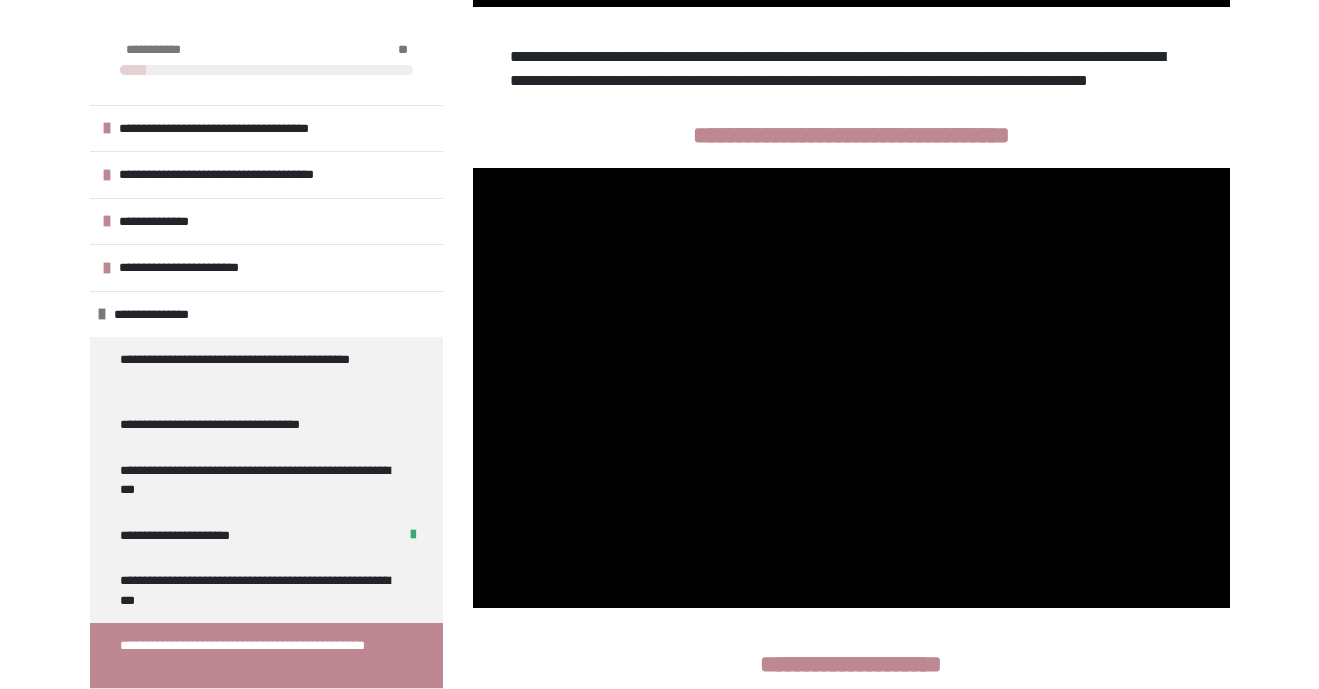 scroll, scrollTop: 1440, scrollLeft: 0, axis: vertical 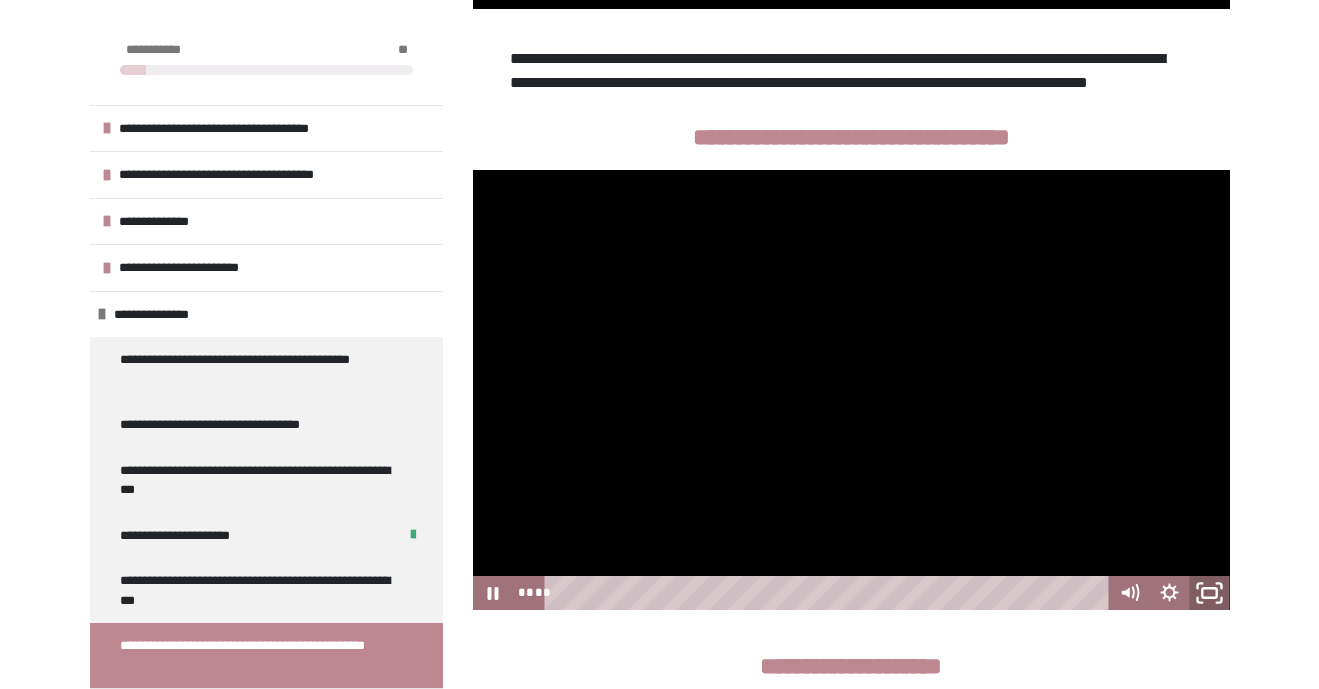 click 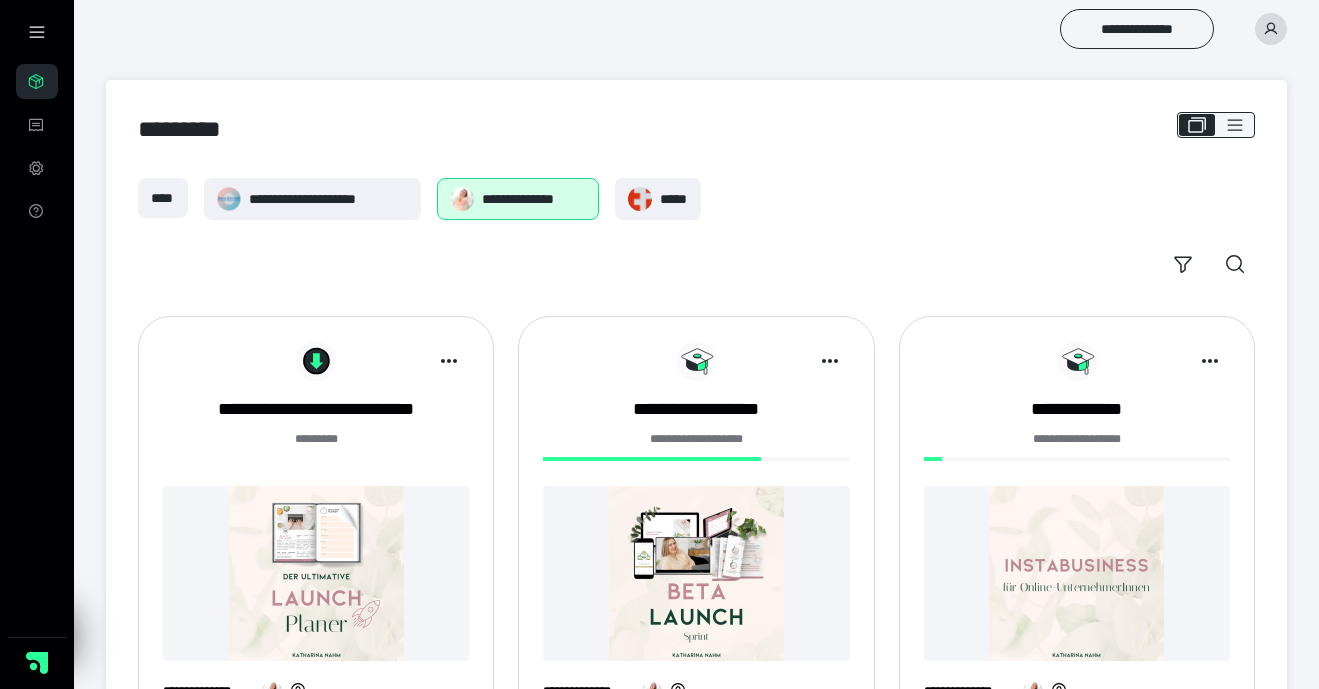 scroll, scrollTop: 178, scrollLeft: 0, axis: vertical 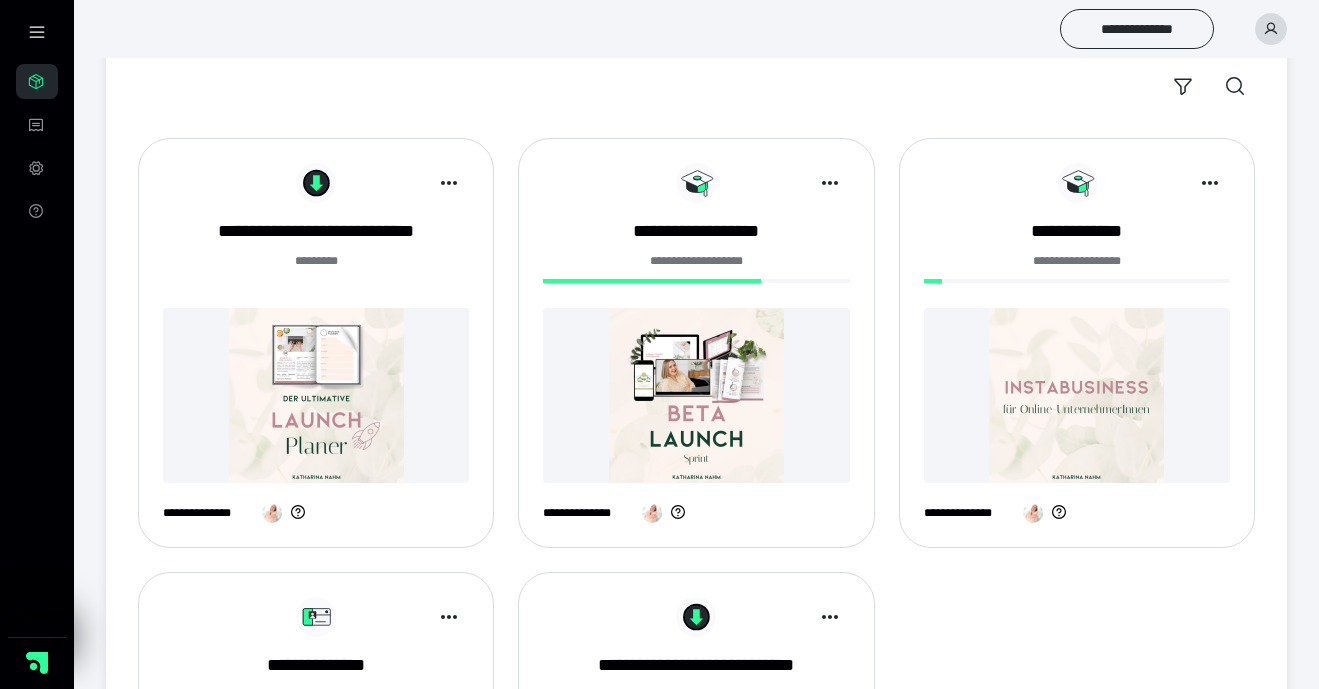 click at bounding box center [1077, 395] 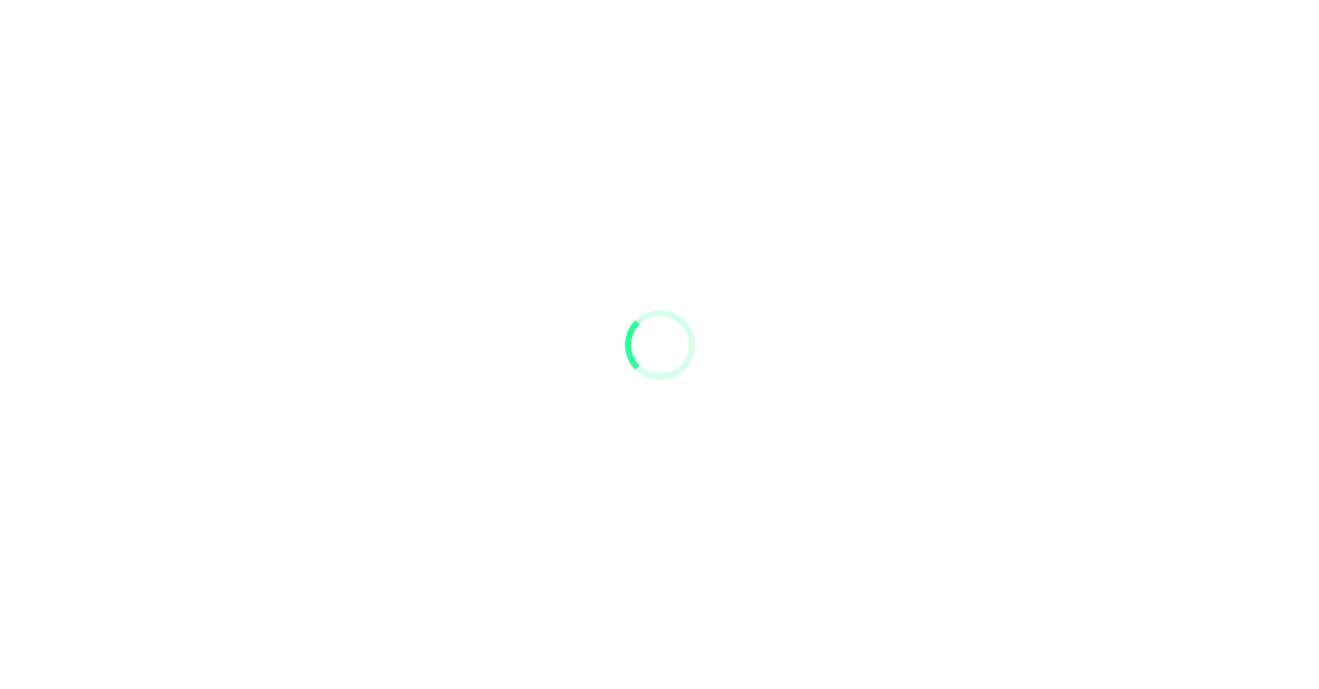 scroll, scrollTop: 0, scrollLeft: 0, axis: both 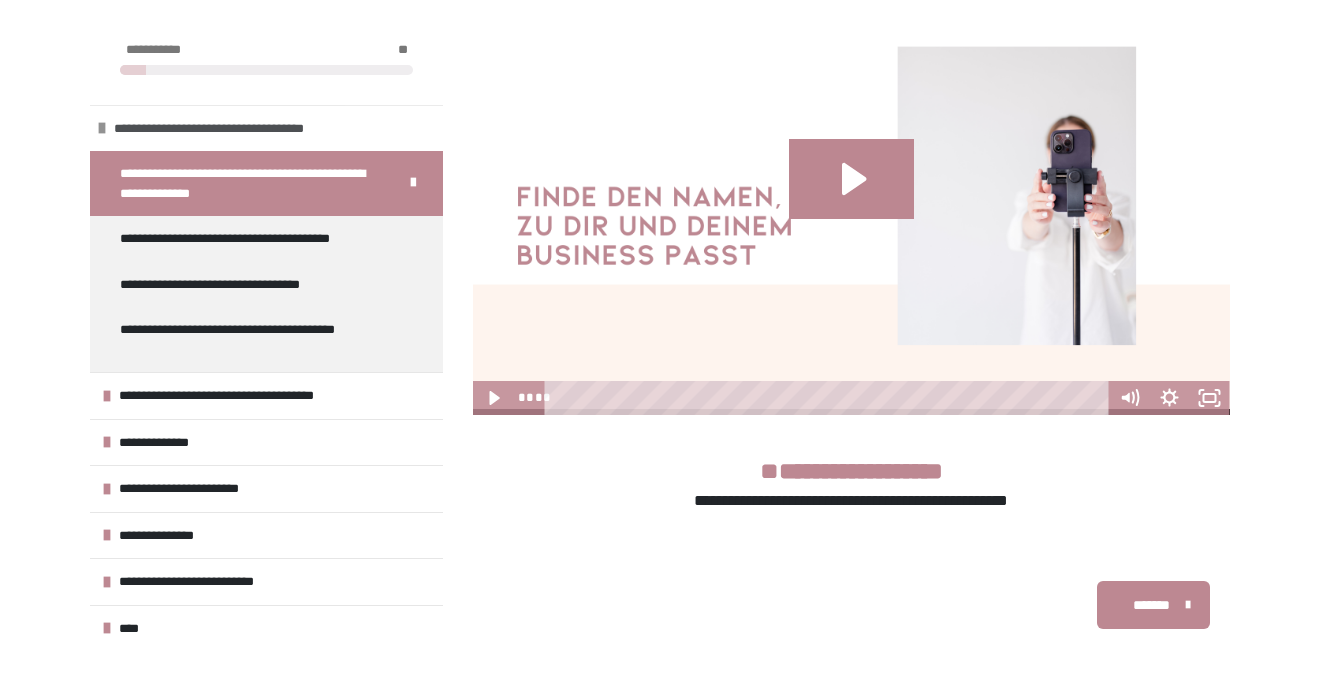 click on "**********" at bounding box center (237, 129) 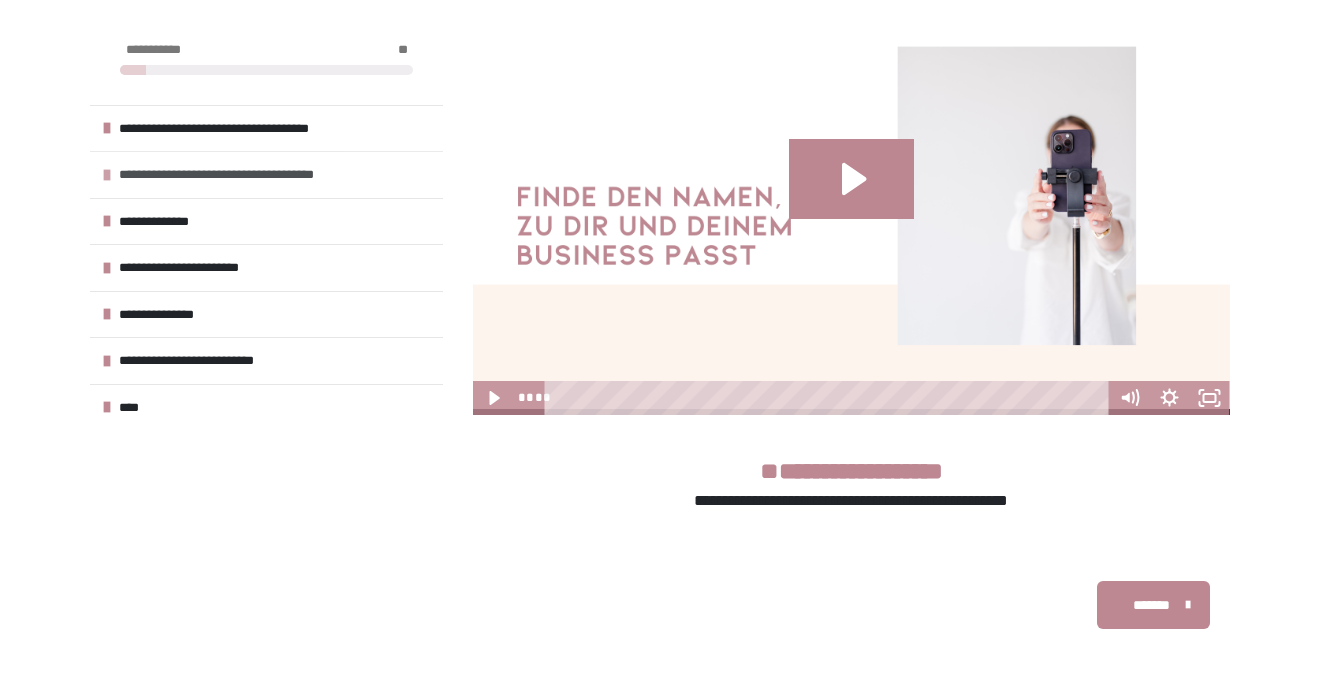 click on "**********" at bounding box center [250, 175] 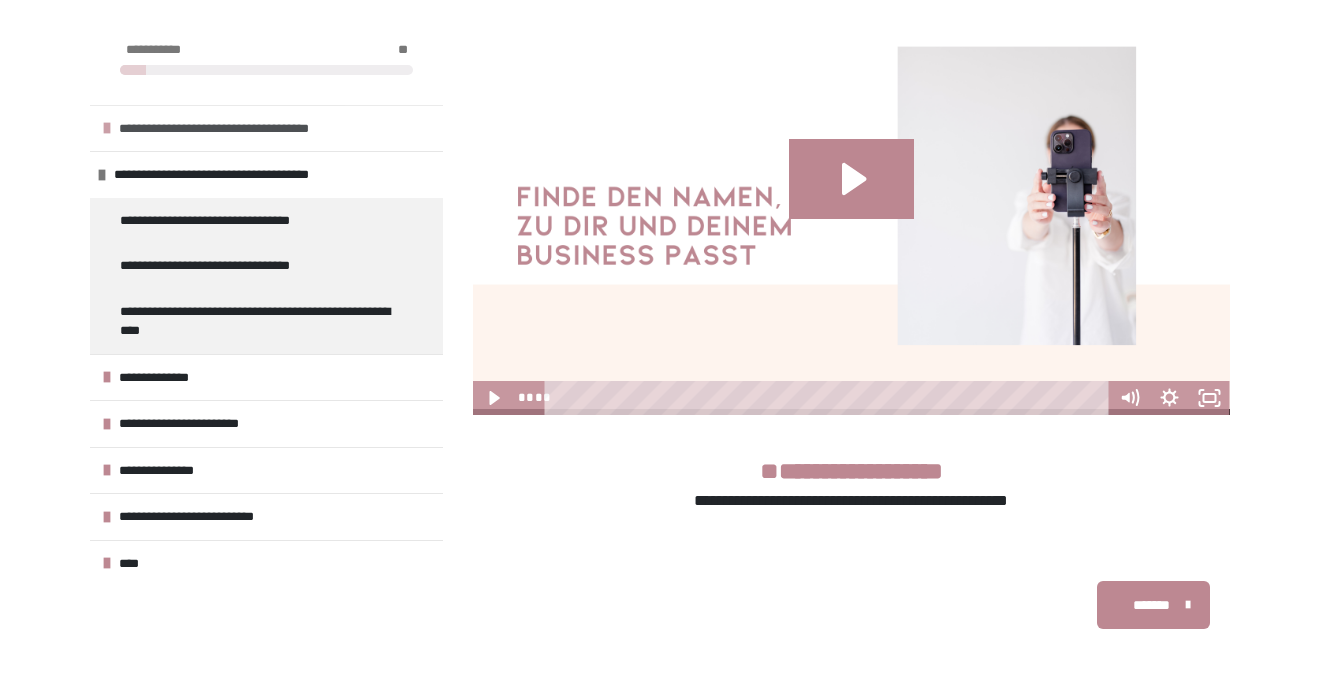 click on "**********" at bounding box center [242, 129] 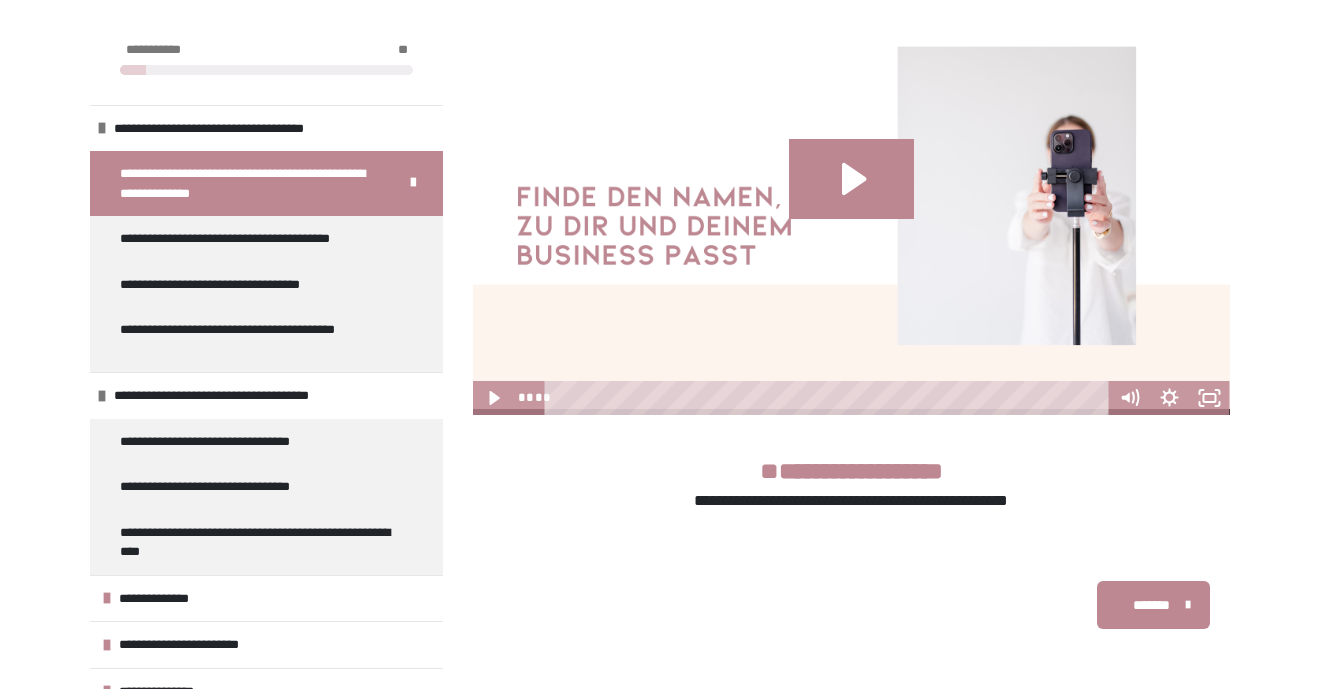 click on "**********" at bounding box center [250, 183] 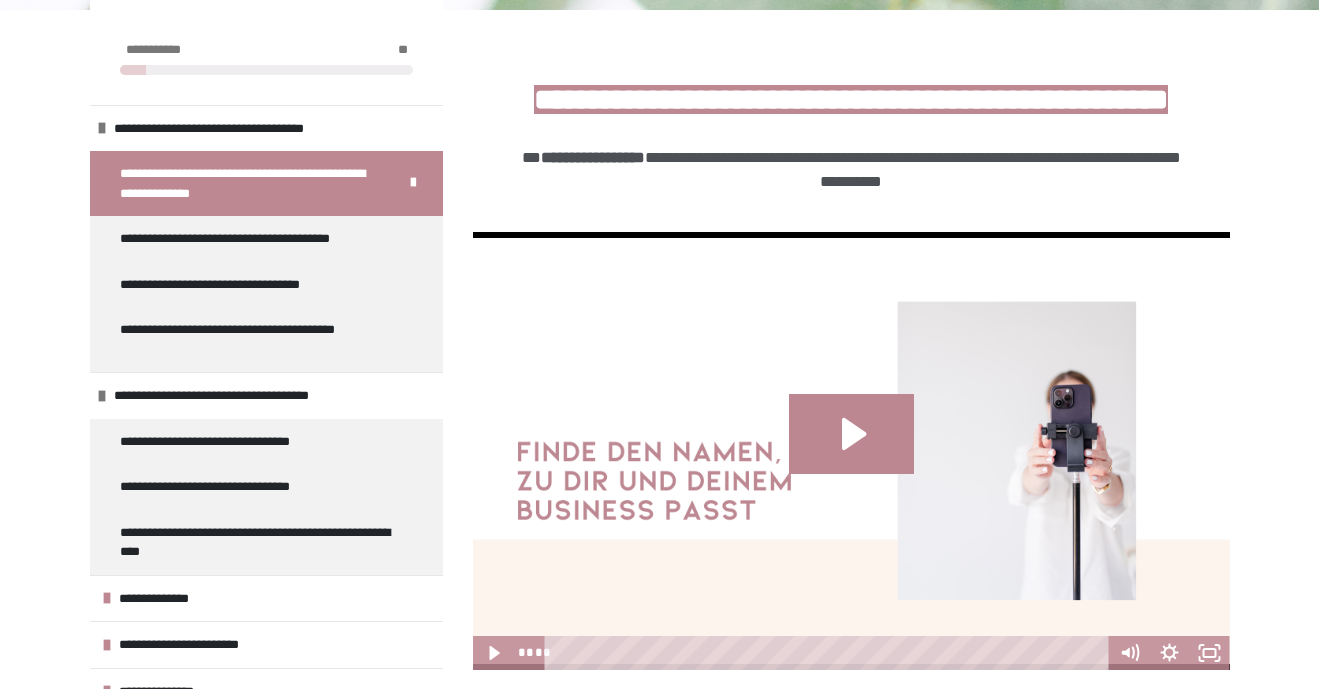 click at bounding box center (851, 451) 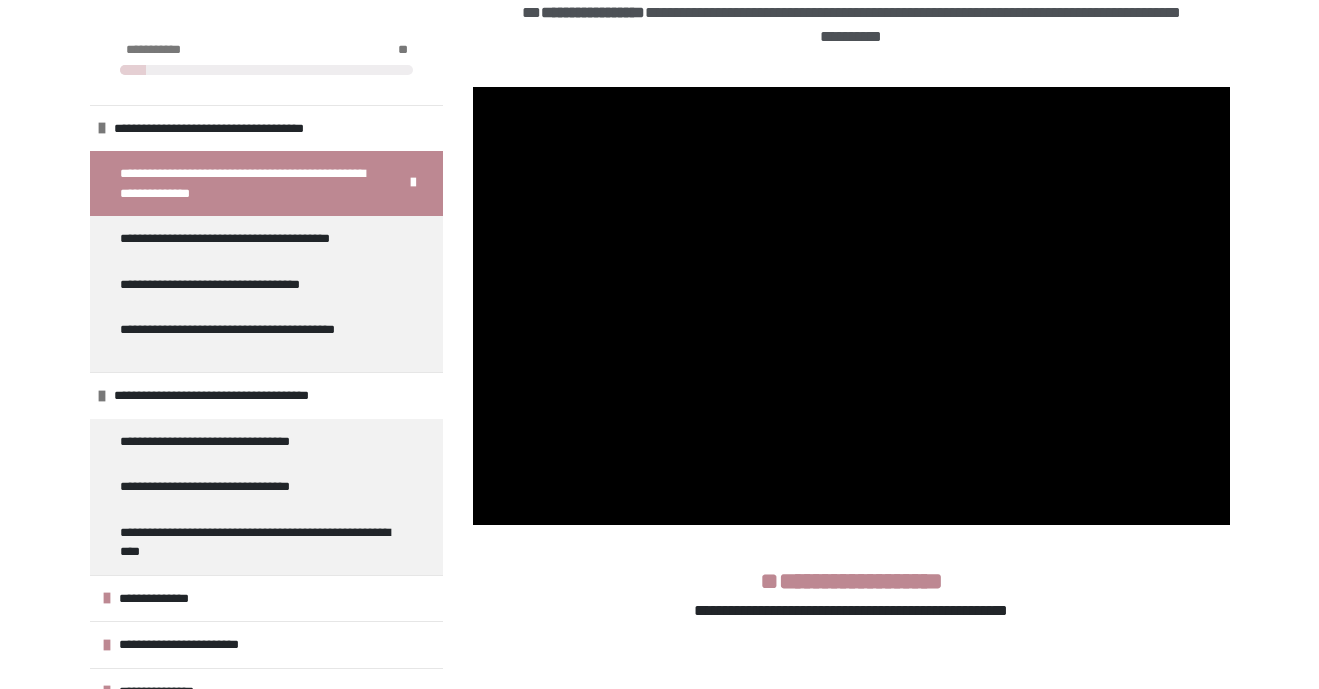 scroll, scrollTop: 601, scrollLeft: 0, axis: vertical 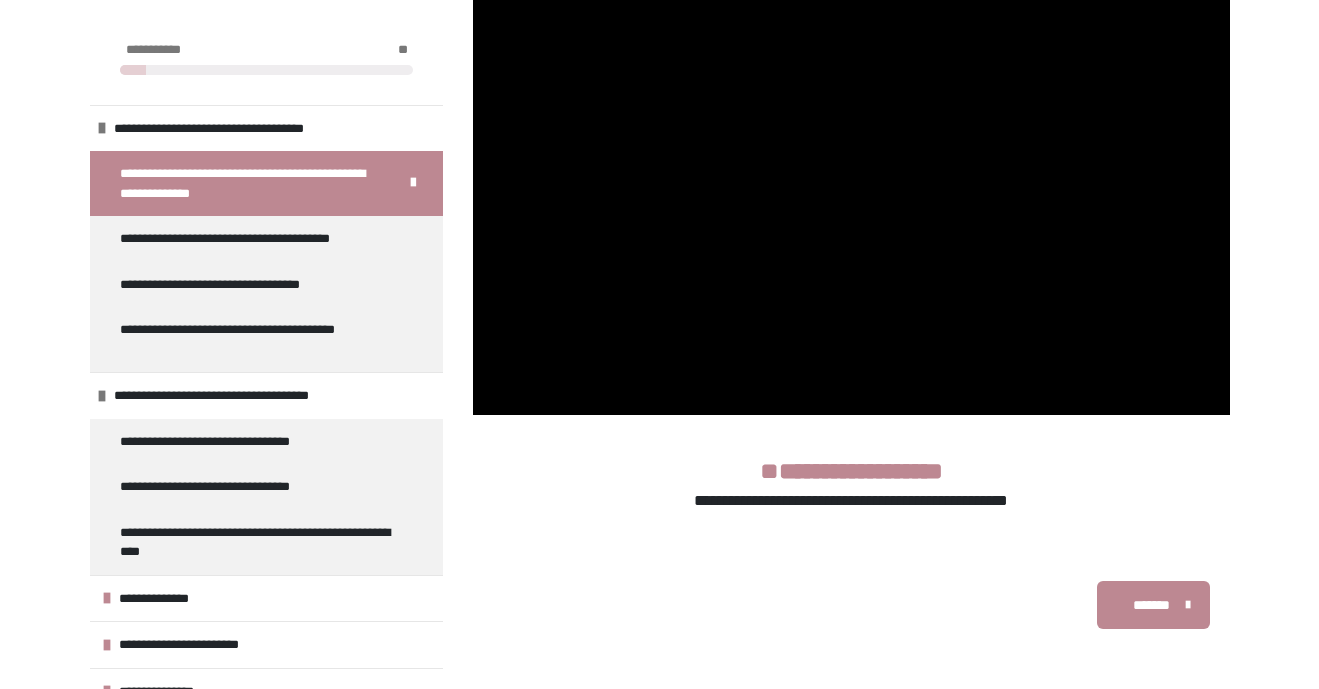 click on "*******" at bounding box center [1151, 605] 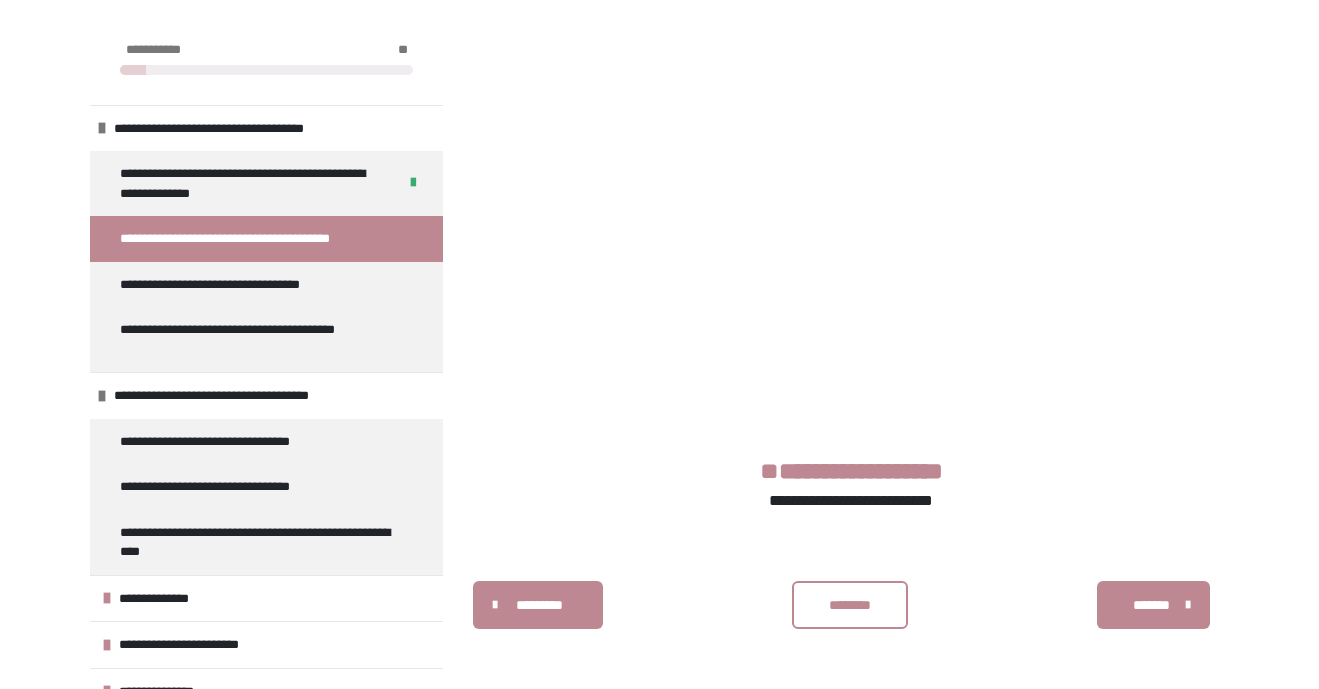 scroll, scrollTop: 369, scrollLeft: 0, axis: vertical 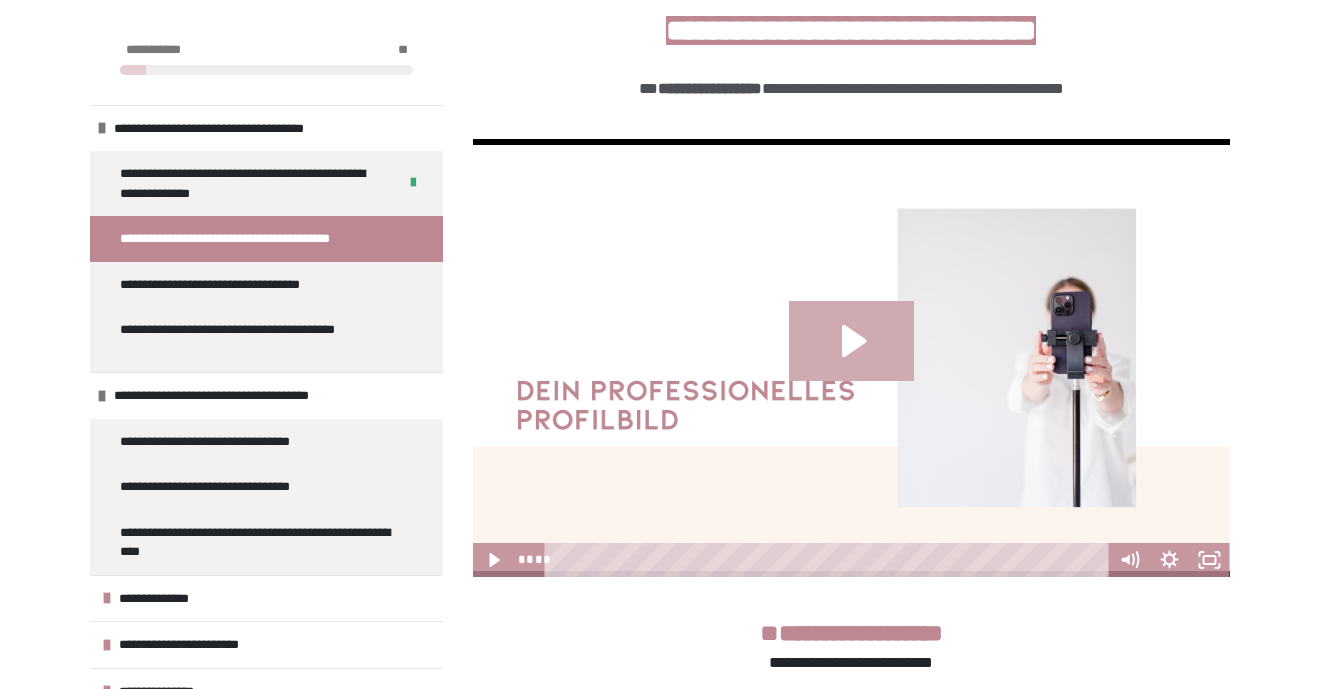 click 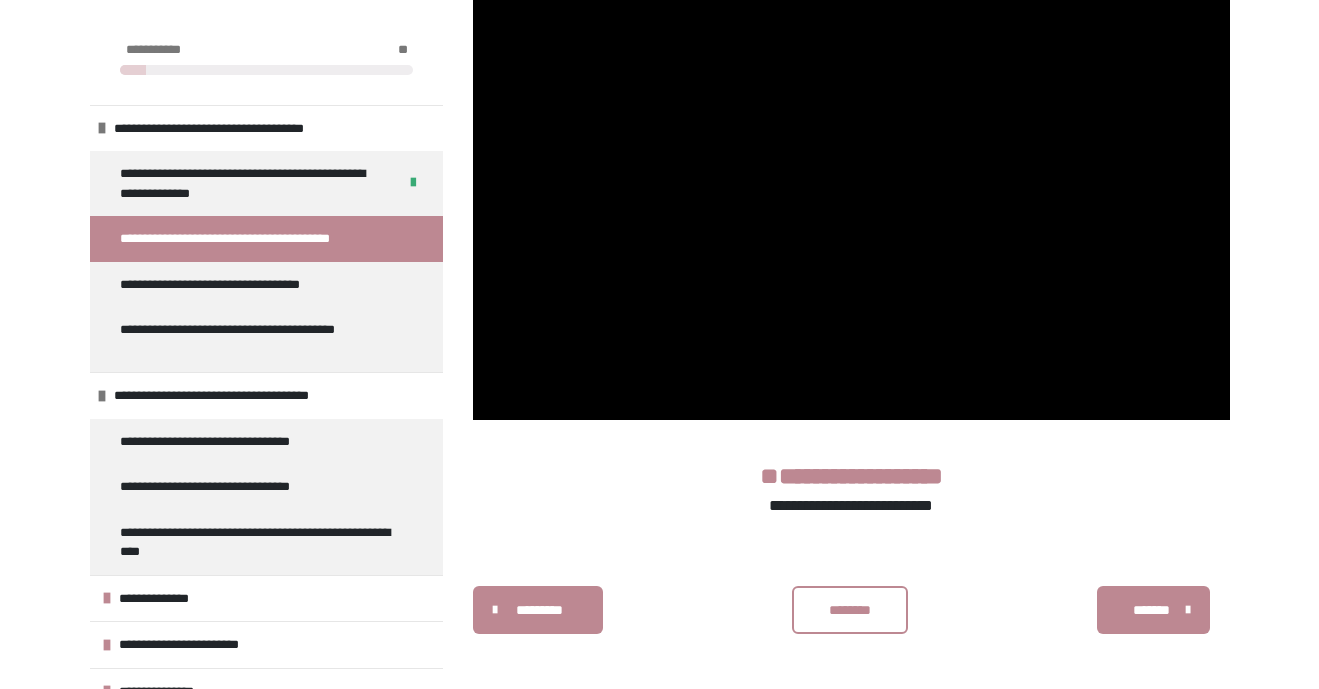 scroll, scrollTop: 532, scrollLeft: 0, axis: vertical 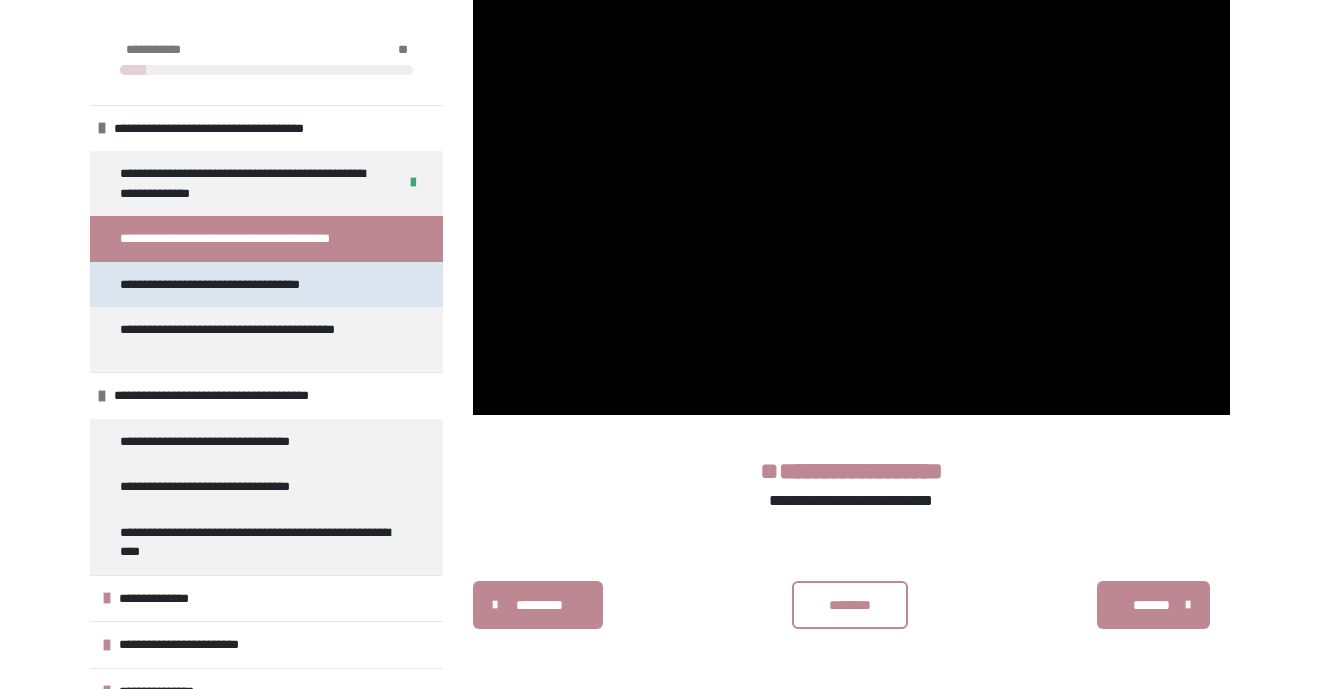 click on "**********" at bounding box center [238, 285] 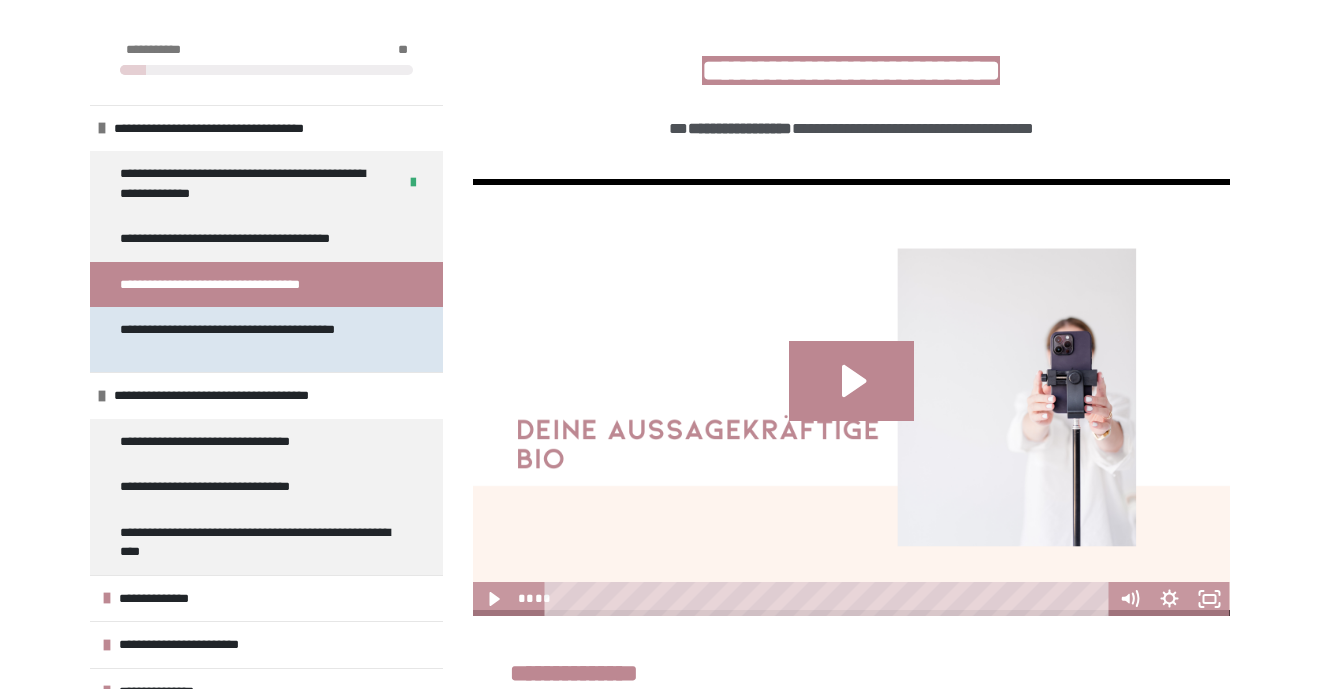 click on "**********" at bounding box center (258, 339) 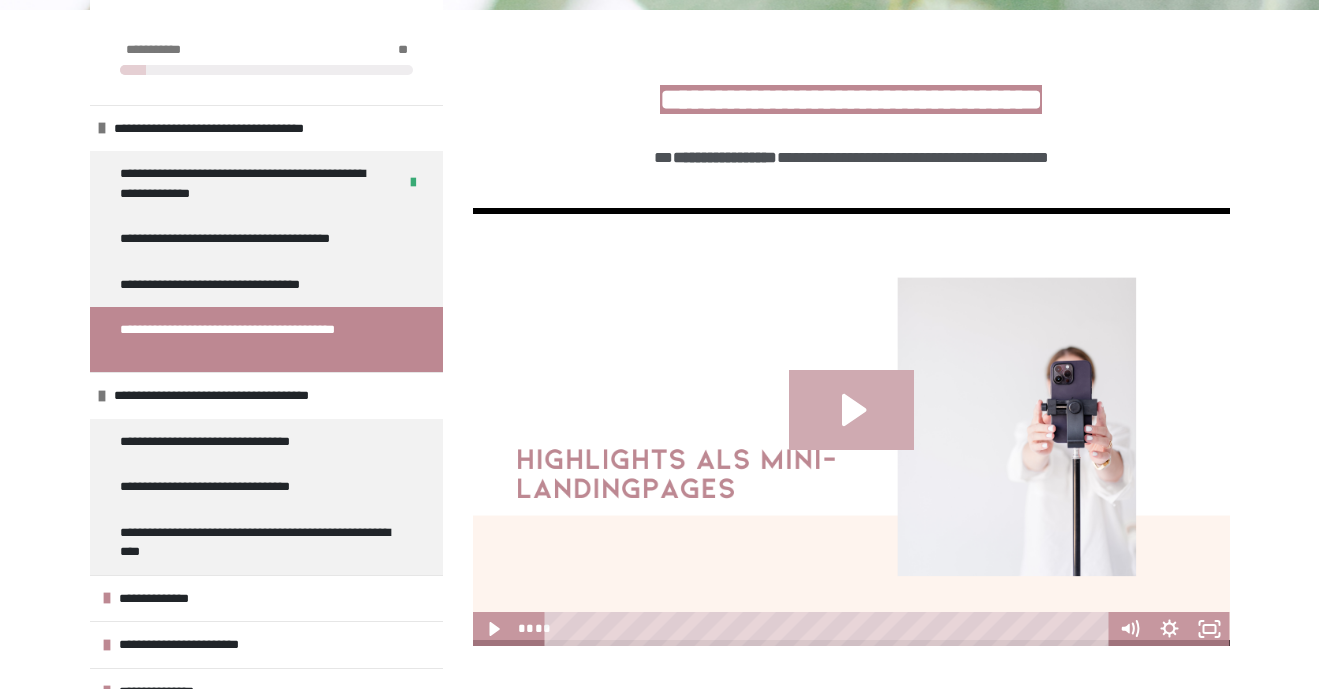 click 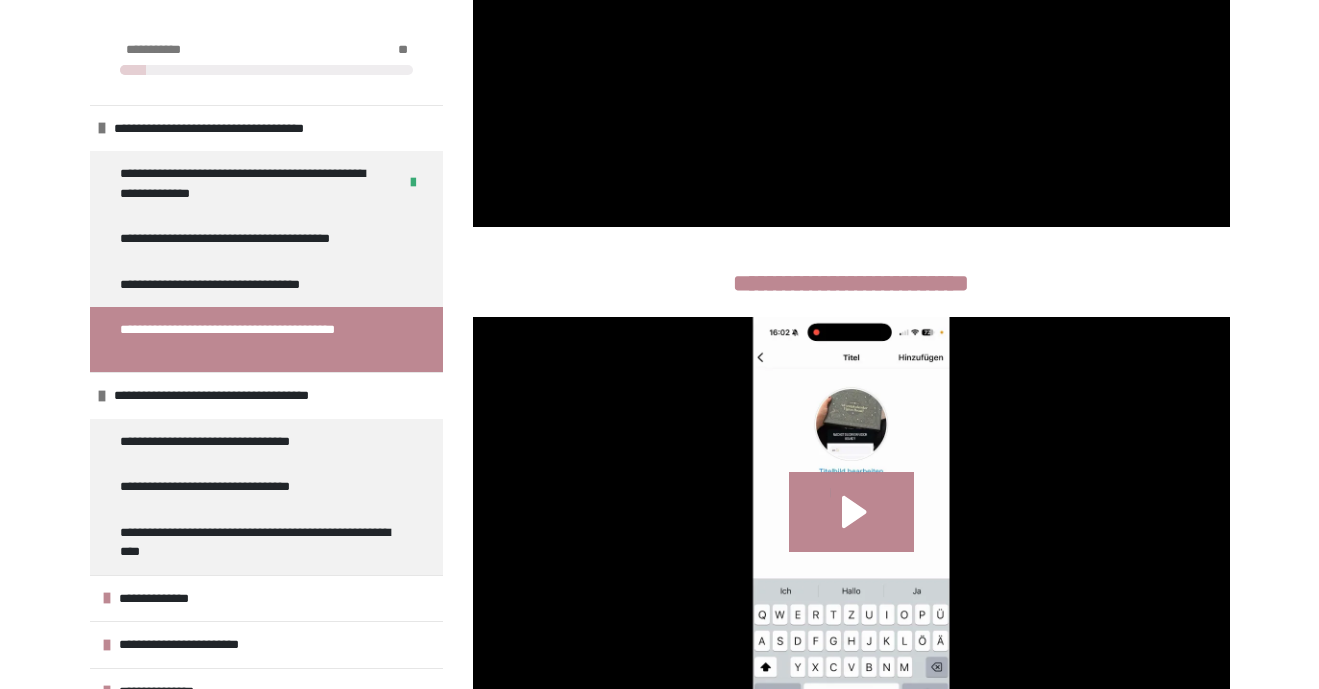 scroll, scrollTop: 763, scrollLeft: 0, axis: vertical 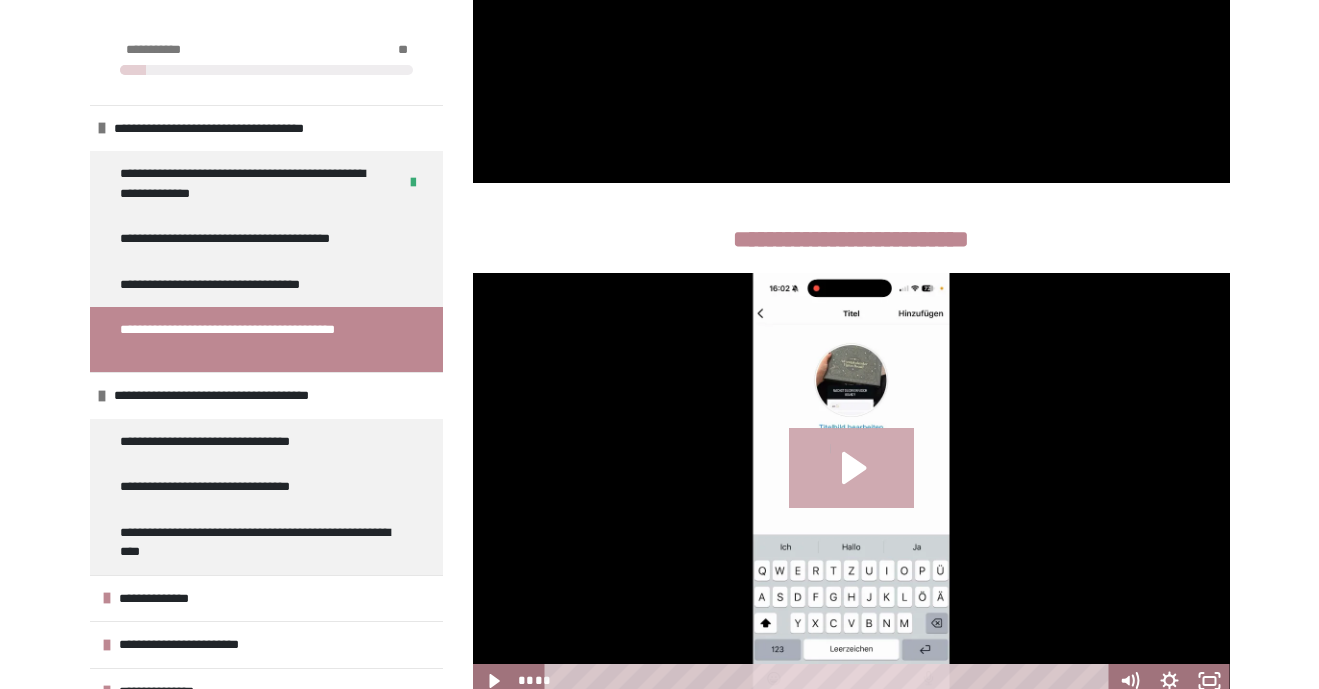 click 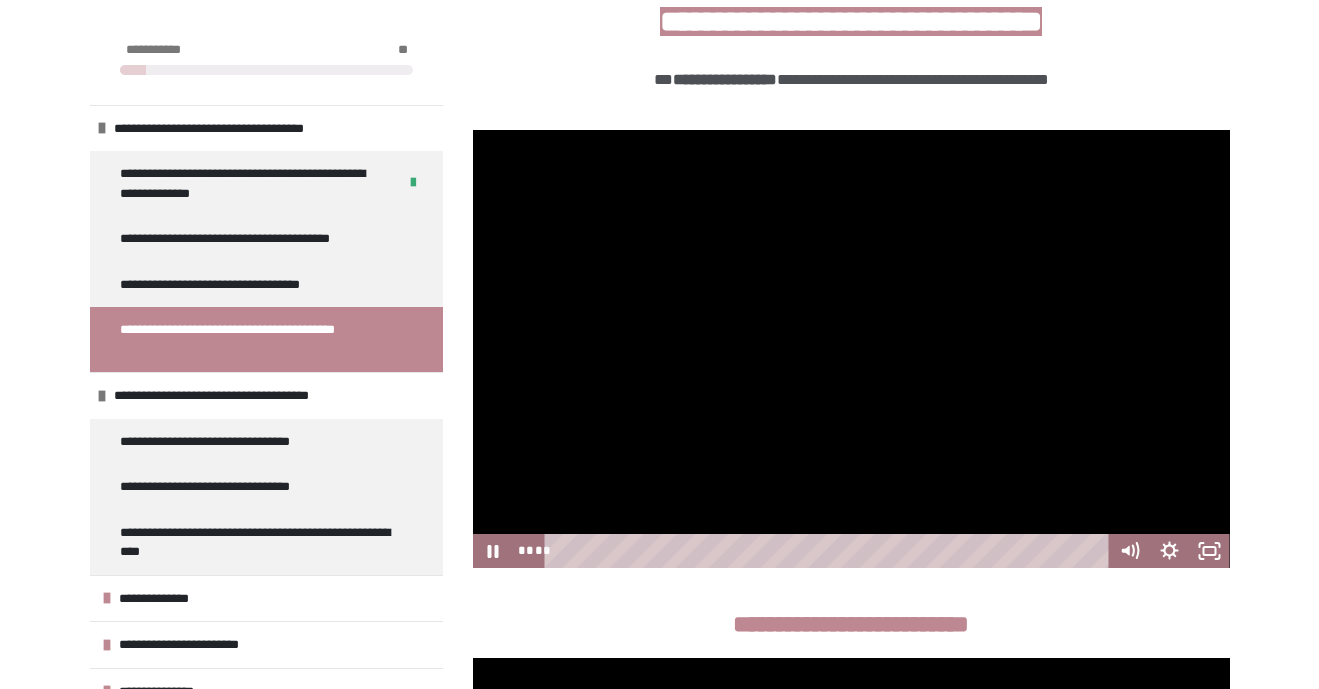 click at bounding box center (851, 349) 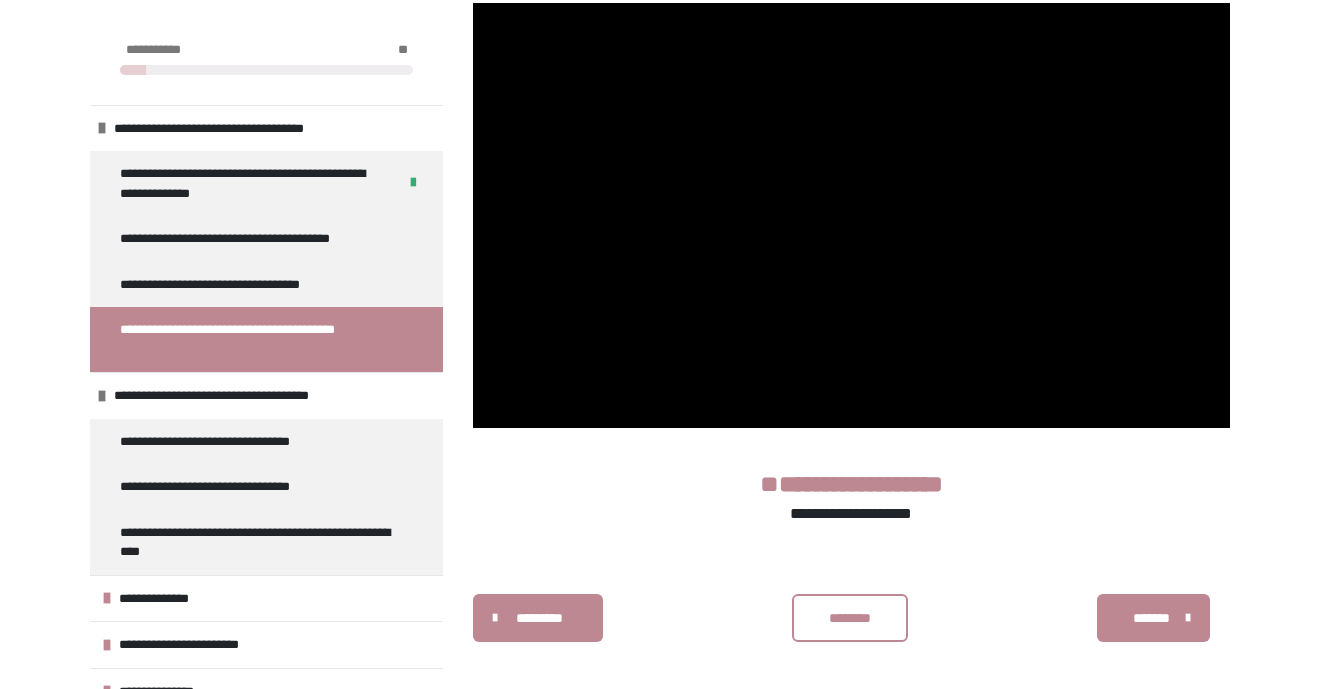 scroll, scrollTop: 1037, scrollLeft: 0, axis: vertical 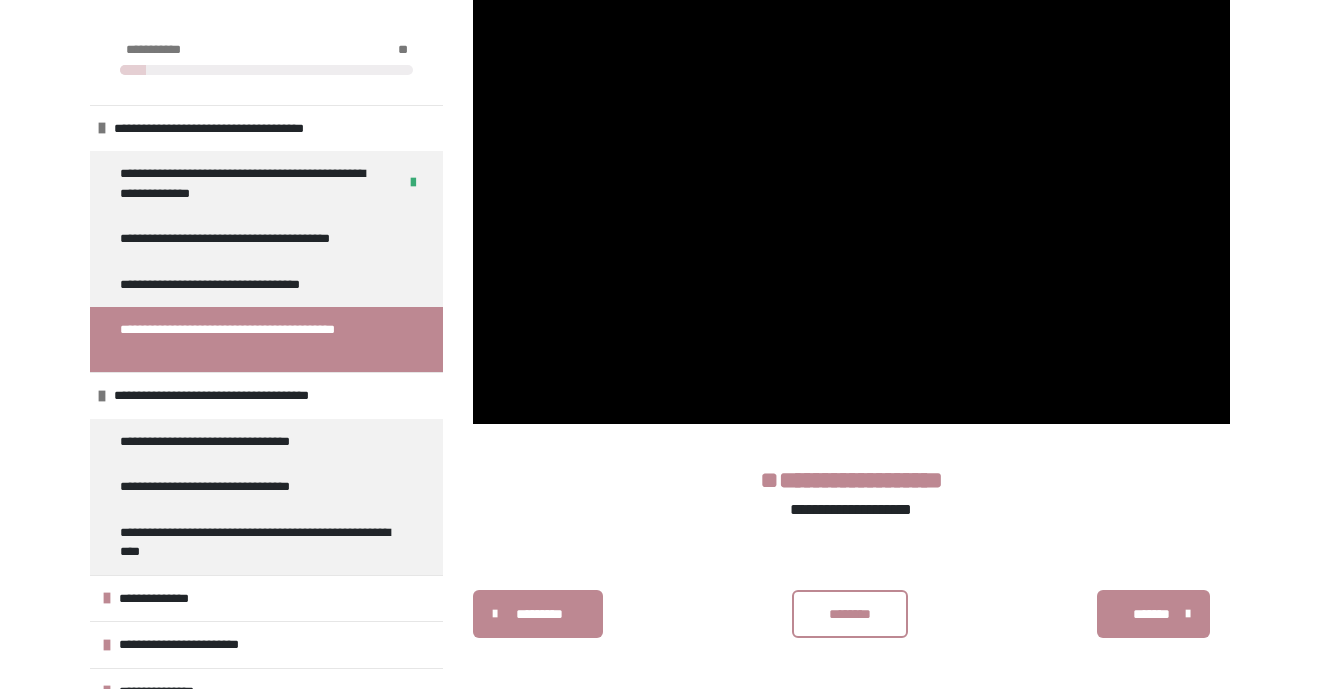click on "********" at bounding box center [850, 614] 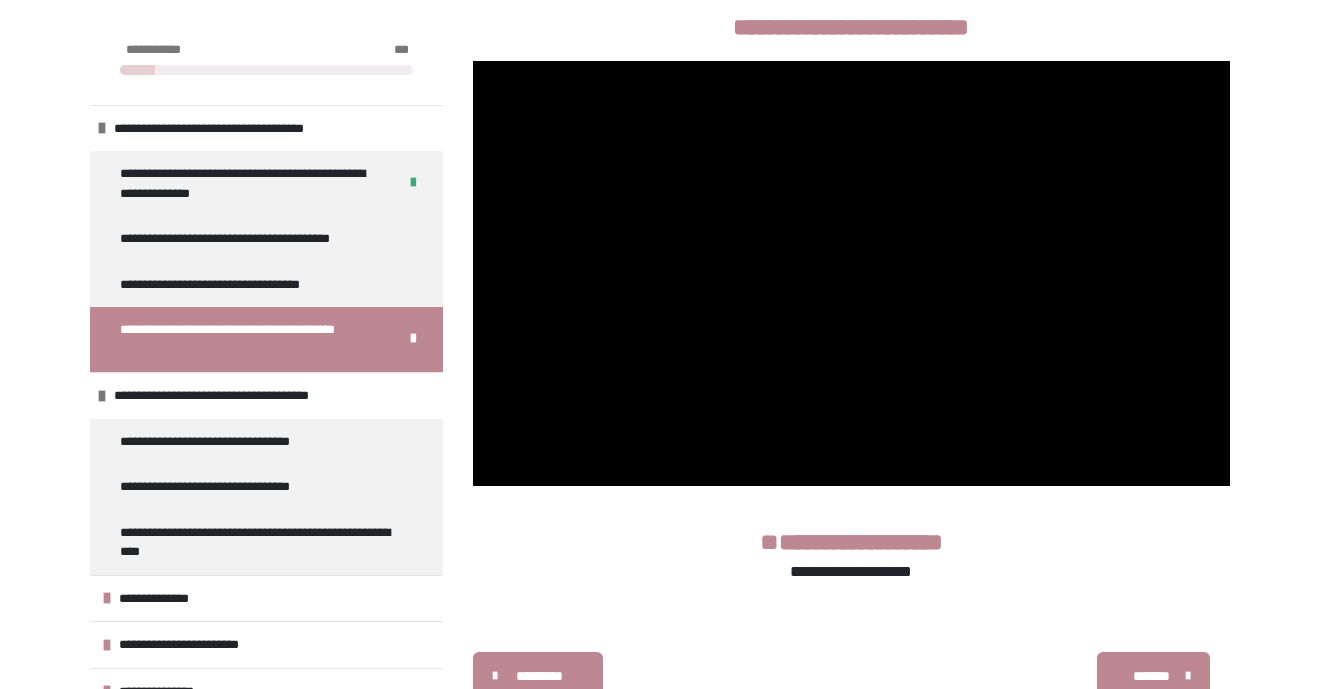 scroll, scrollTop: 1046, scrollLeft: 0, axis: vertical 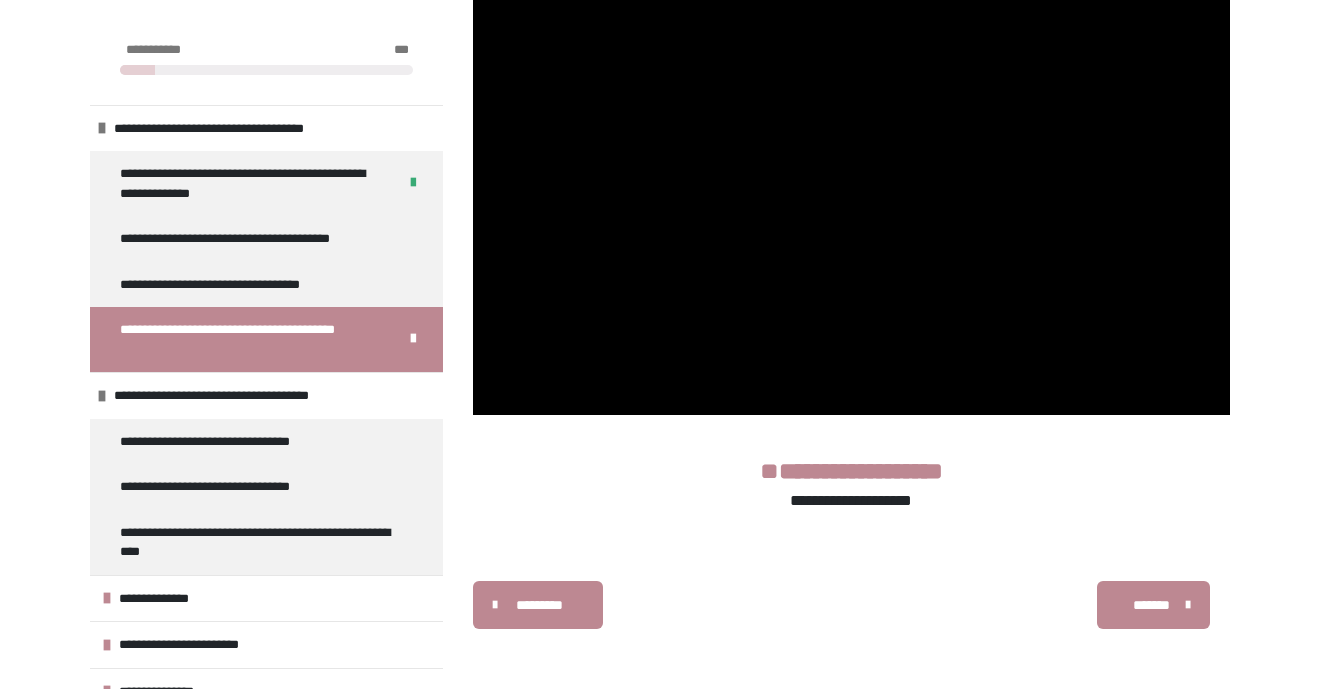 click on "*******" at bounding box center (1151, 605) 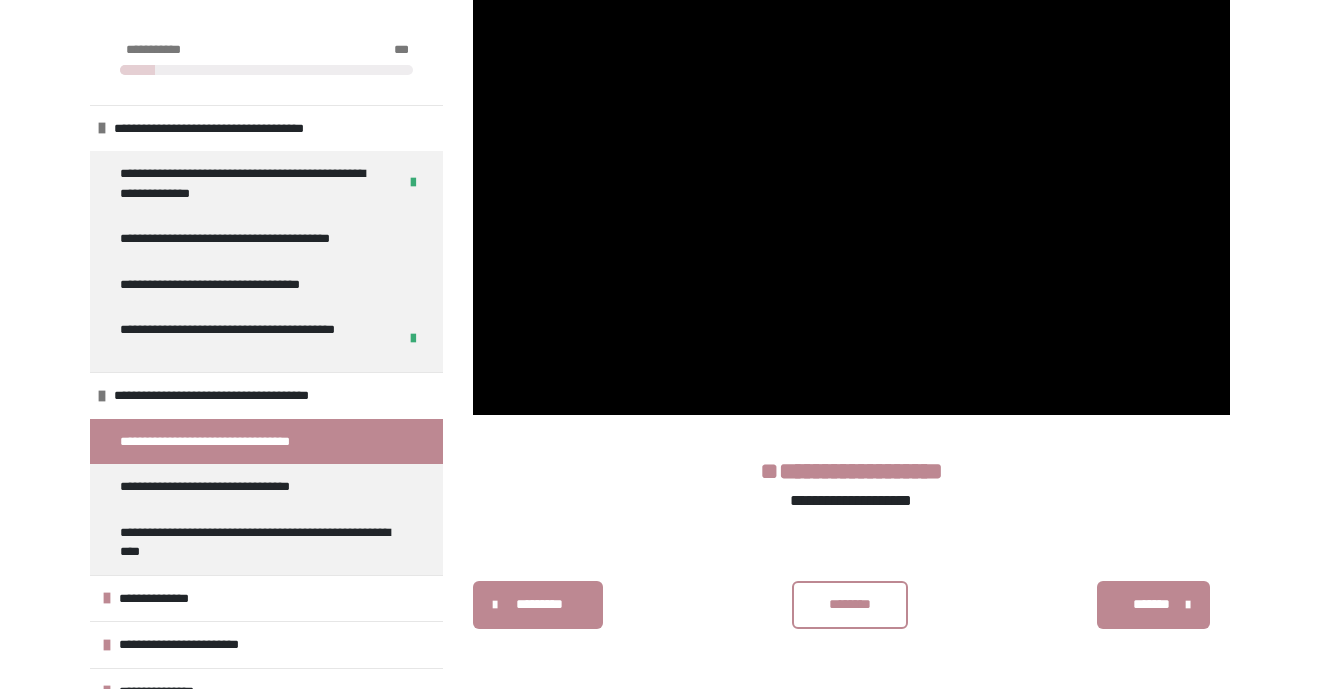 scroll, scrollTop: 487, scrollLeft: 0, axis: vertical 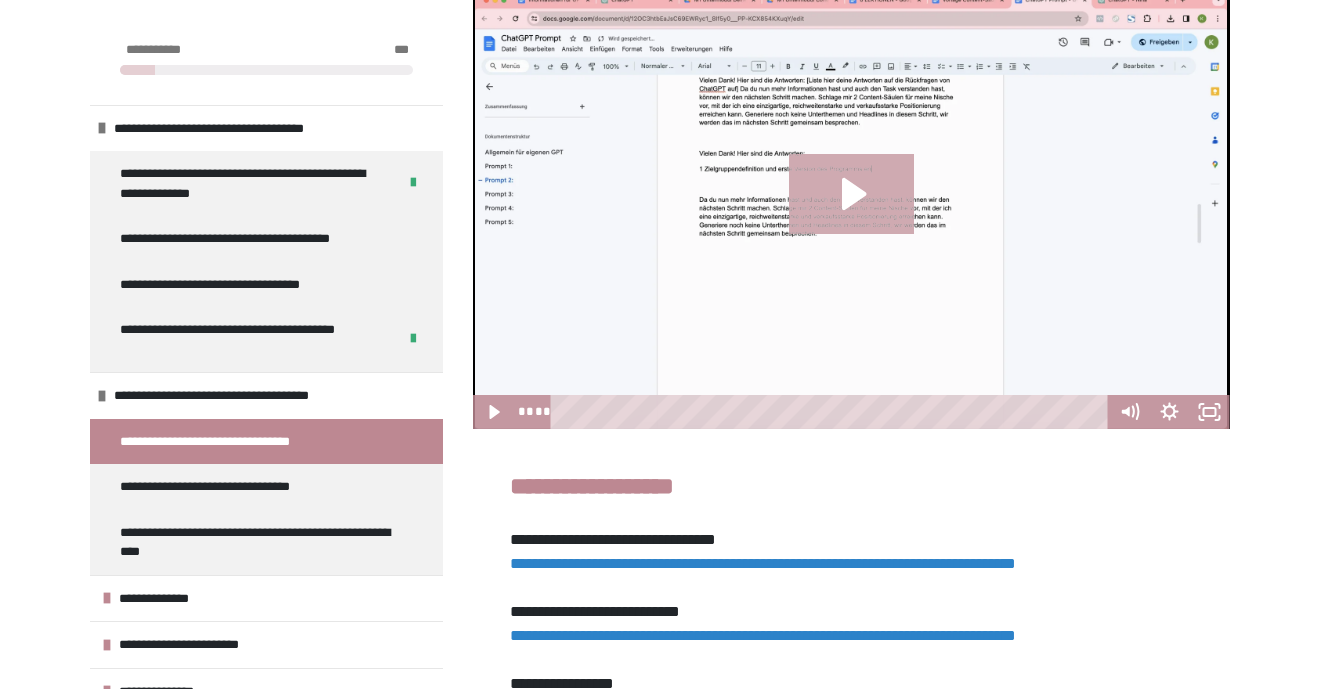 click 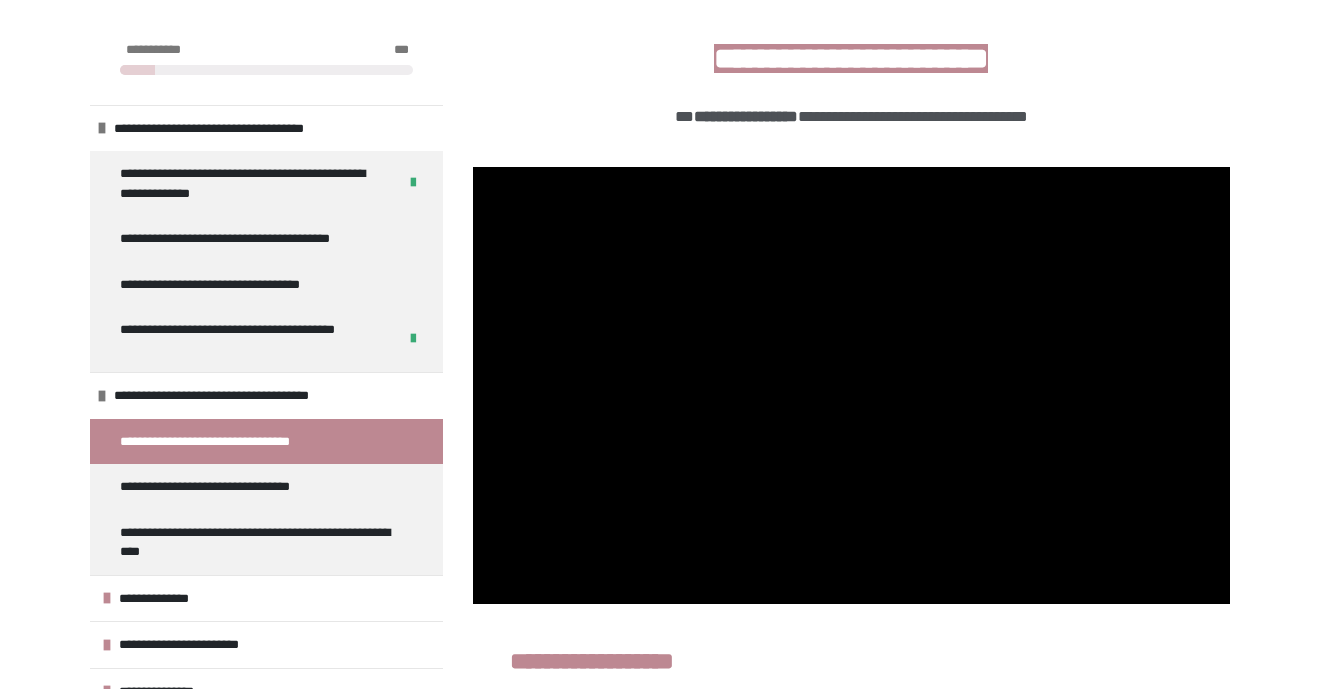 scroll, scrollTop: 0, scrollLeft: 0, axis: both 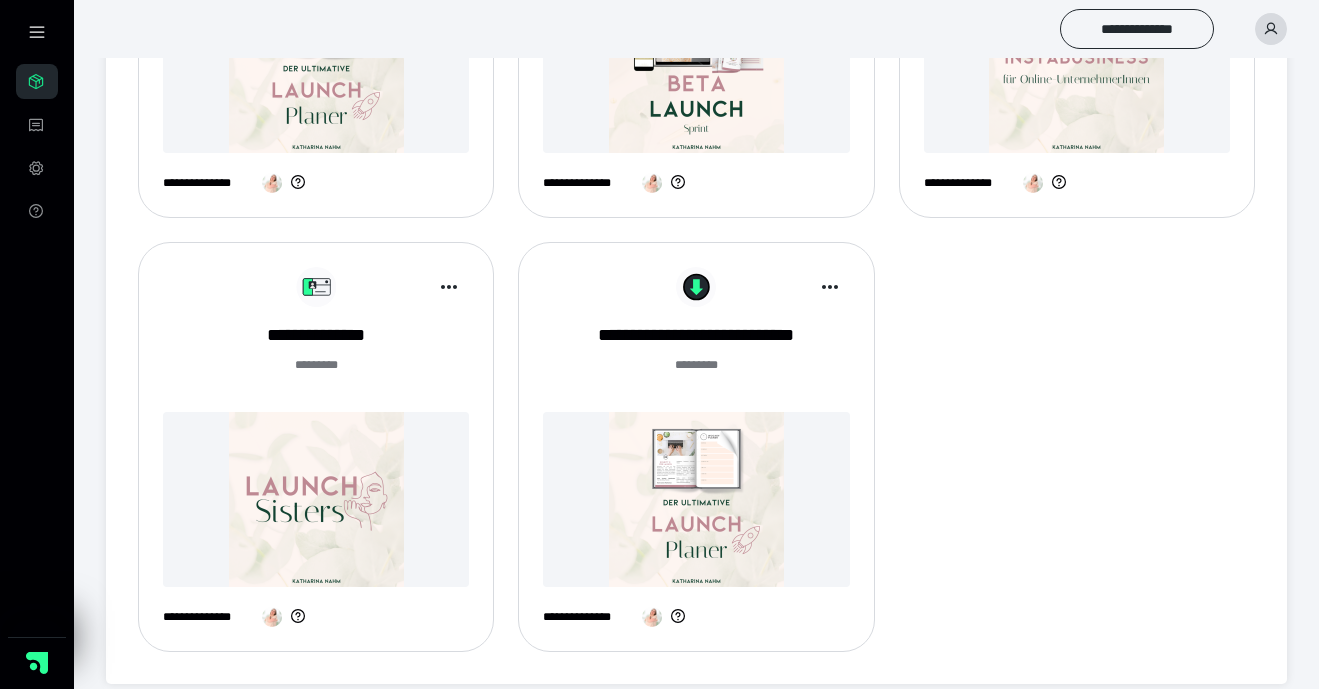 click on "**********" at bounding box center [316, 455] 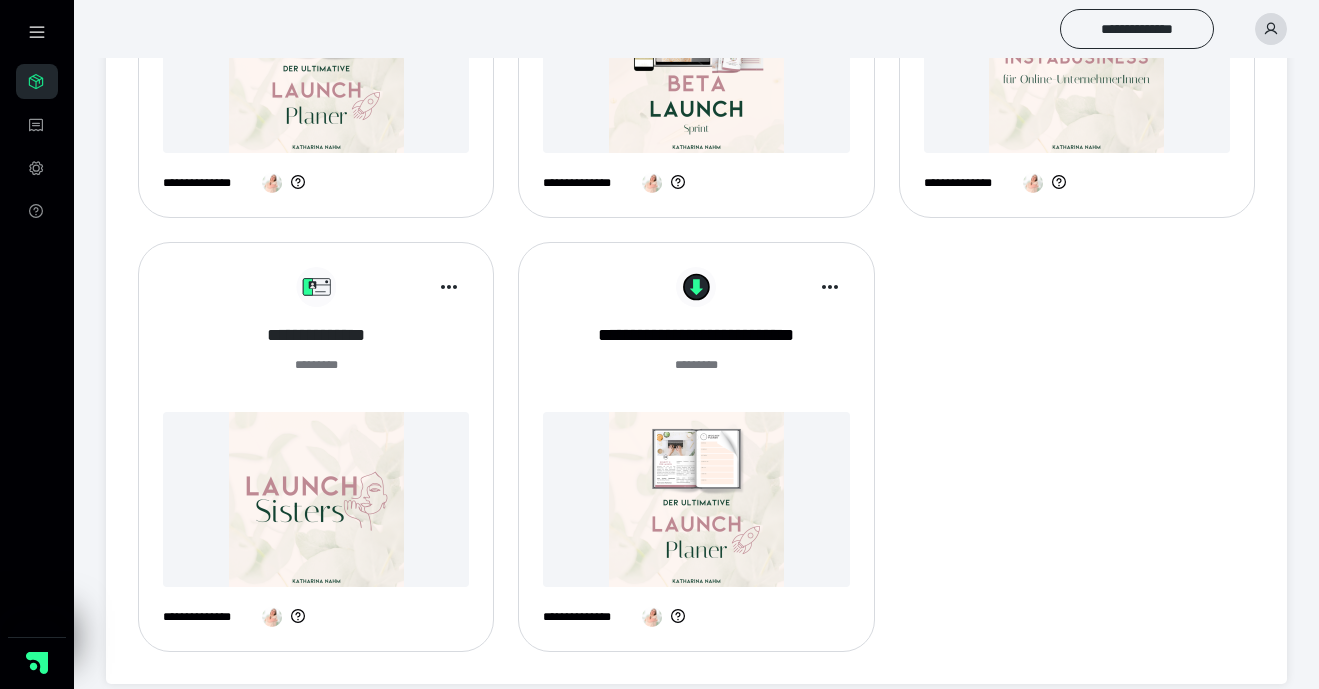 click on "**********" at bounding box center [316, 335] 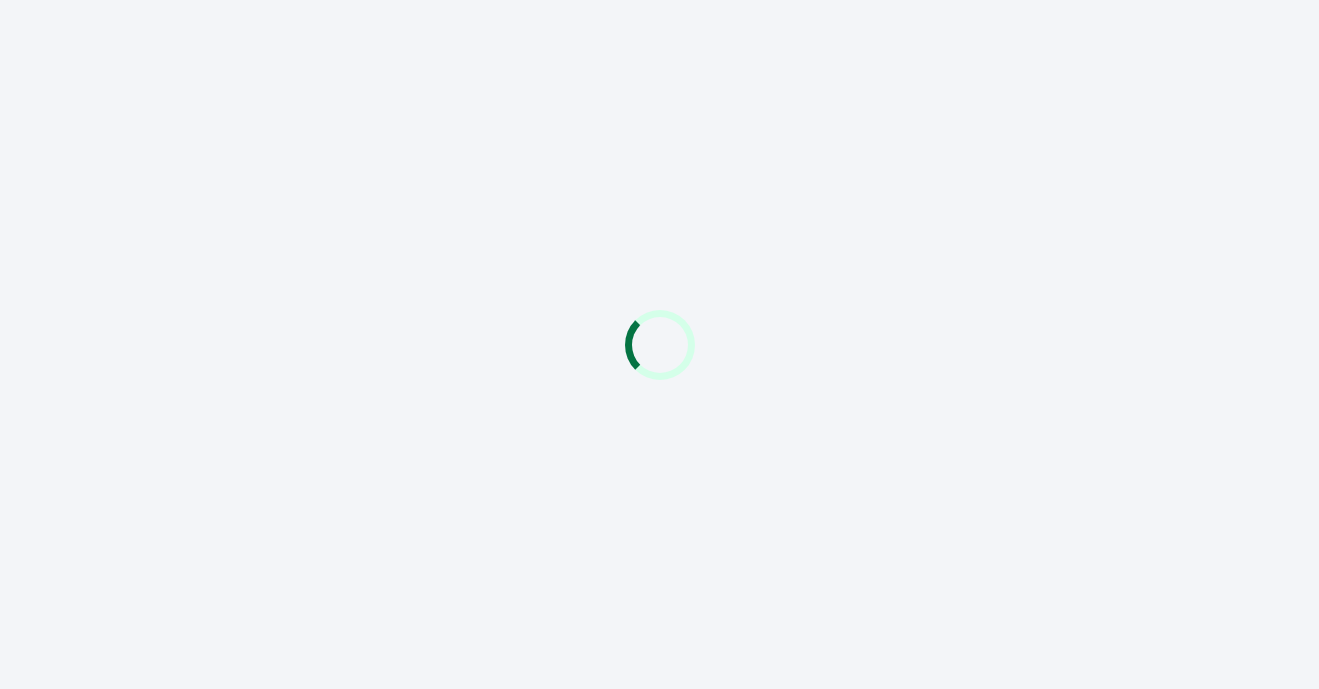 scroll, scrollTop: 0, scrollLeft: 0, axis: both 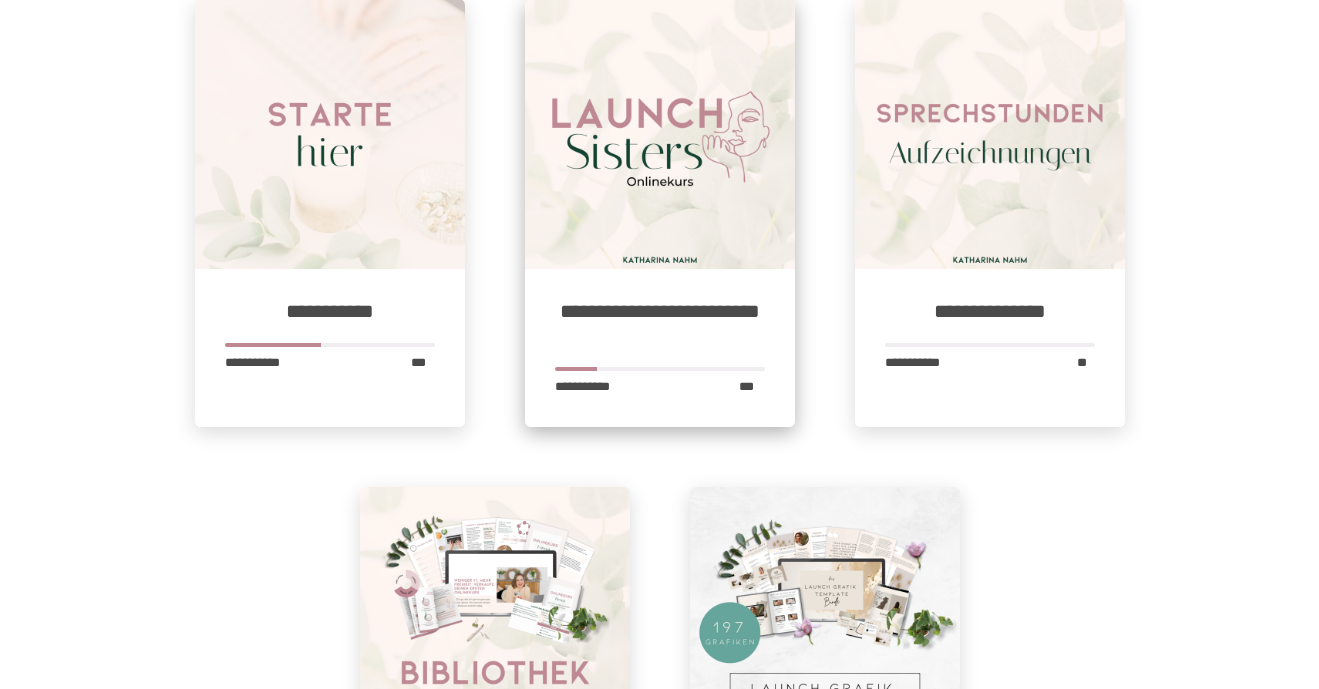 click on "**********" at bounding box center (660, 323) 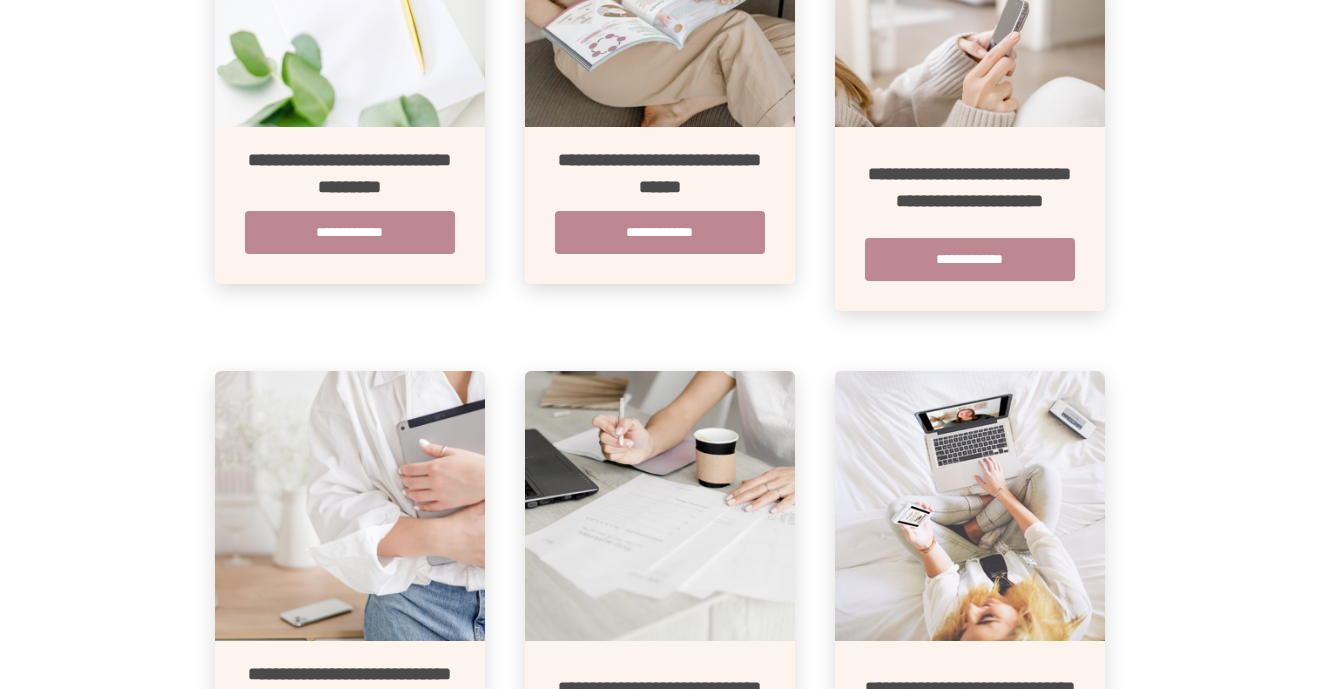 scroll, scrollTop: 667, scrollLeft: 0, axis: vertical 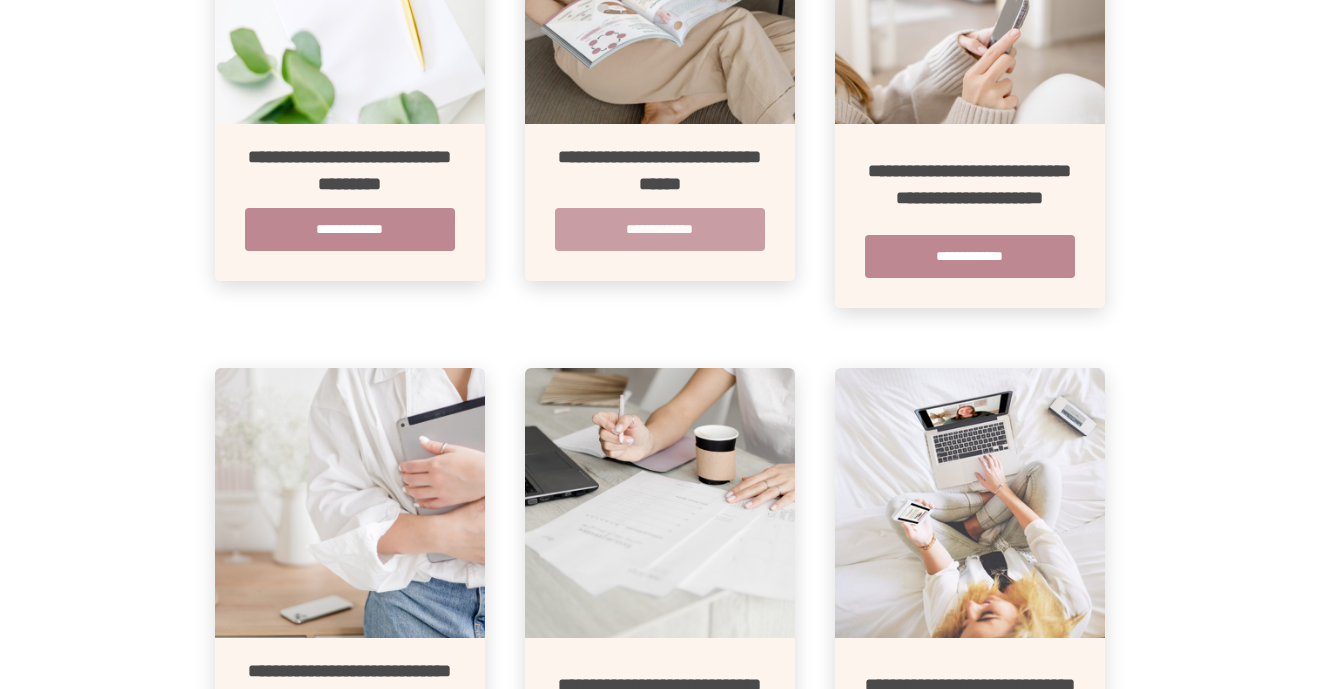 click on "**********" at bounding box center [660, 229] 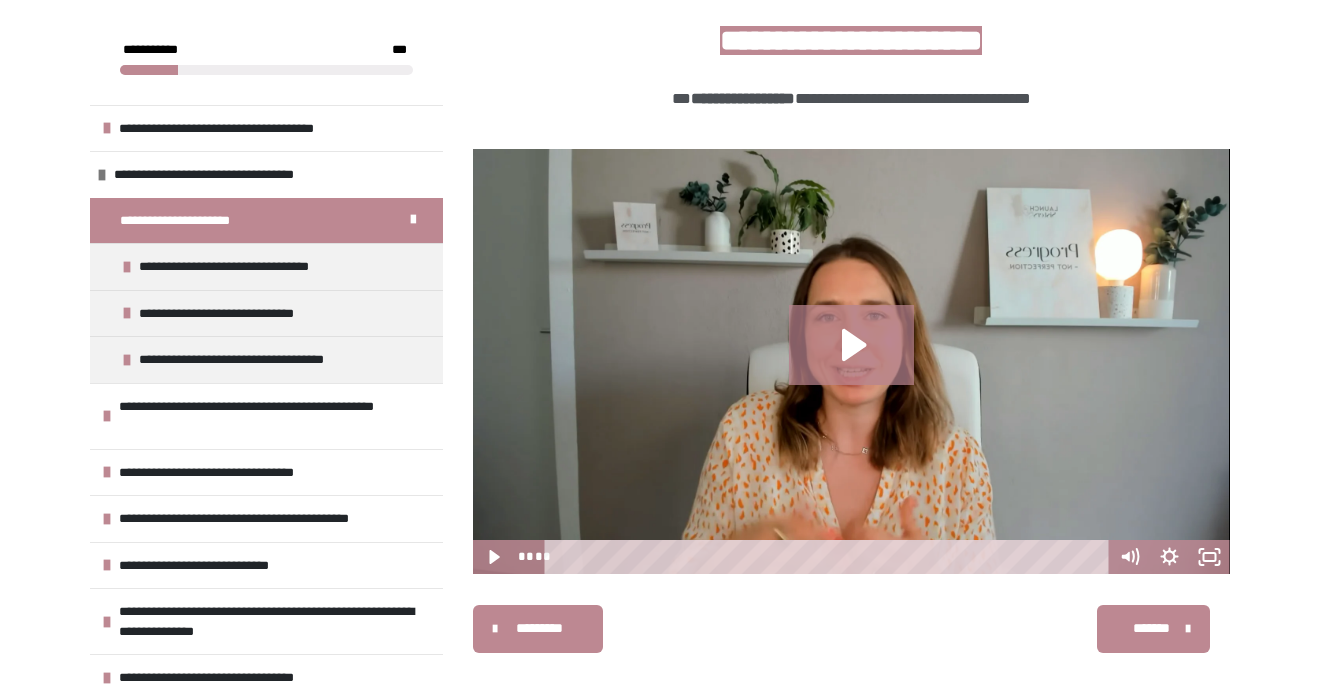 scroll, scrollTop: 444, scrollLeft: 0, axis: vertical 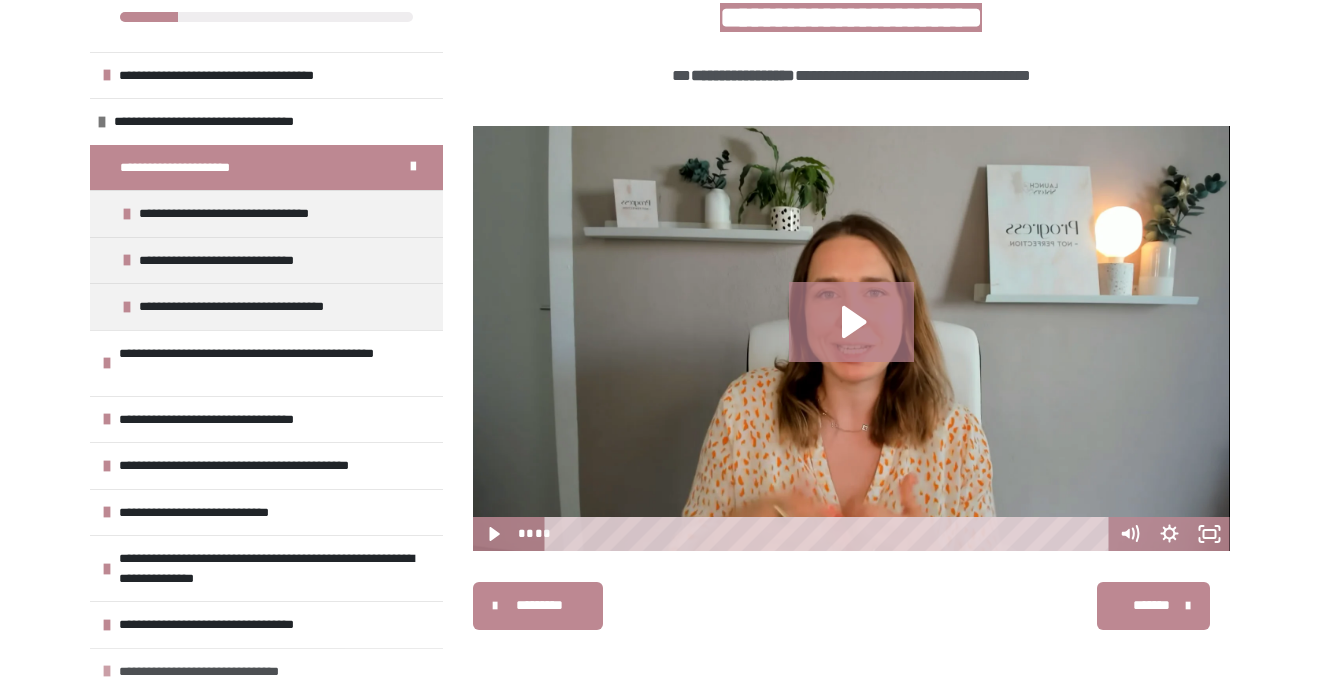 click on "**********" at bounding box center [222, 672] 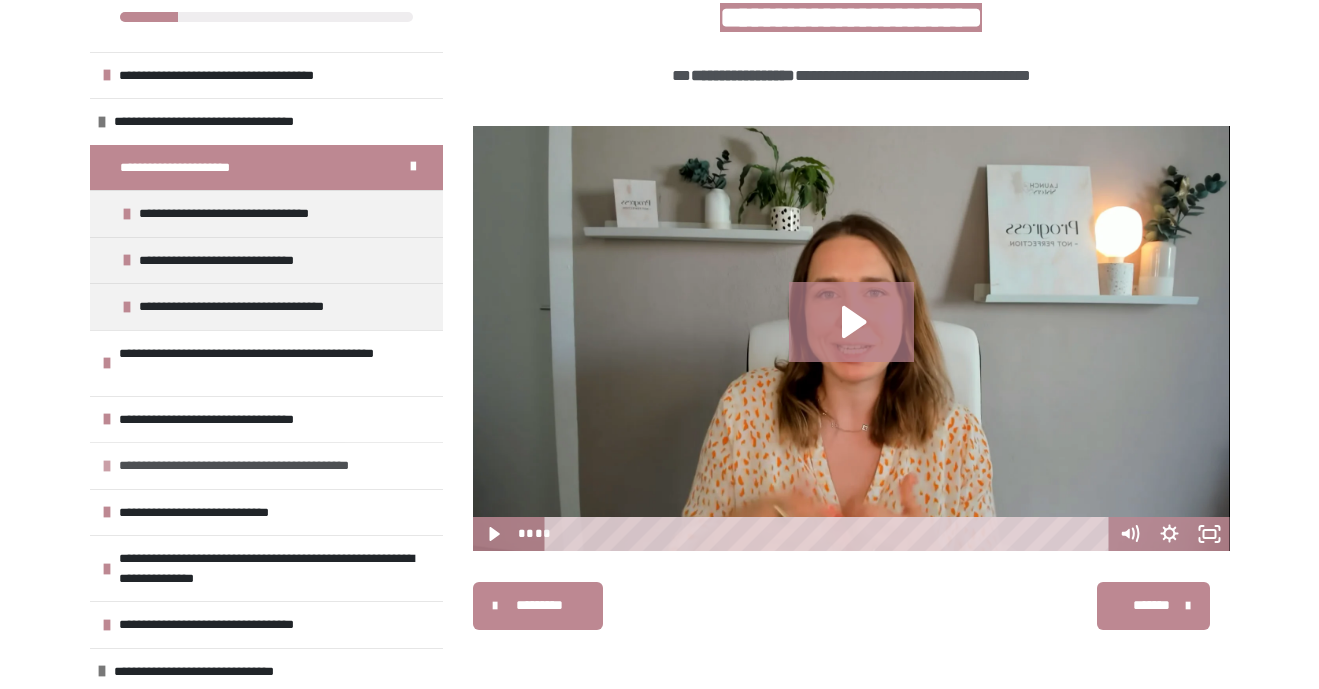 click on "**********" at bounding box center [258, 466] 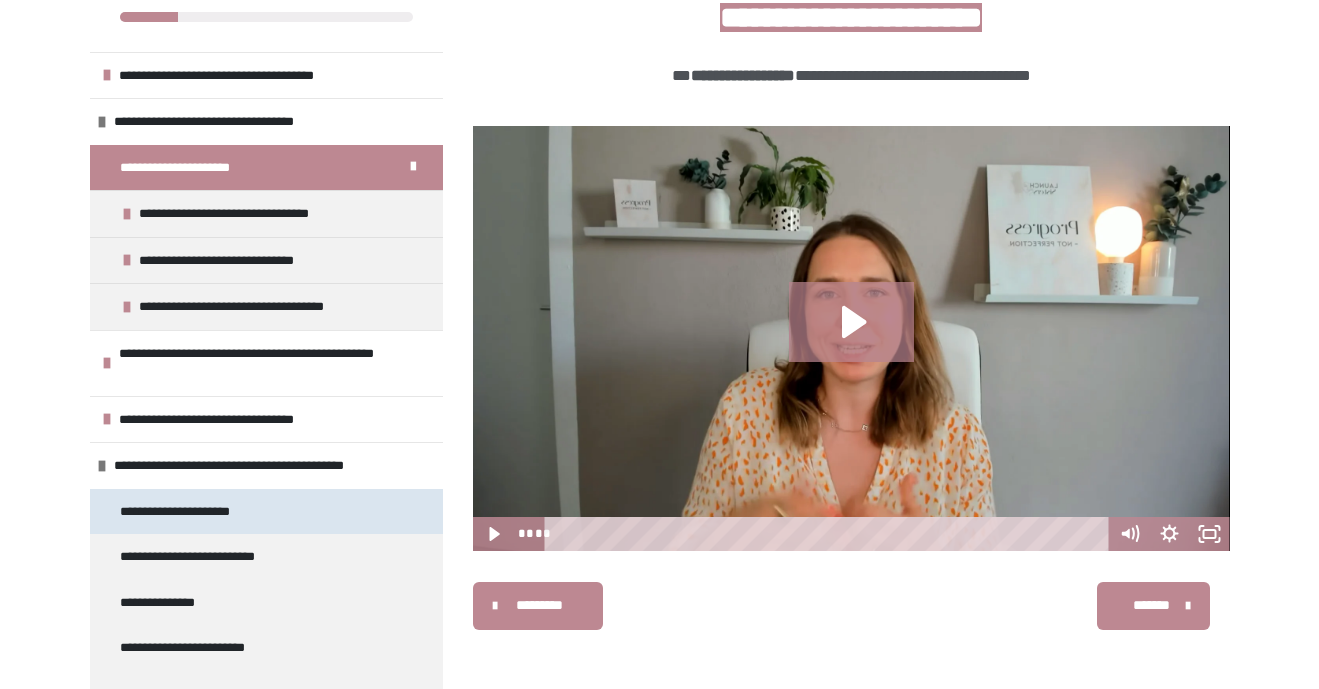 click on "**********" at bounding box center (189, 512) 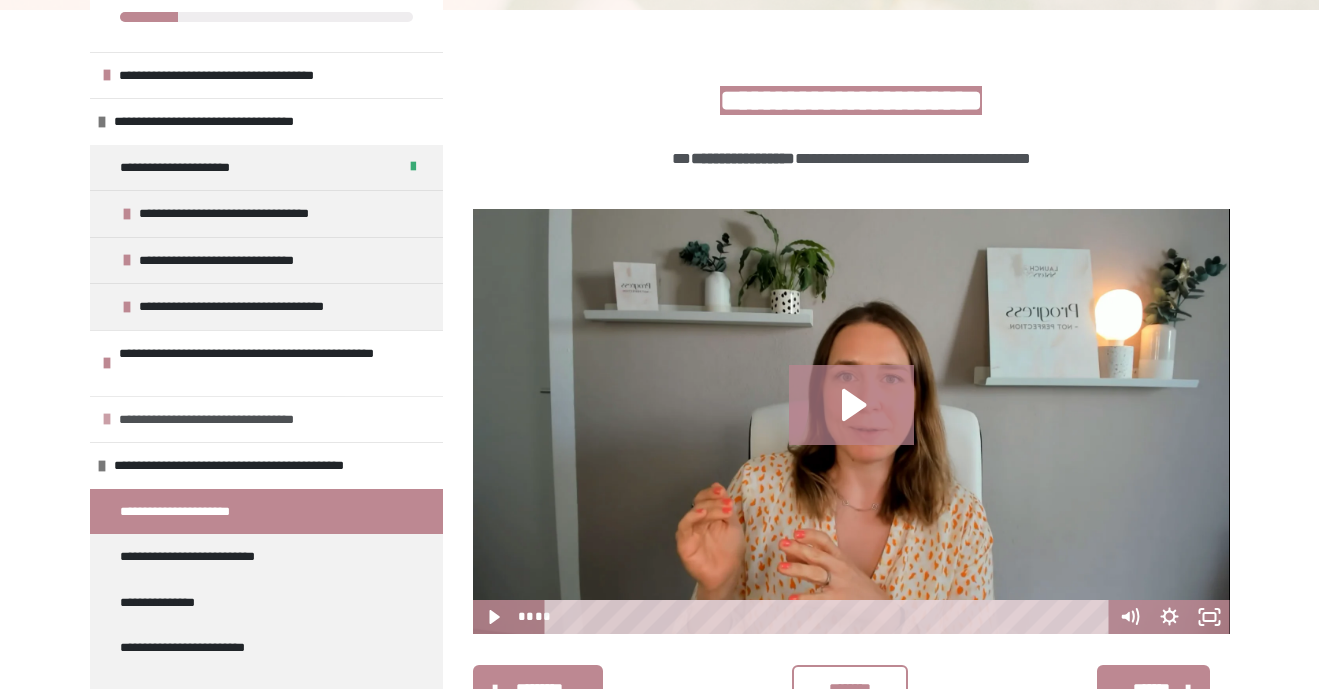 click on "**********" at bounding box center [233, 420] 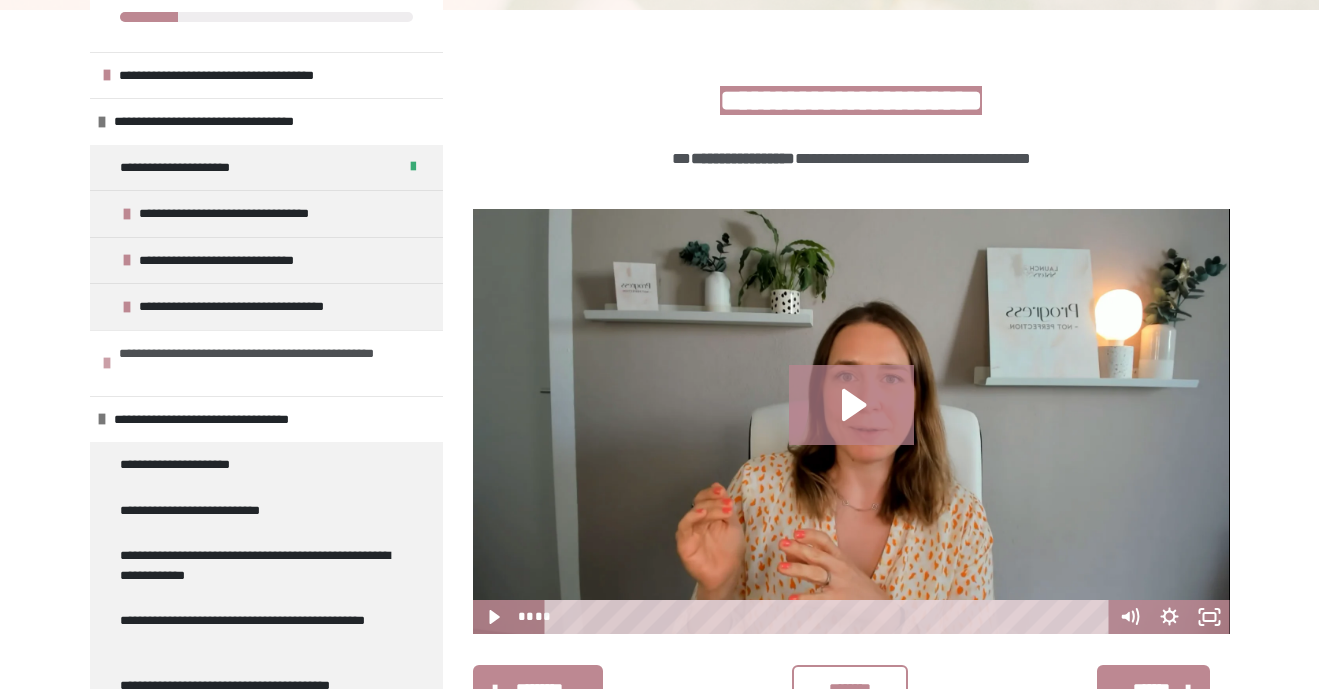 click on "**********" at bounding box center [276, 363] 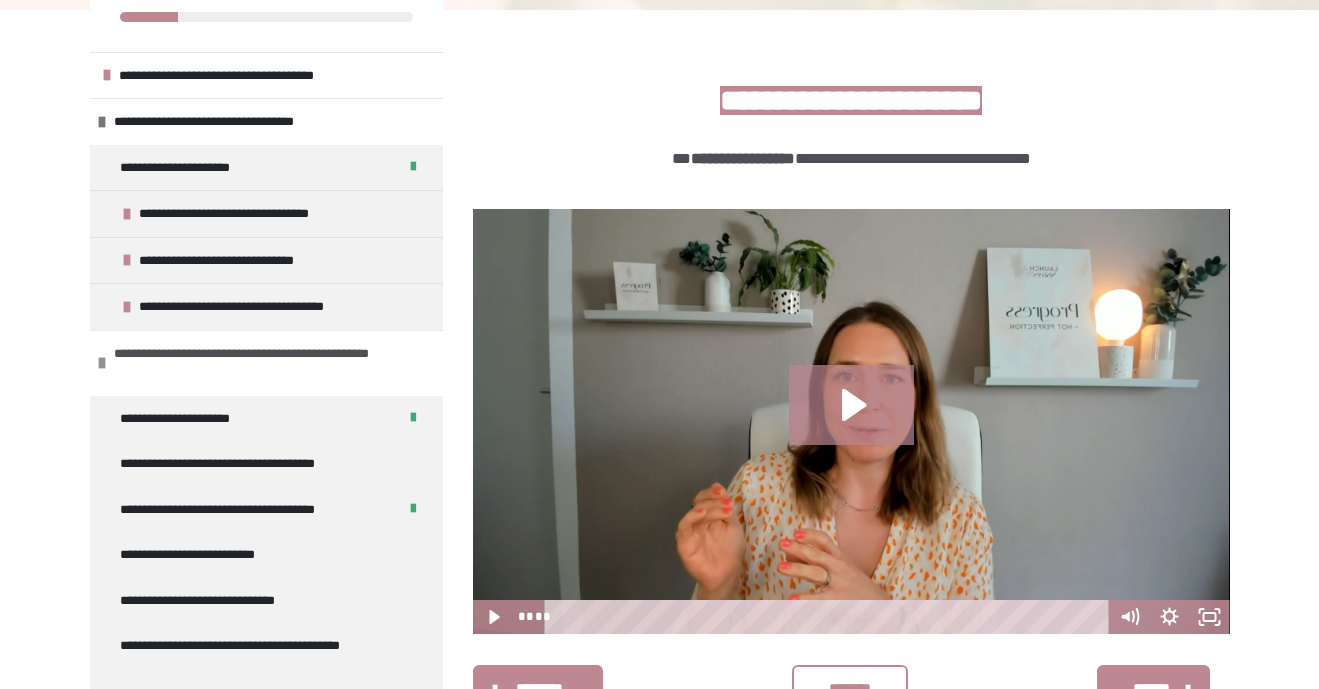 click on "**********" at bounding box center (271, 363) 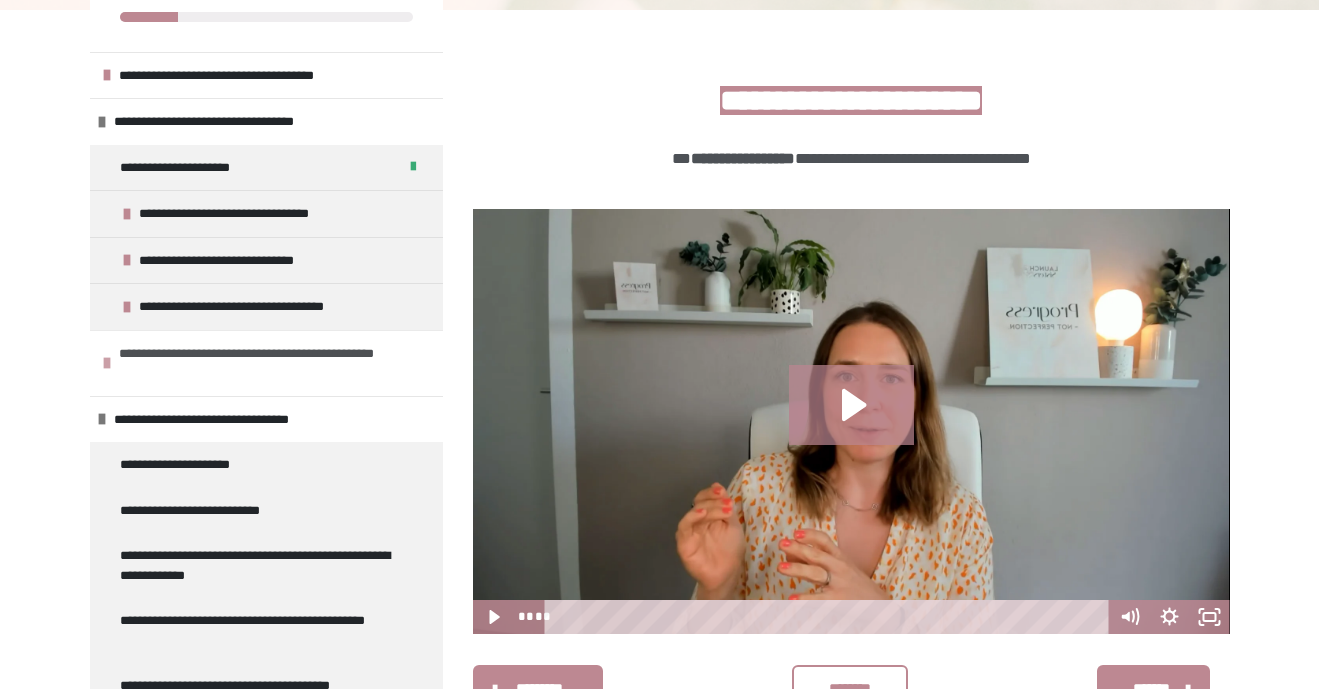 click on "**********" at bounding box center [276, 363] 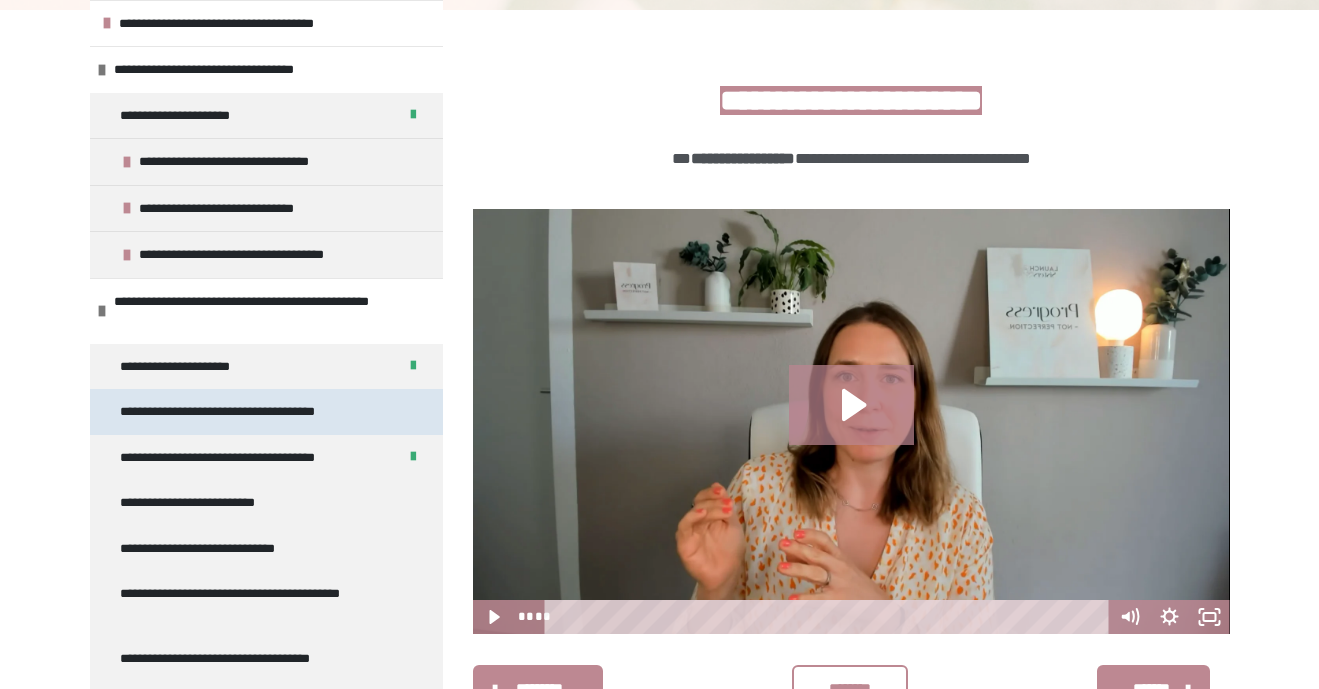 scroll, scrollTop: 104, scrollLeft: 0, axis: vertical 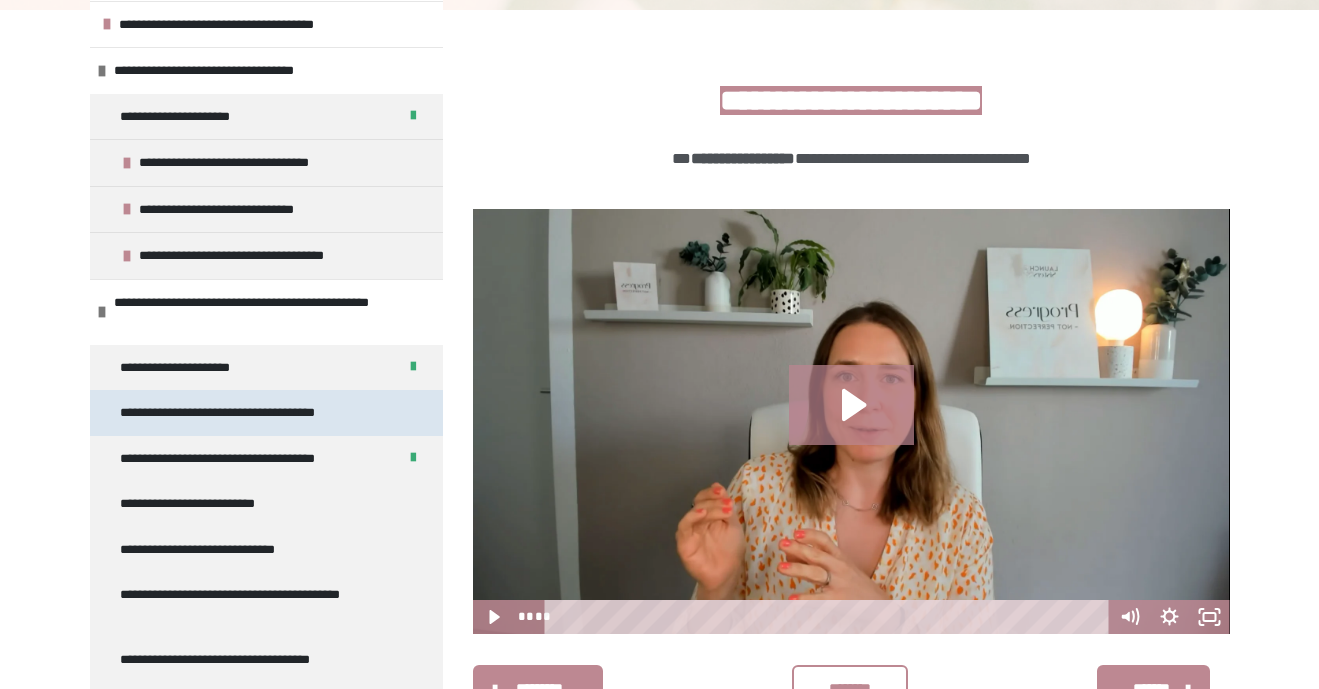 click on "**********" at bounding box center (233, 413) 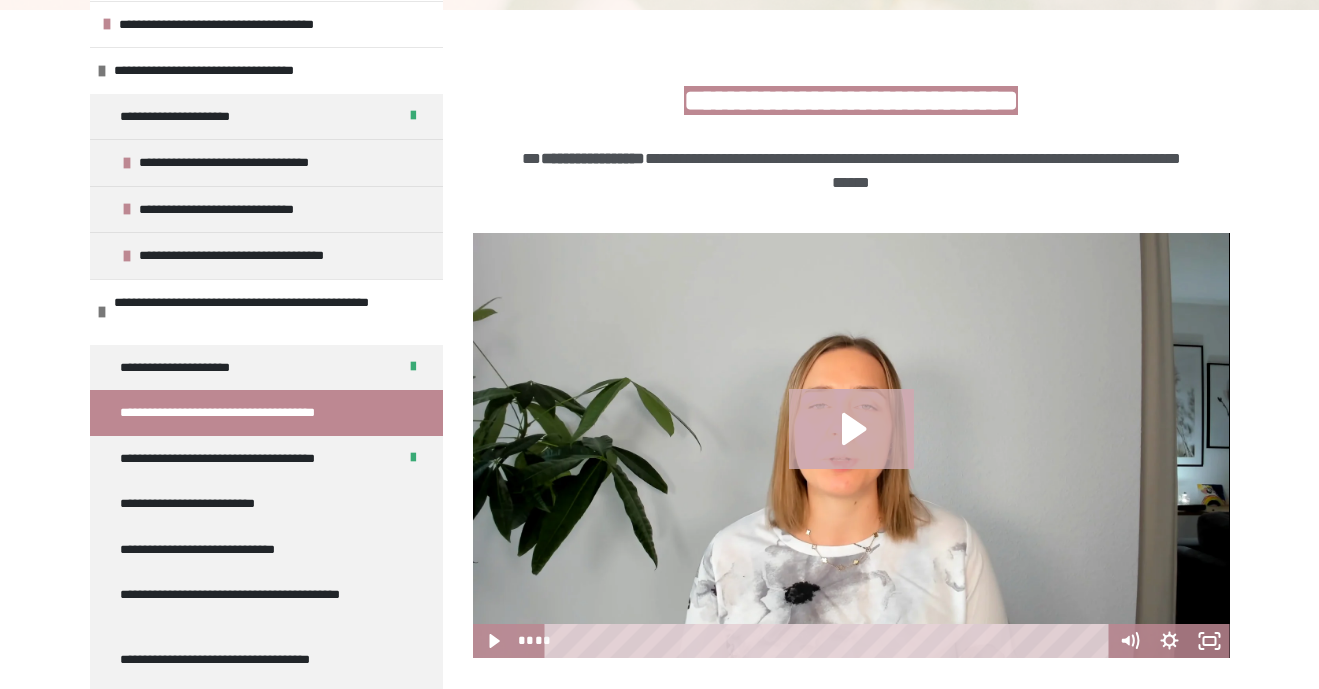 click 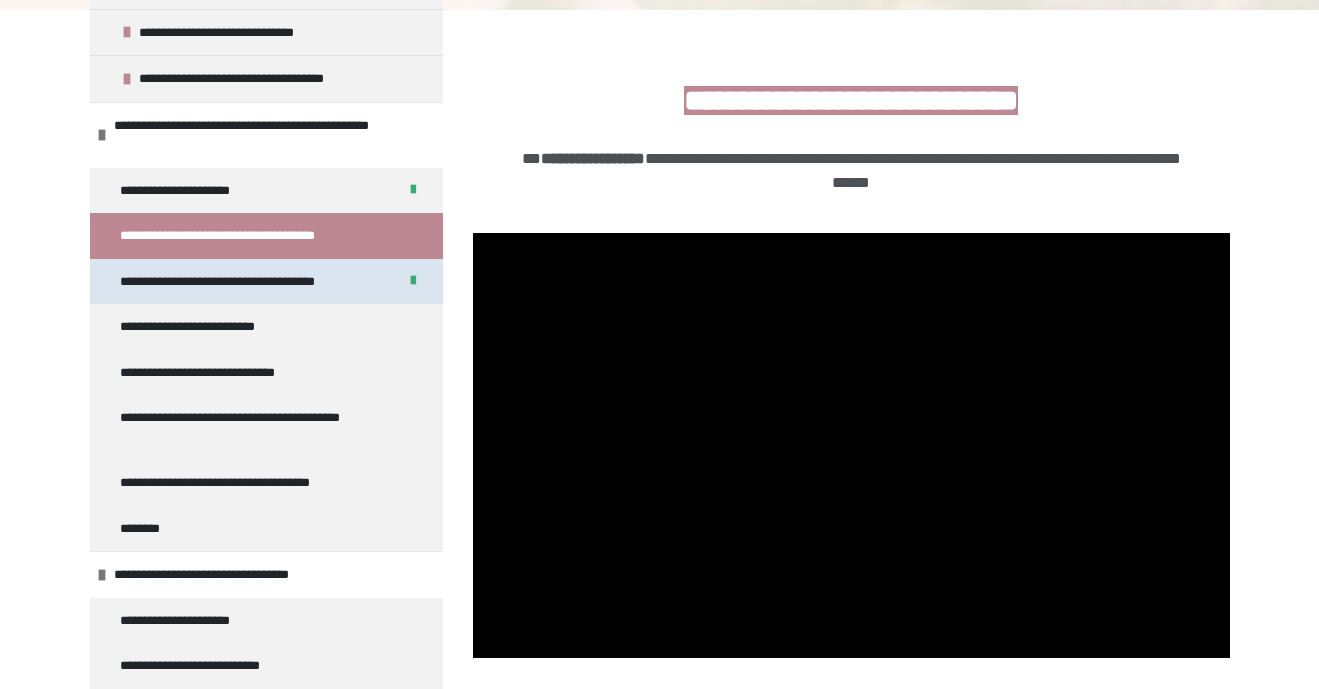 scroll, scrollTop: 338, scrollLeft: 0, axis: vertical 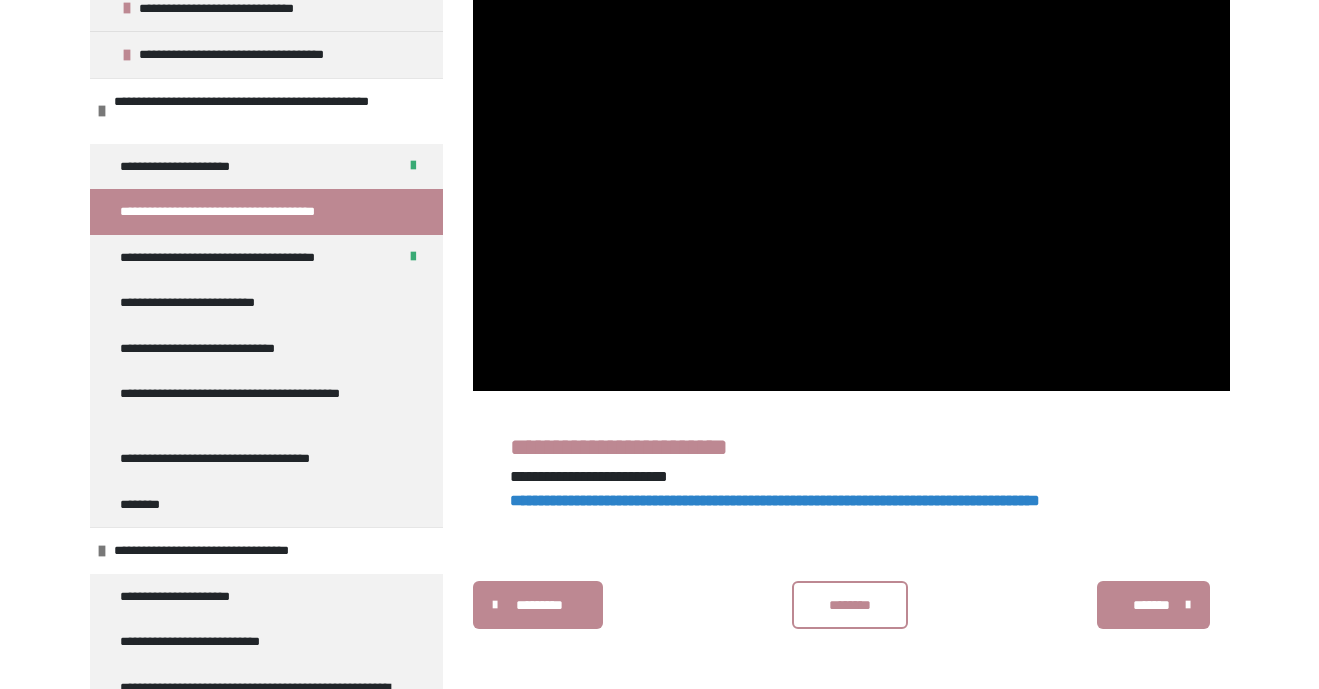 click on "**********" at bounding box center (775, 500) 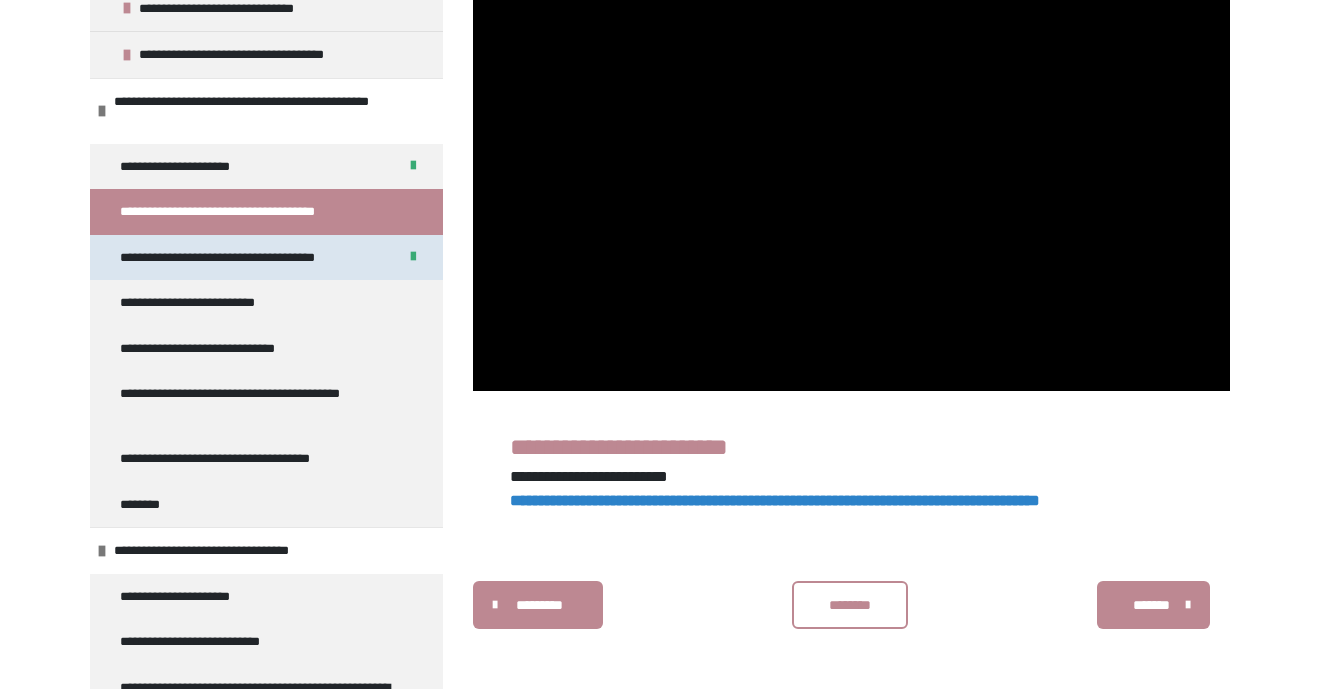 click on "**********" at bounding box center (243, 258) 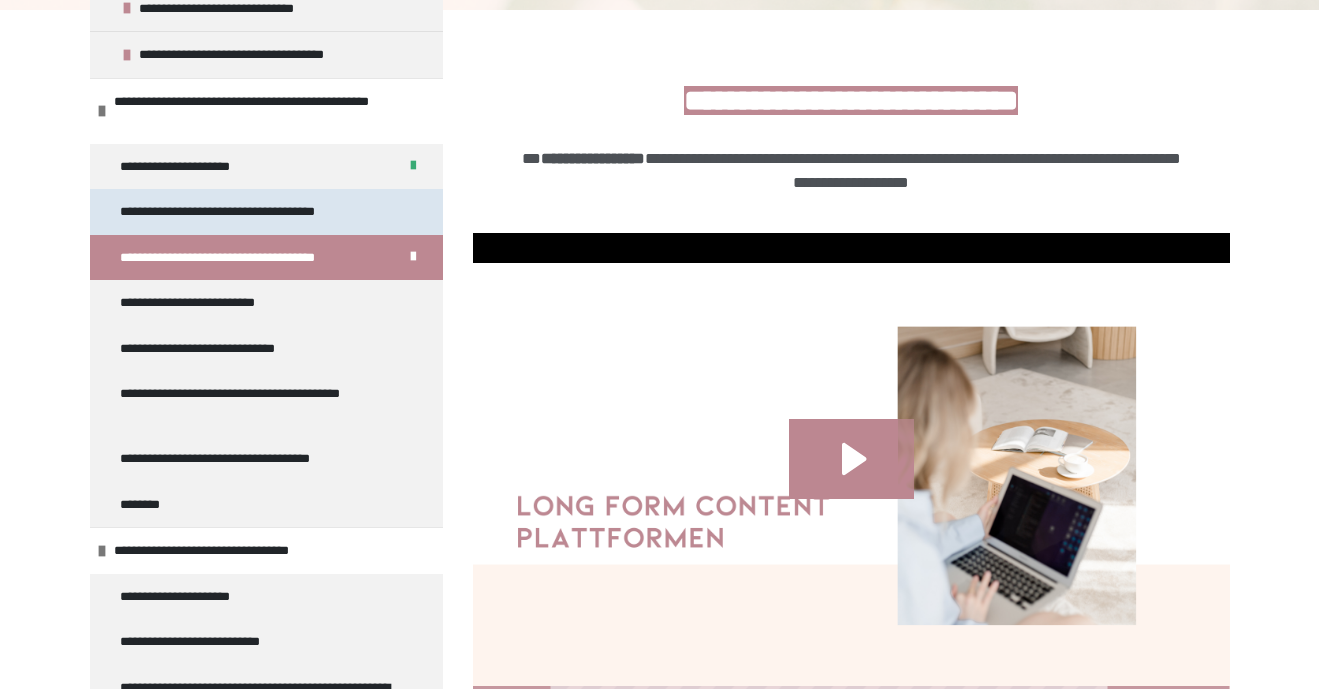 click on "**********" at bounding box center [233, 212] 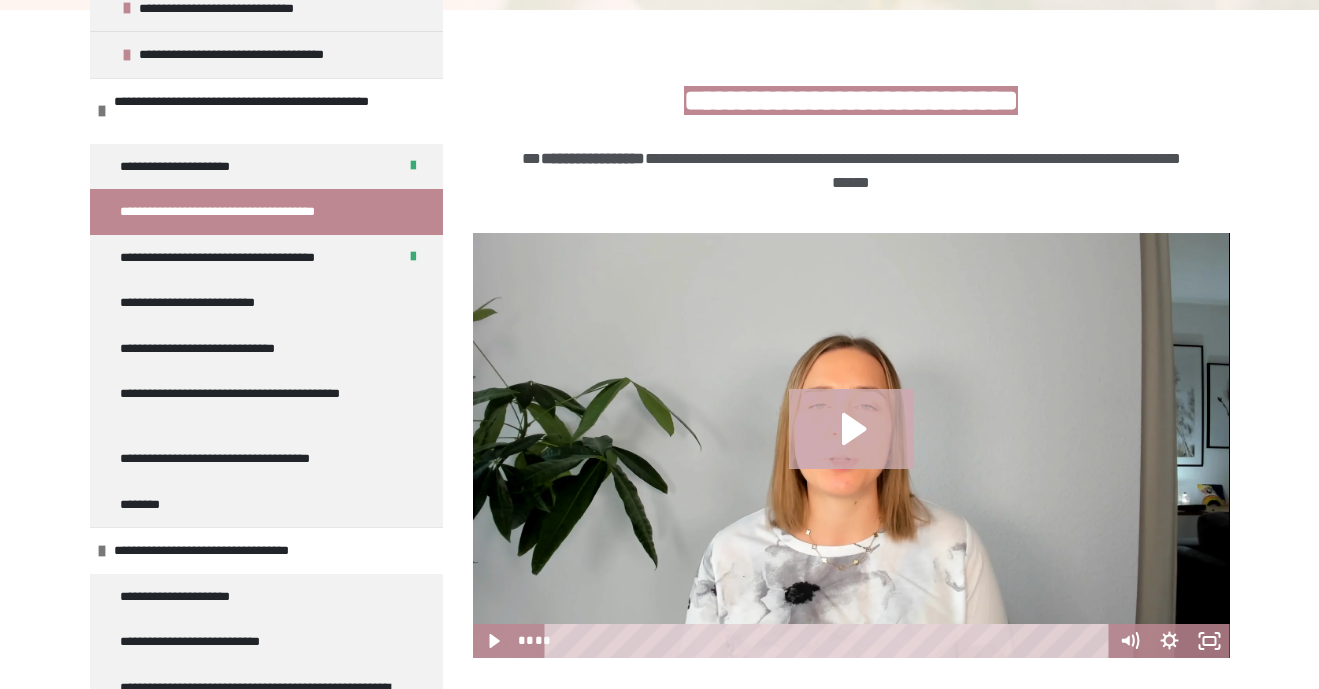 click 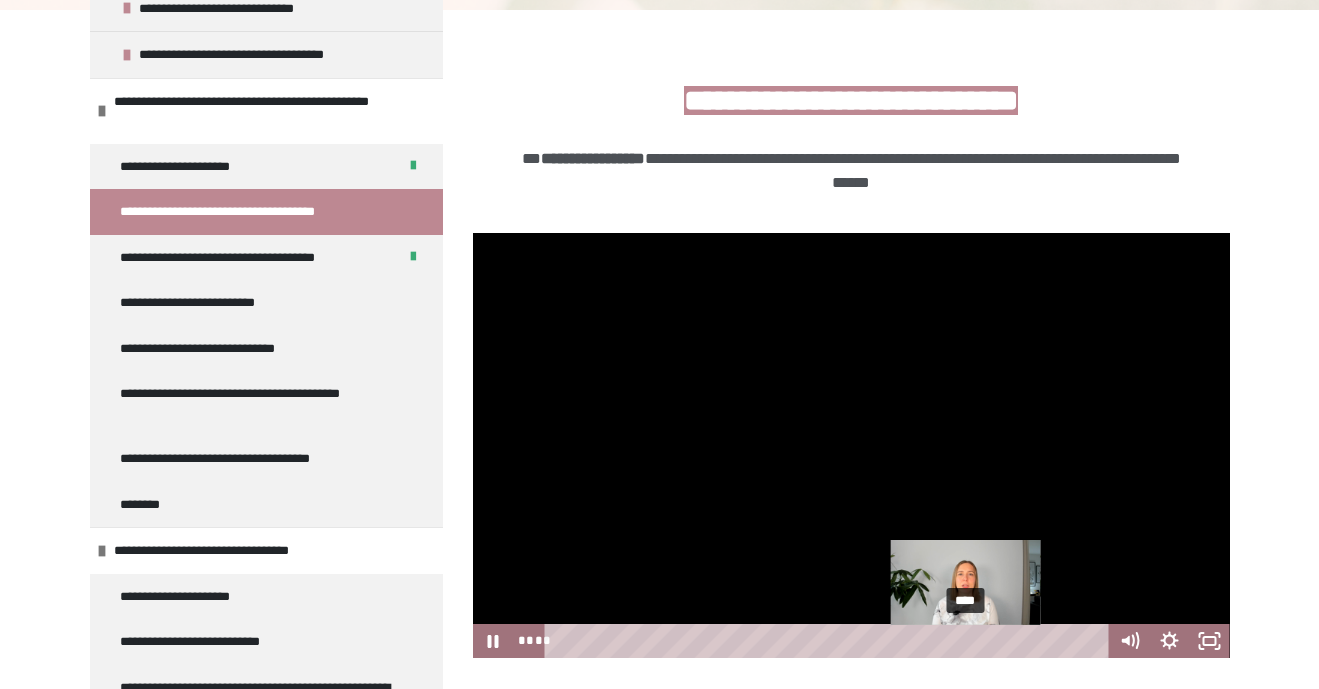 click on "****" at bounding box center (829, 641) 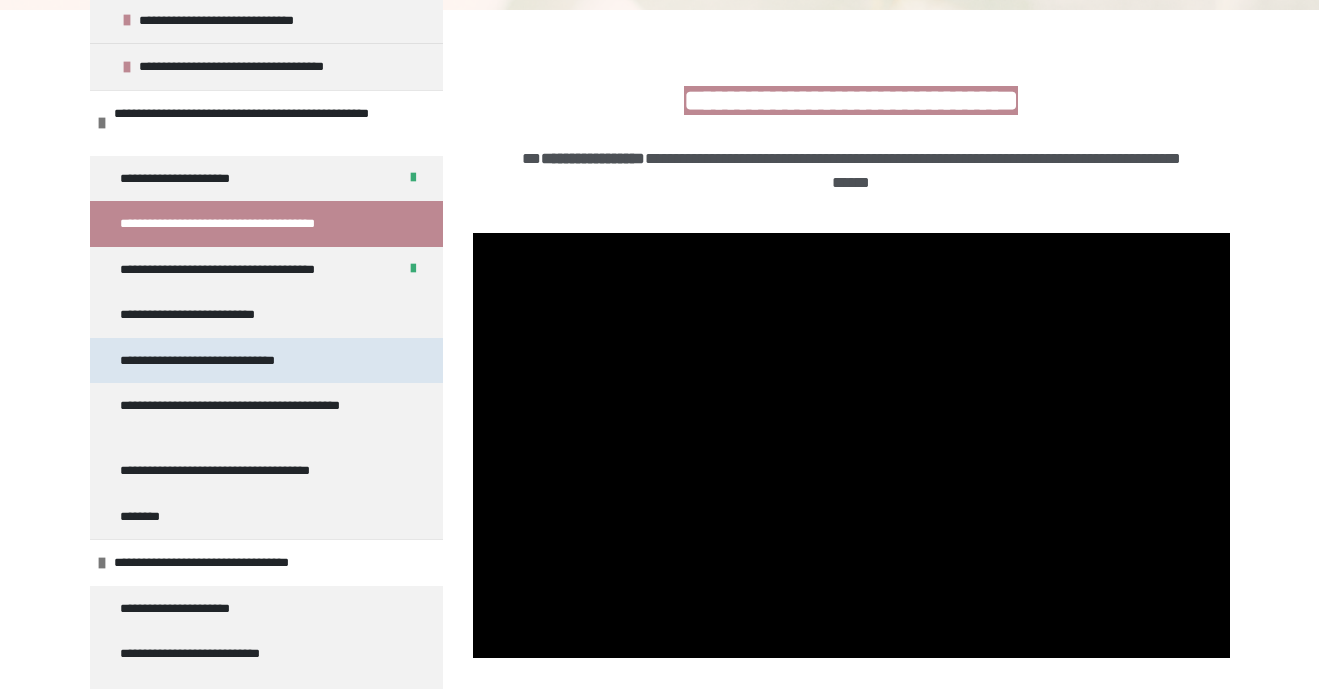 scroll, scrollTop: 291, scrollLeft: 0, axis: vertical 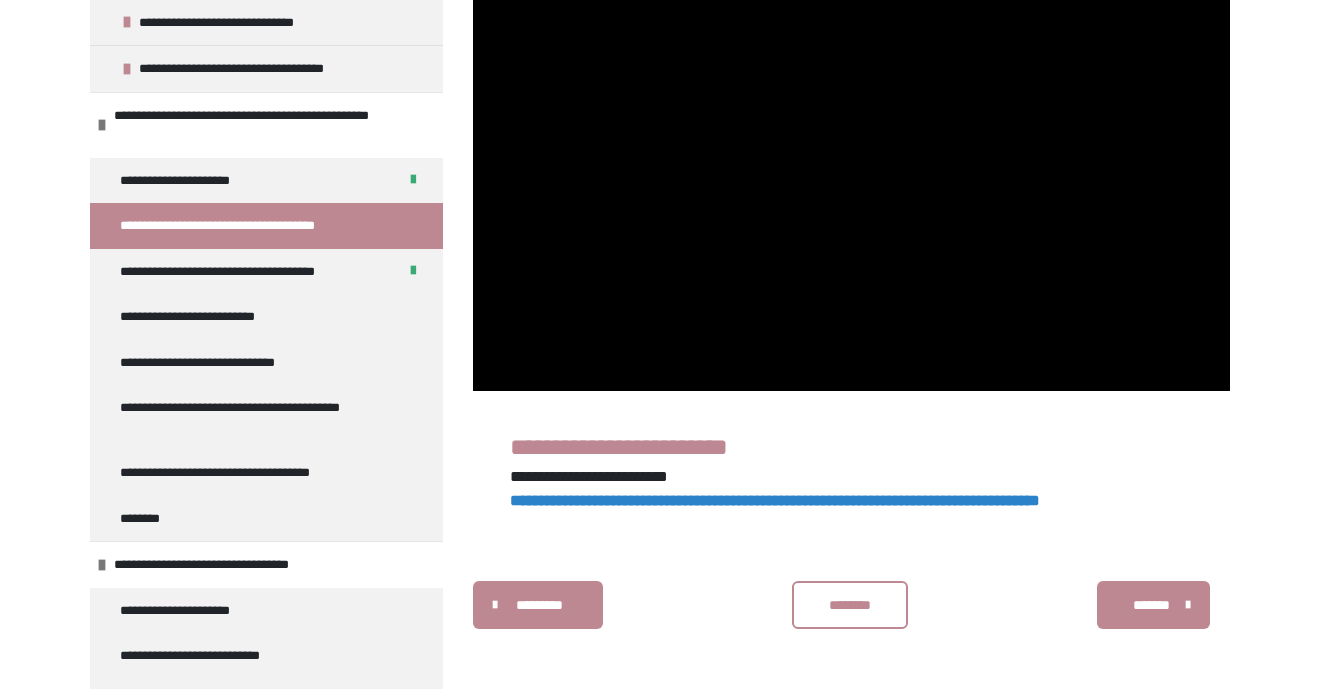 click on "********" at bounding box center (850, 605) 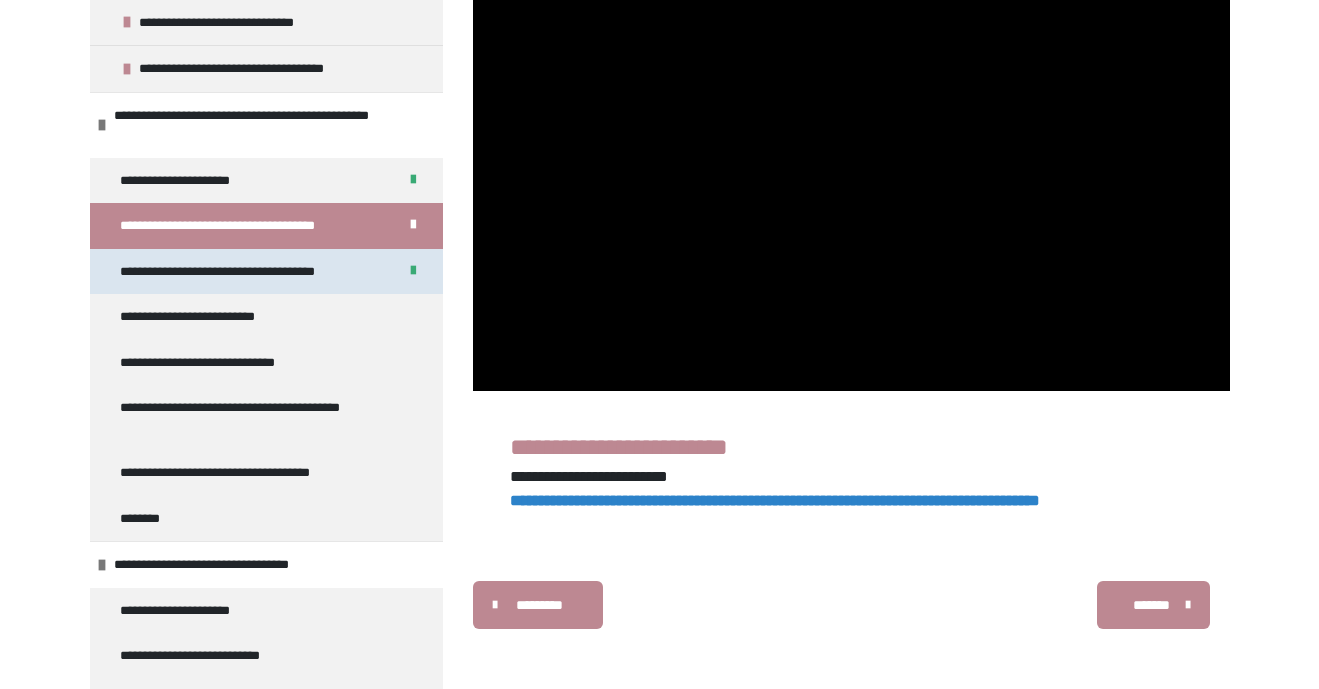 click on "**********" at bounding box center [243, 272] 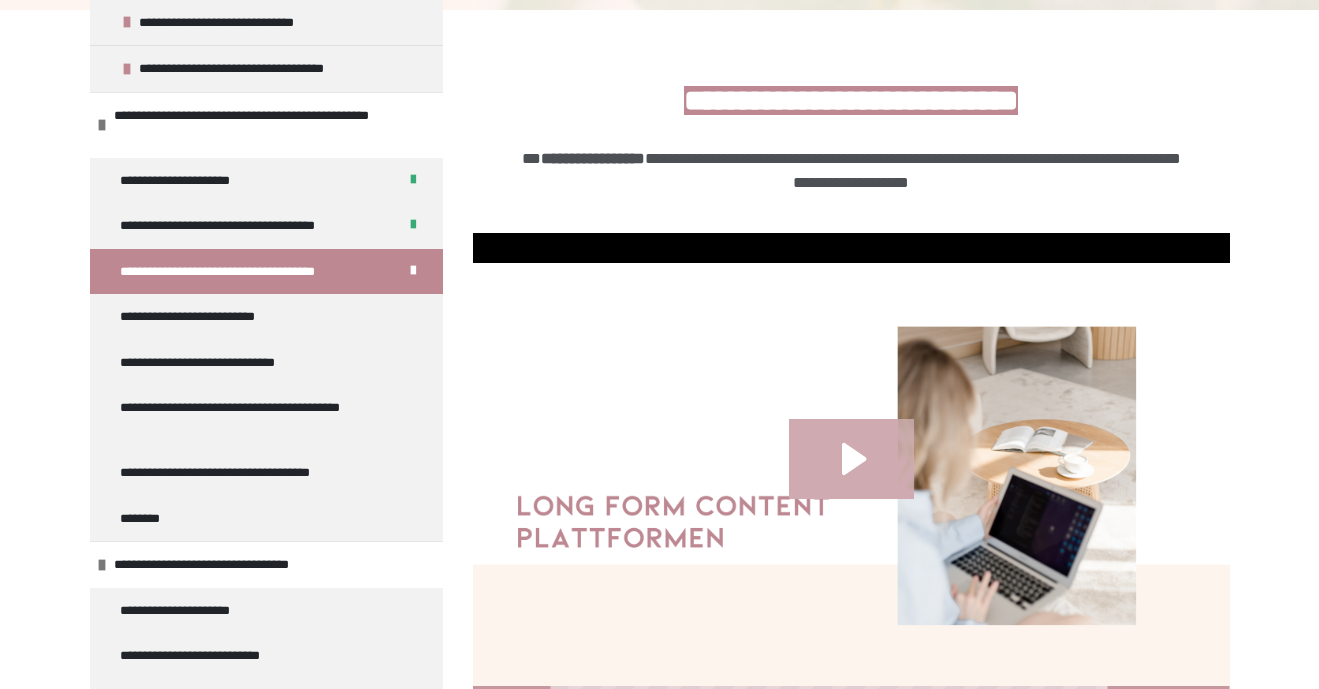 click 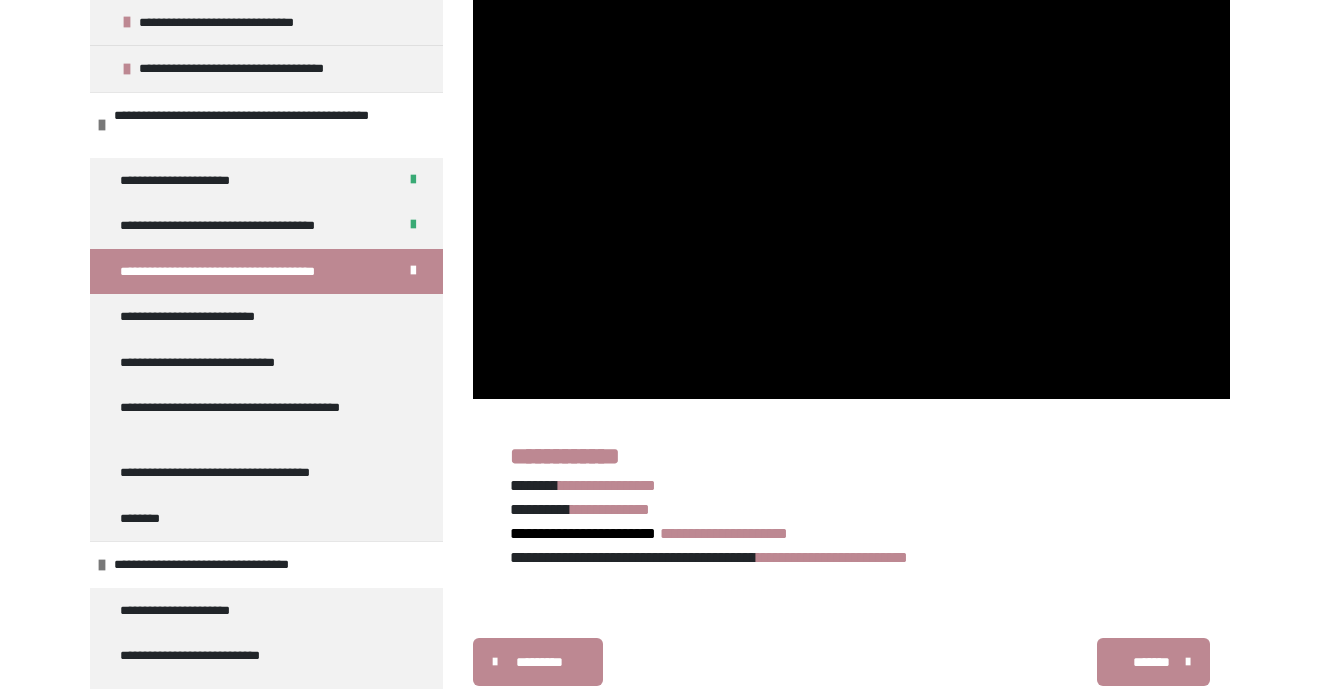 scroll, scrollTop: 681, scrollLeft: 0, axis: vertical 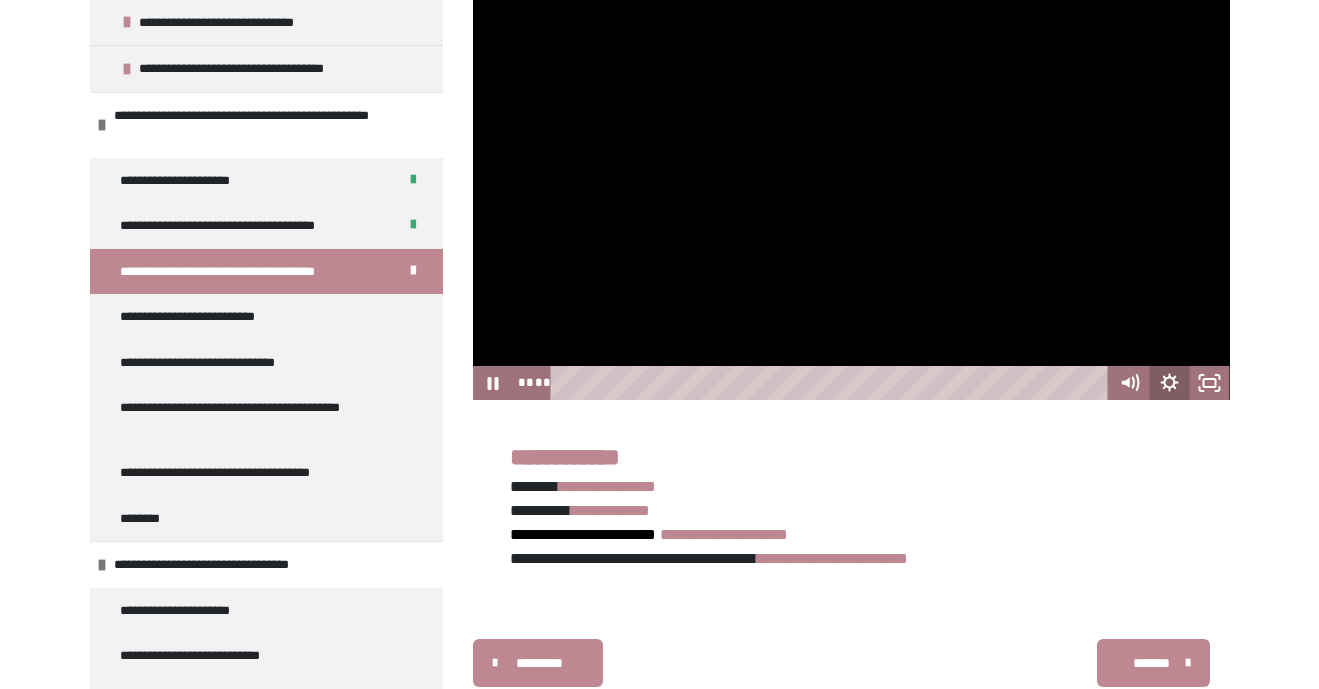 click 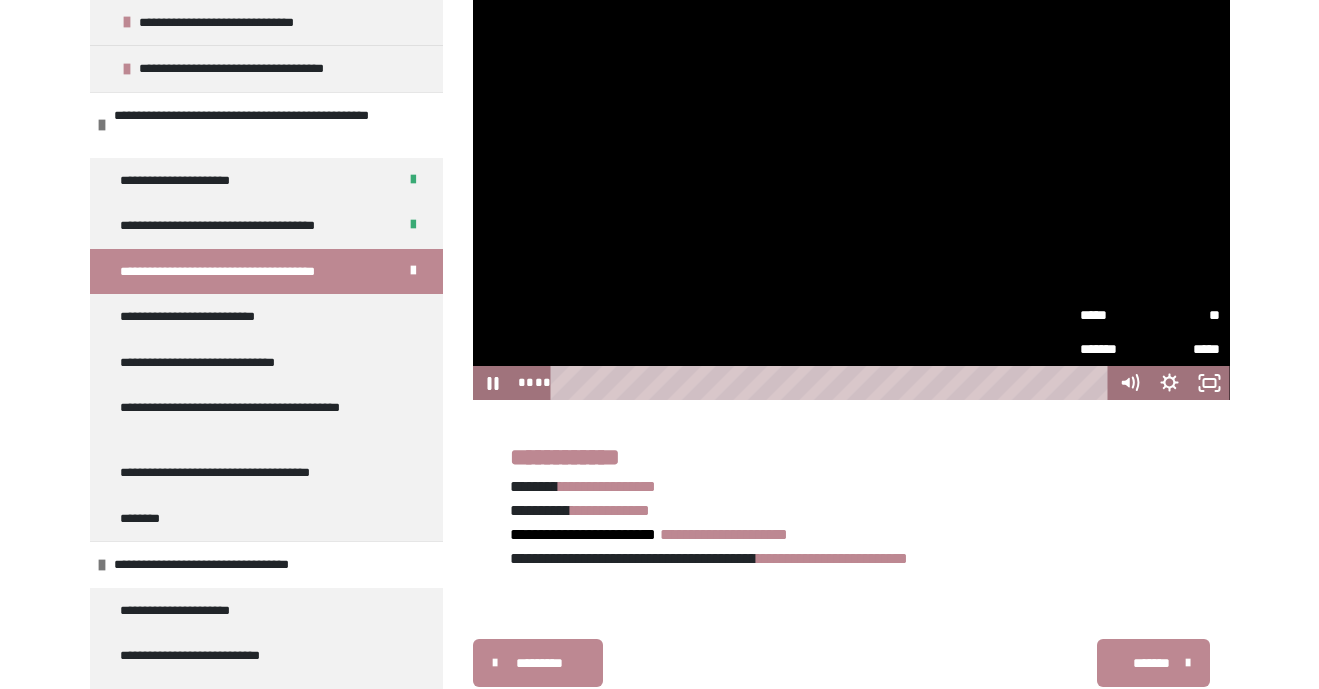 click on "*****" at bounding box center [1115, 313] 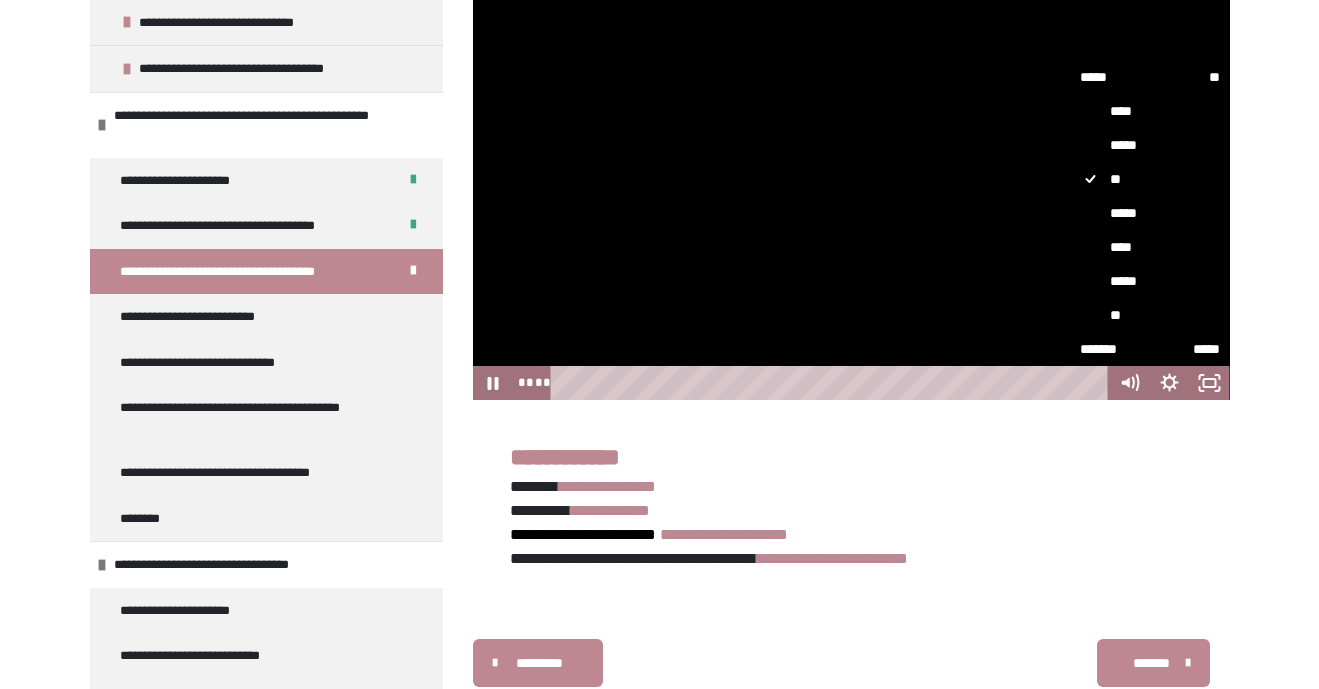 click on "*****" at bounding box center (1150, 213) 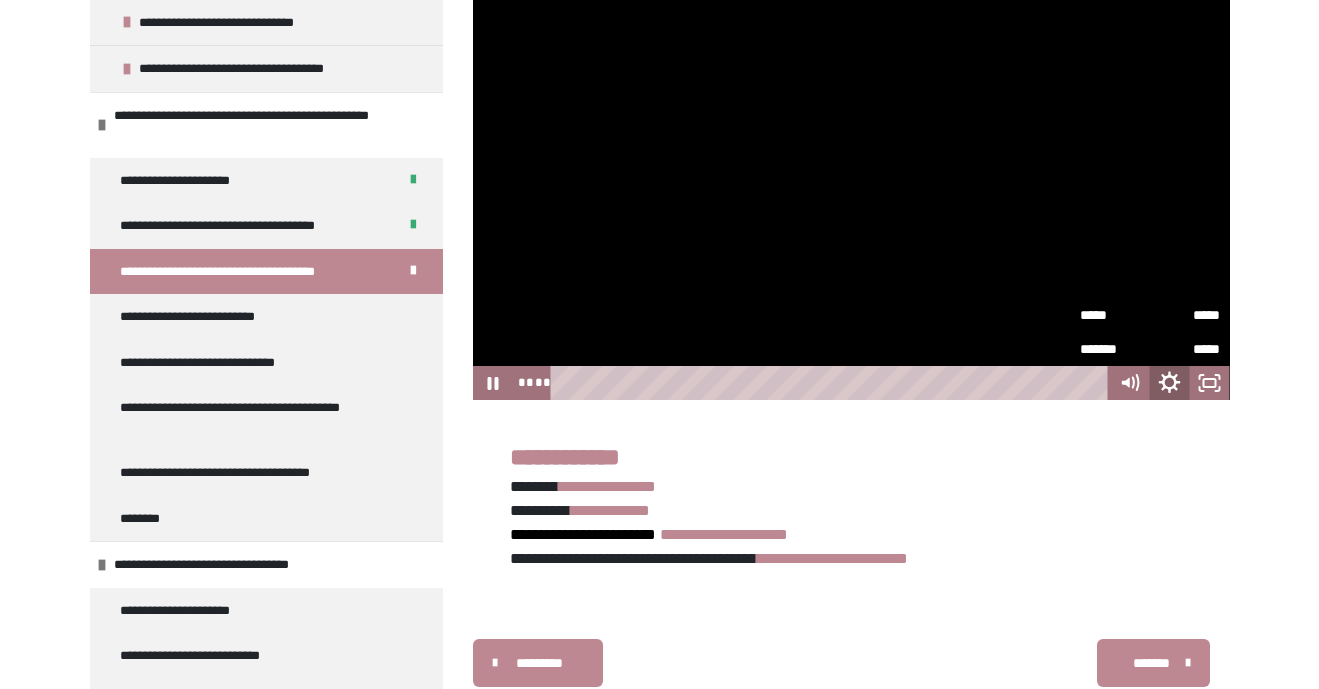 click 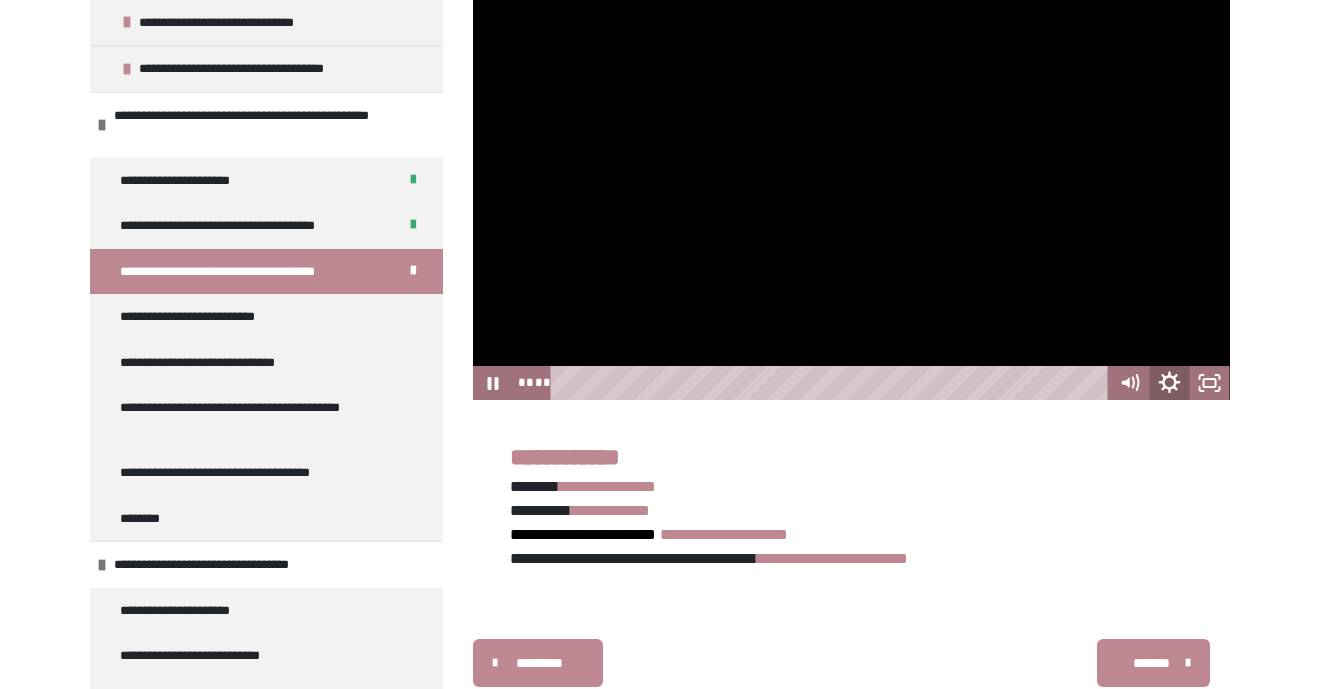 click 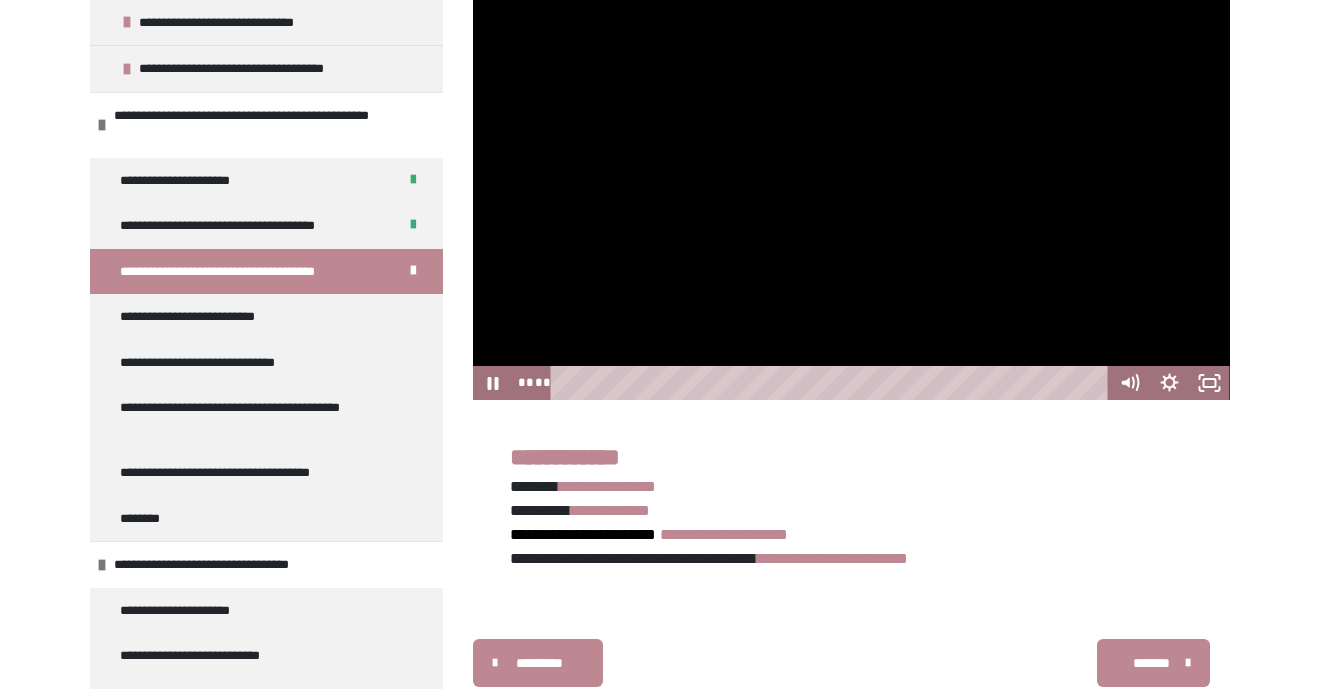click at bounding box center (851, 156) 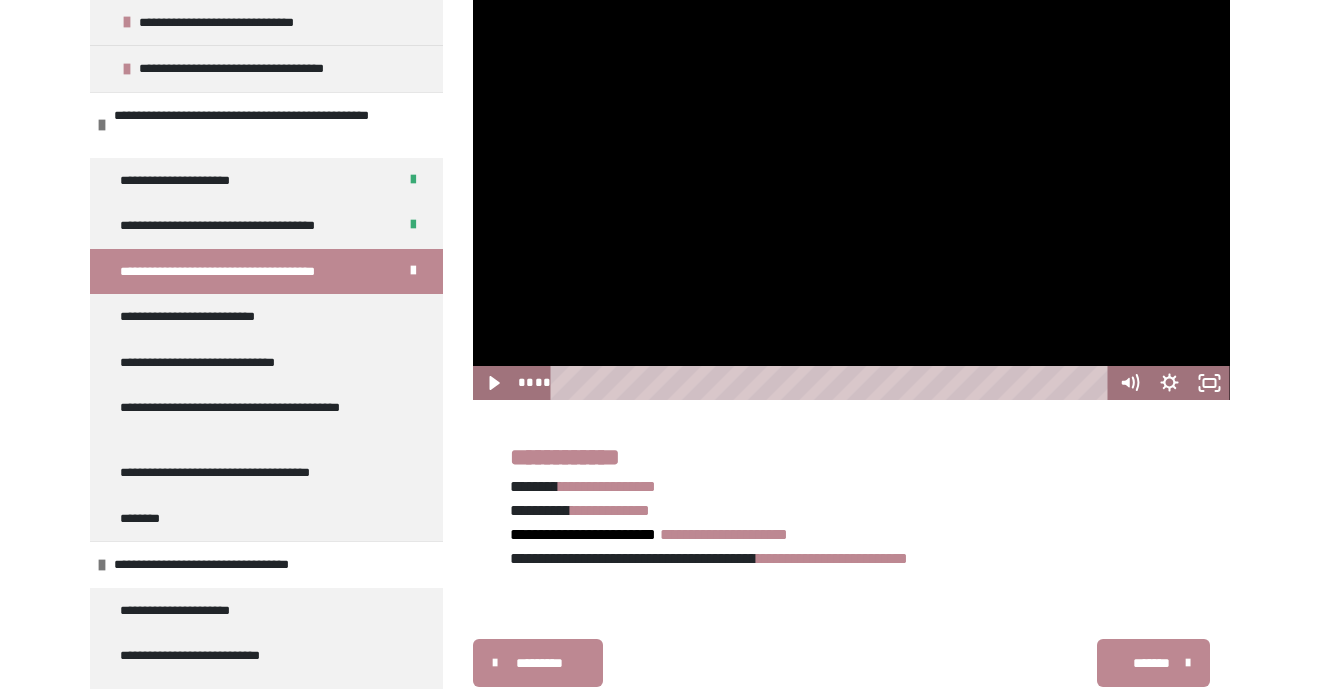 click at bounding box center [851, 156] 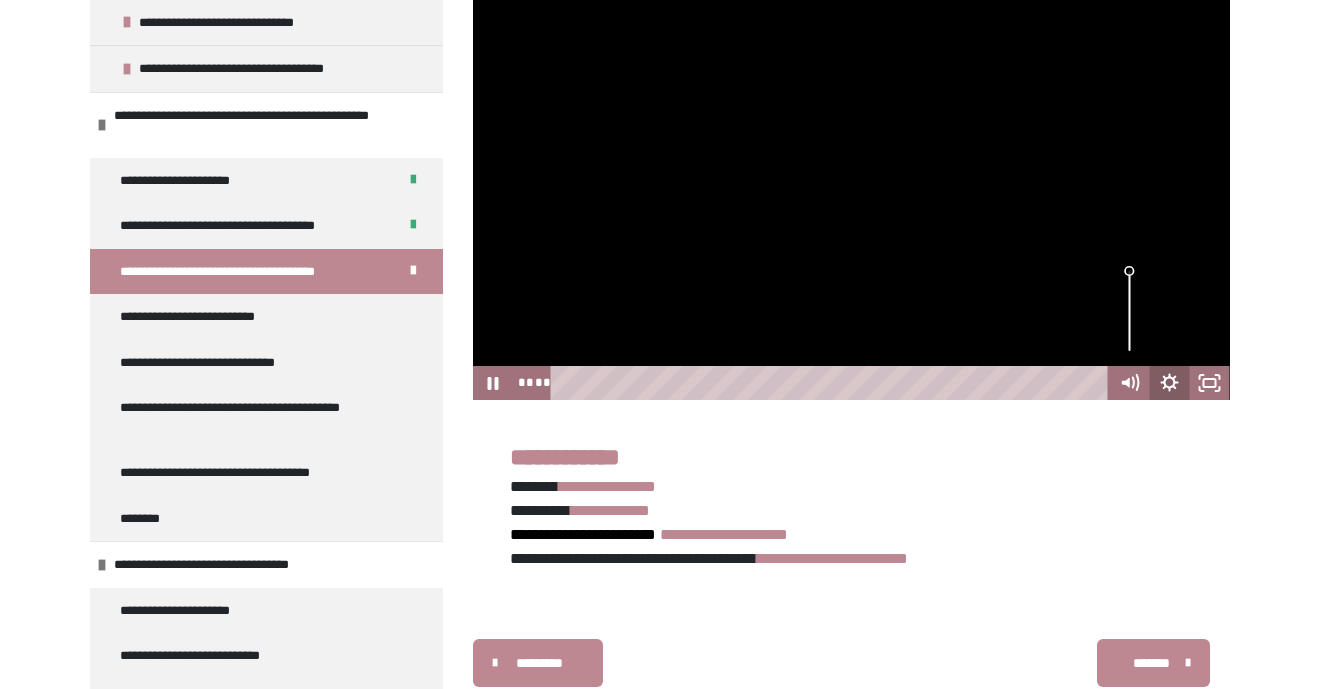click 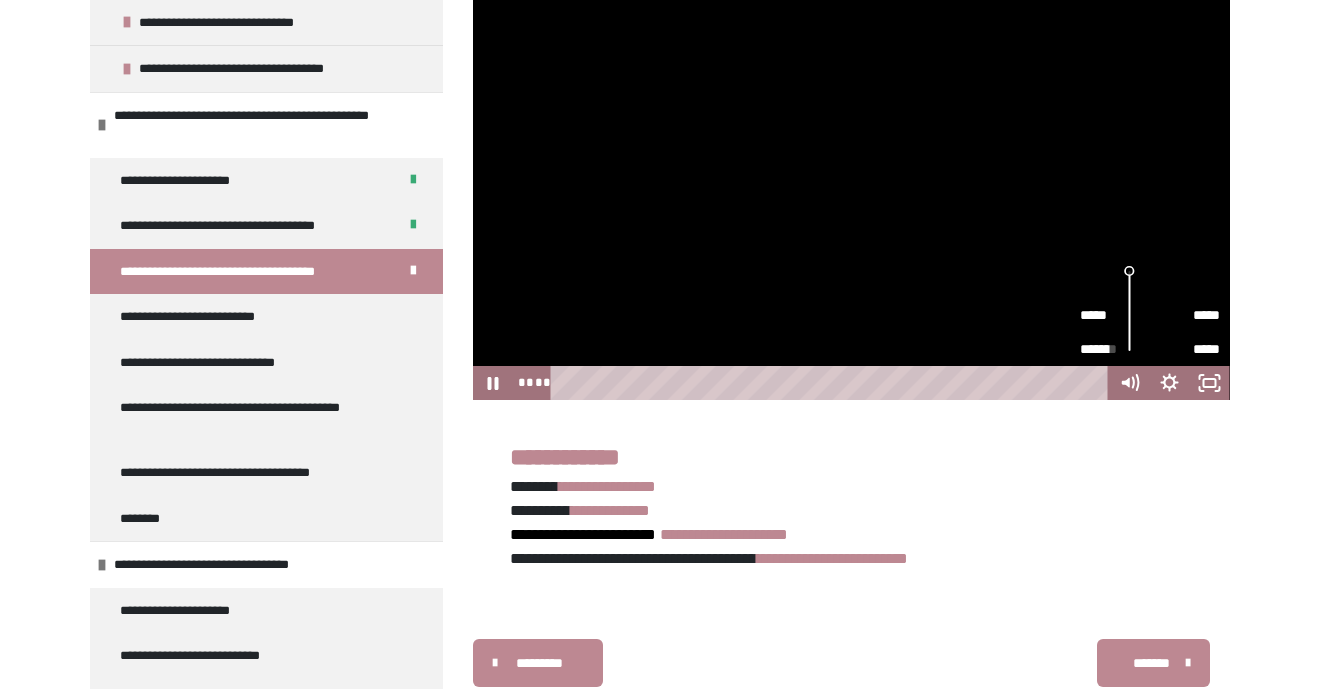 click on "*****" at bounding box center [1185, 309] 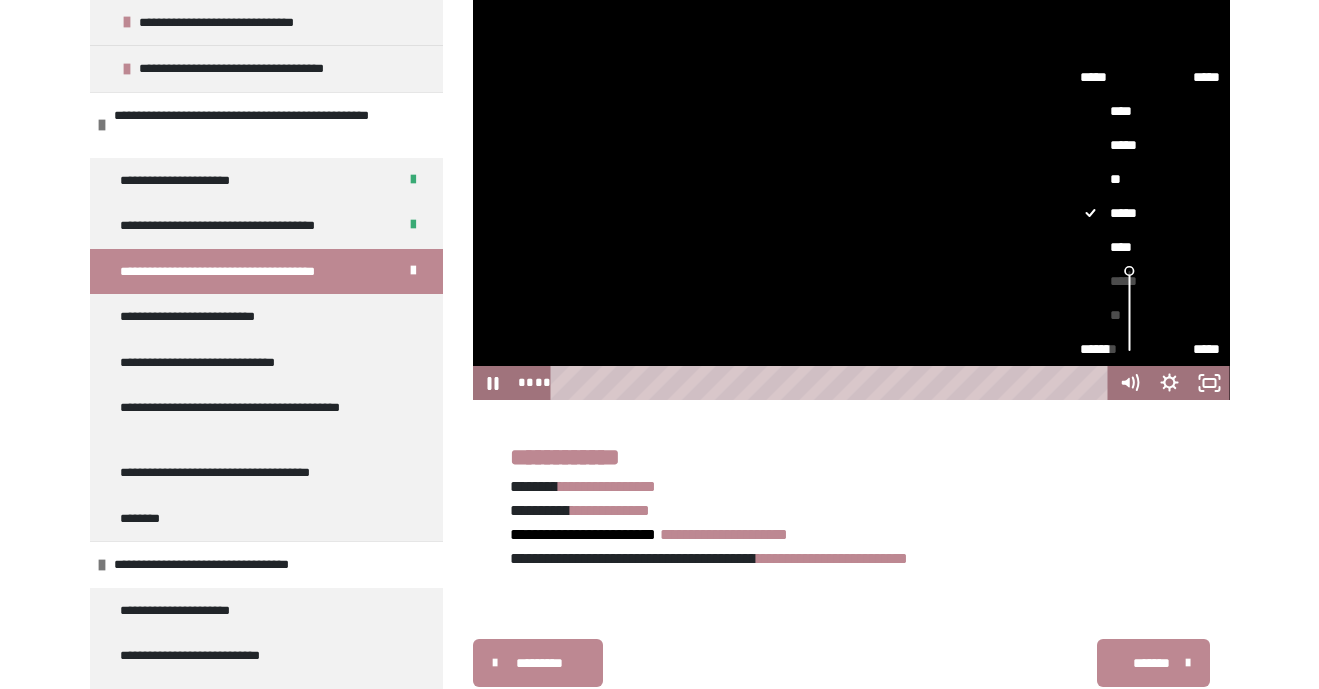 click on "****" at bounding box center [1150, 247] 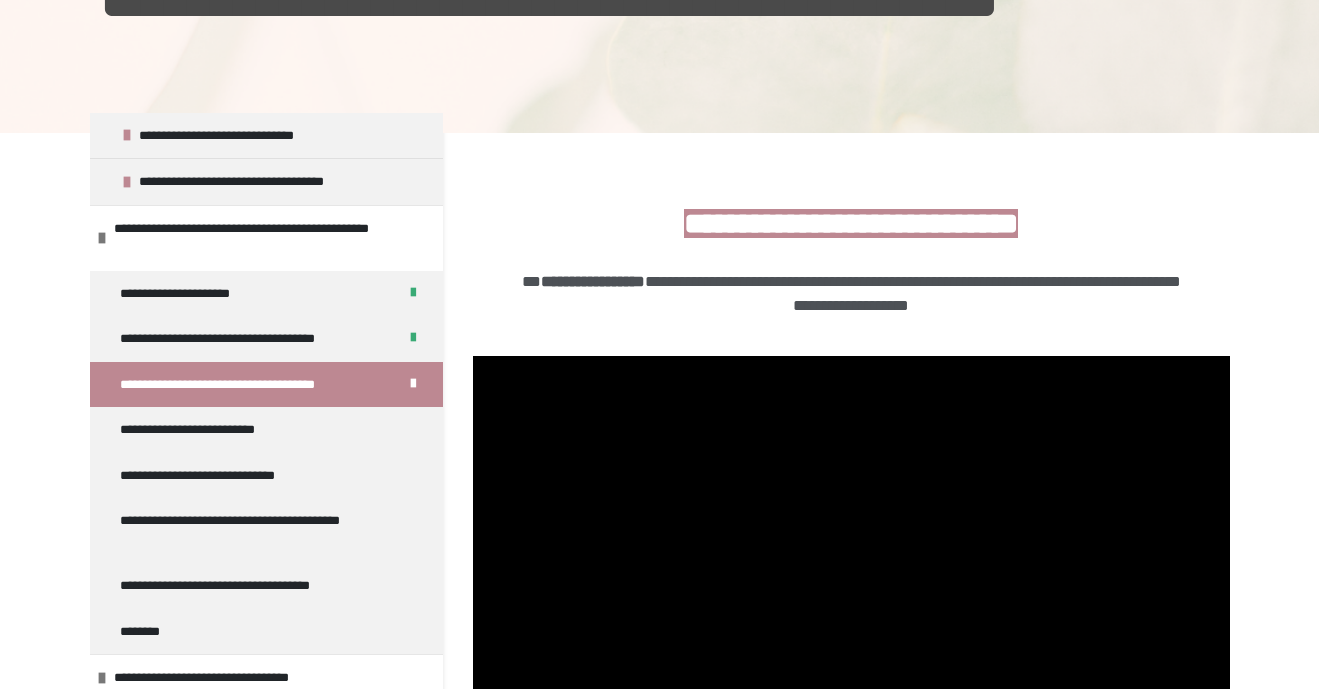 scroll, scrollTop: 170, scrollLeft: 0, axis: vertical 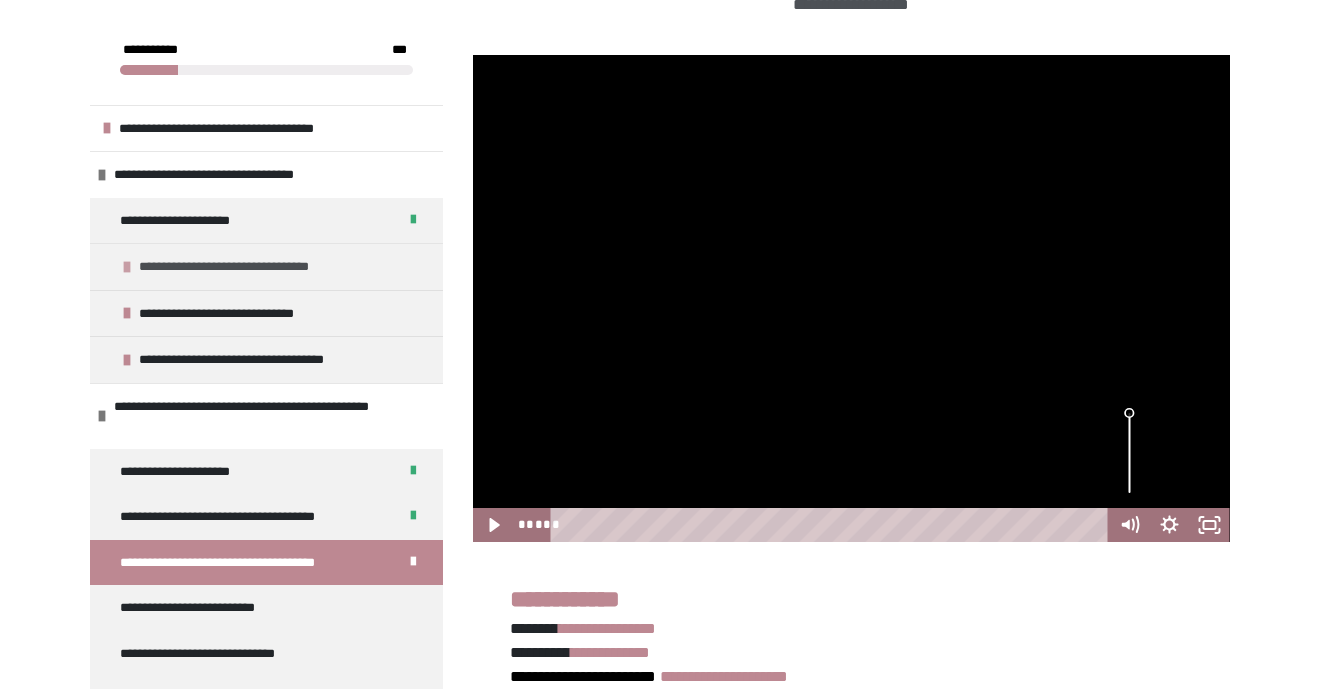 click on "**********" at bounding box center (245, 267) 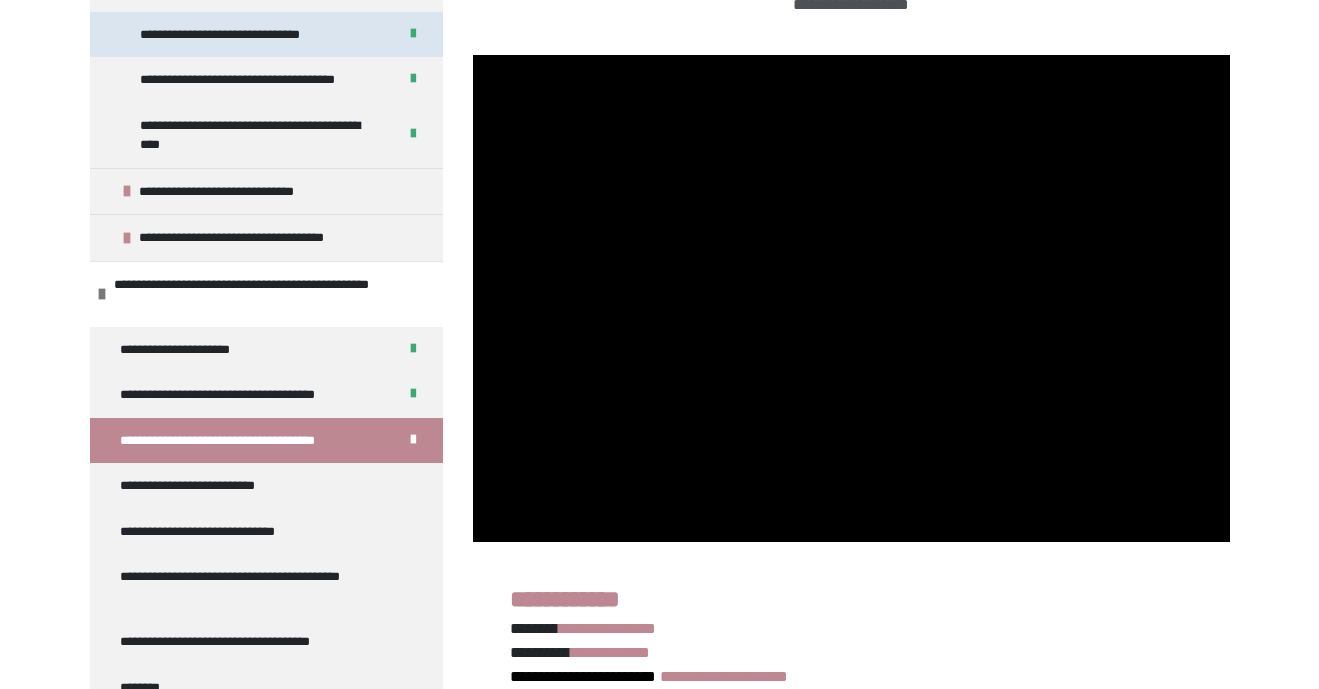 scroll, scrollTop: 373, scrollLeft: 0, axis: vertical 